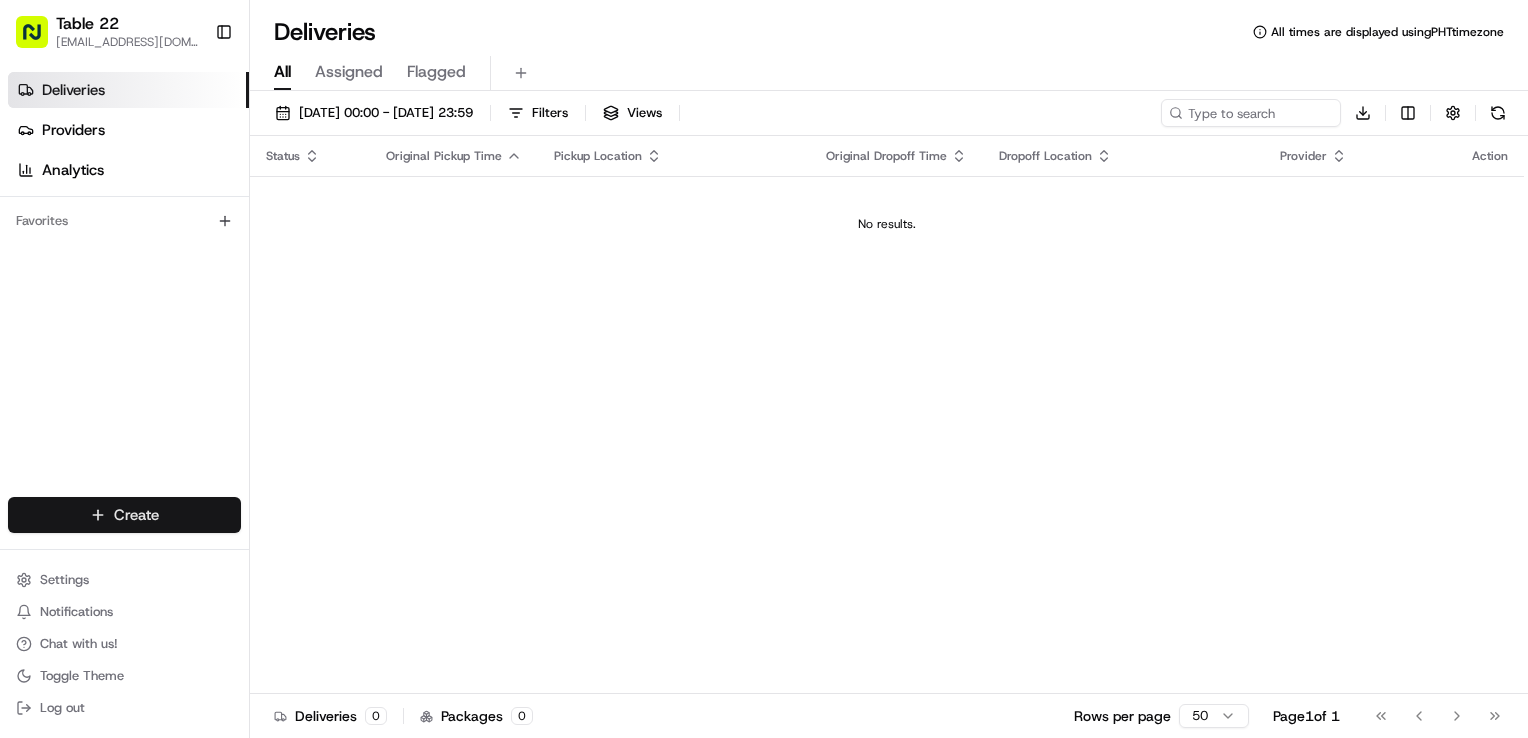 scroll, scrollTop: 0, scrollLeft: 0, axis: both 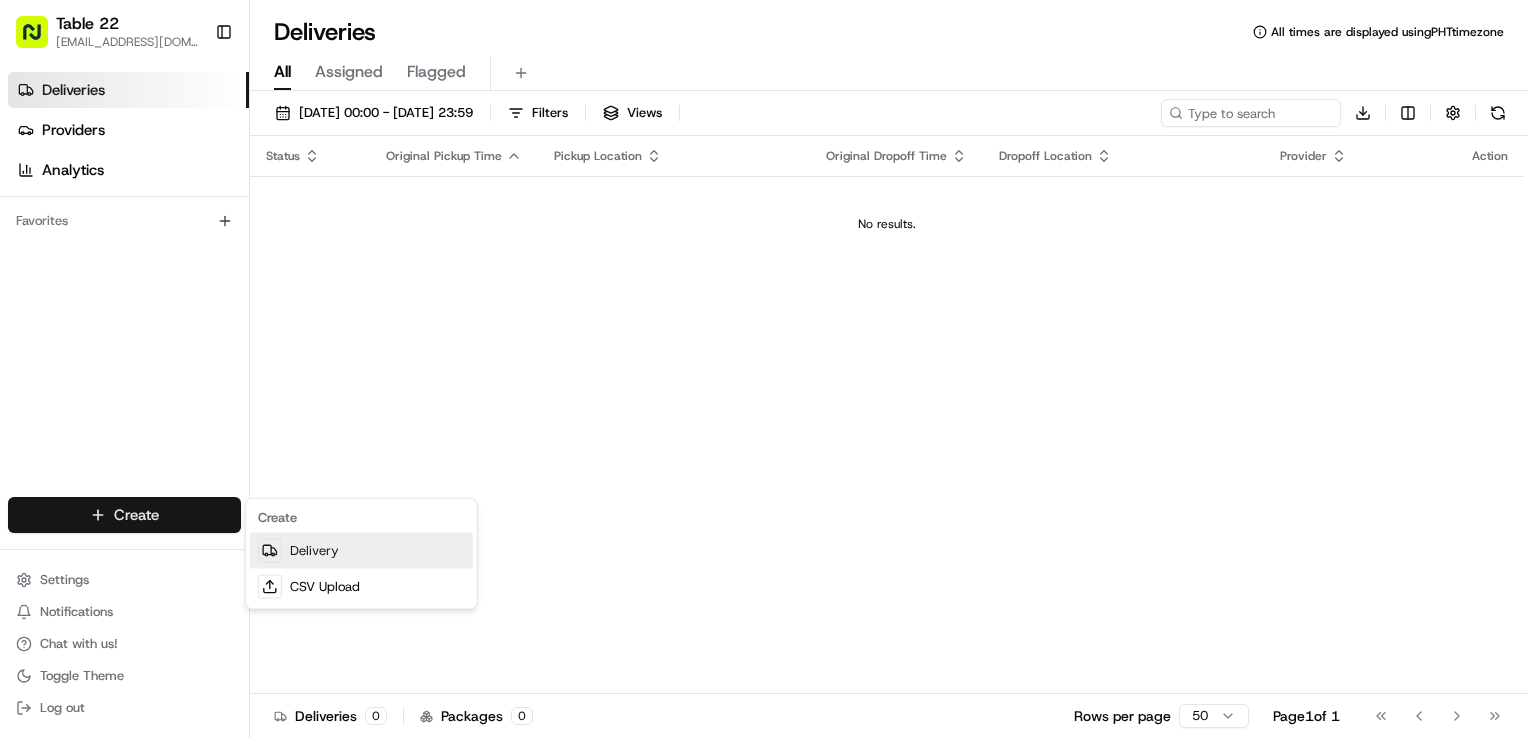 click on "Delivery" at bounding box center [361, 551] 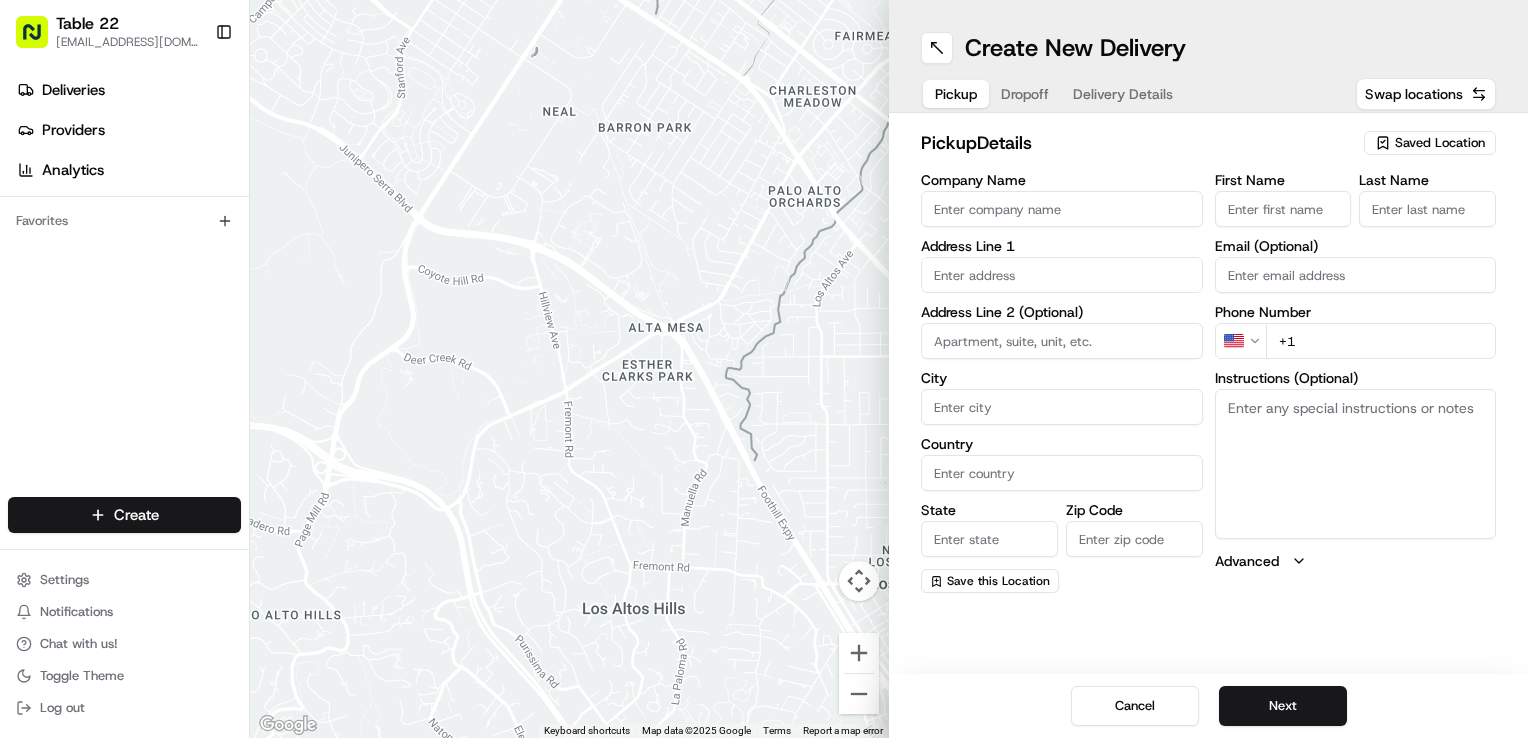 click 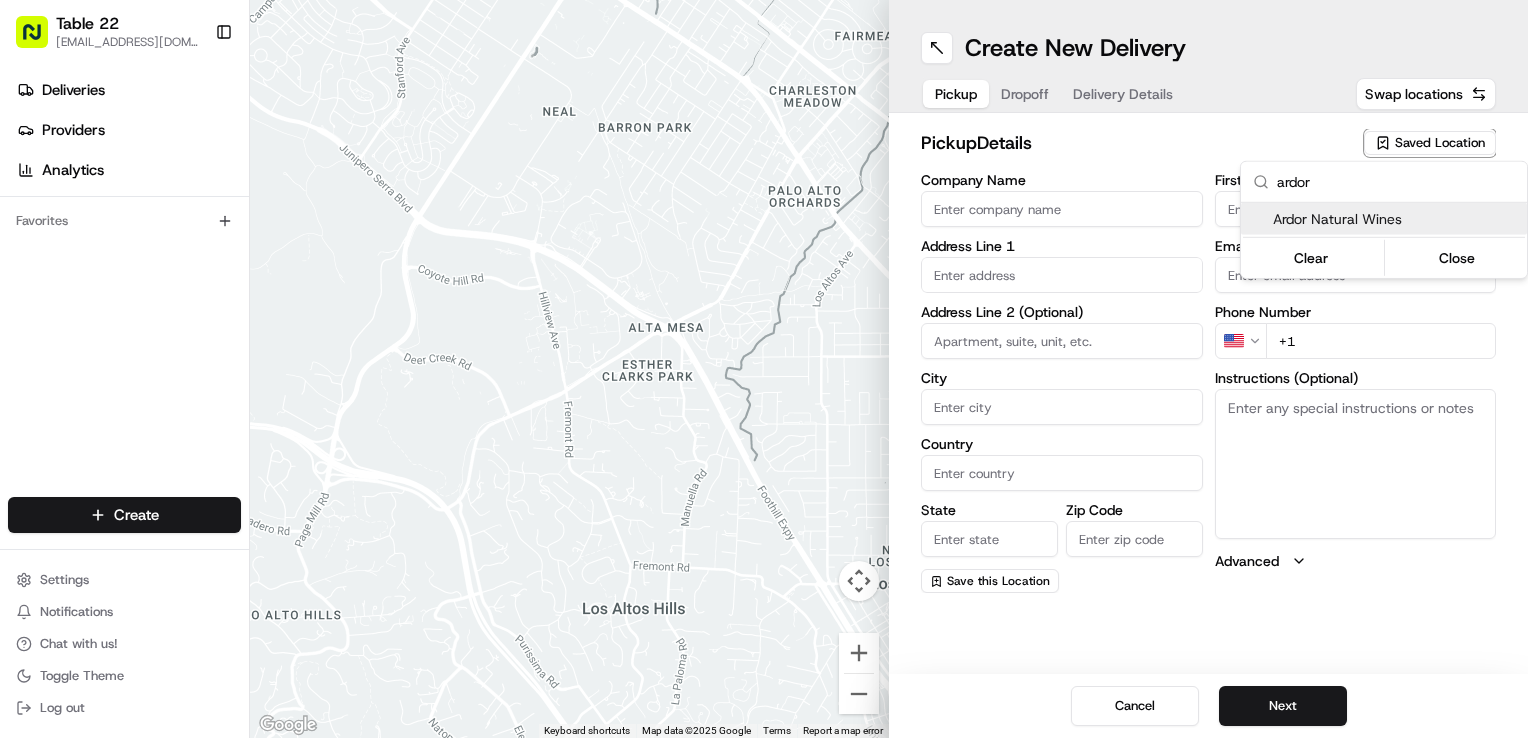 type on "ardor" 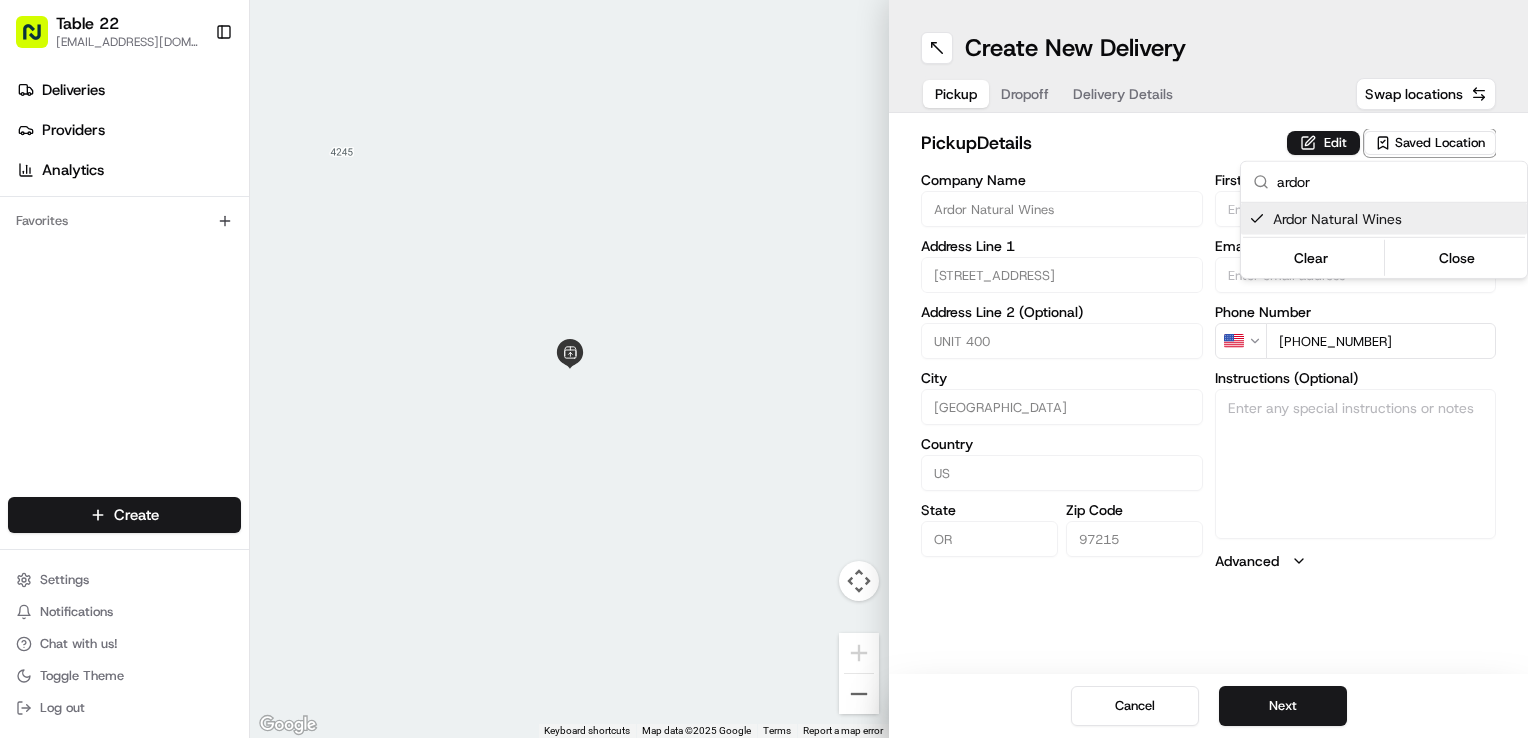 click on "Table 22 nikos@table22.com Toggle Sidebar Deliveries Providers Analytics Favorites Main Menu Members & Organization Organization Users Roles Preferences Customization Tracking Orchestration Automations Dispatch Strategy Locations Pickup Locations Dropoff Locations Billing Billing Refund Requests Integrations Notification Triggers Webhooks API Keys Request Logs Create Settings Notifications Chat with us! Toggle Theme Log out ← Move left → Move right ↑ Move up ↓ Move down + Zoom in - Zoom out Home Jump left by 75% End Jump right by 75% Page Up Jump up by 75% Page Down Jump down by 75% To navigate, press the arrow keys. Keyboard shortcuts Map Data Map data ©2025 Google Map data ©2025 Google 2 m  Click to toggle between metric and imperial units Terms Report a map error Create New Delivery Pickup Dropoff Delivery Details Swap locations pickup  Details  Edit Saved Location Company Name Ardor Natural Wines Address Line 1 4243 SE Belmont St Address Line 2 (Optional) UNIT 400 City Portland" at bounding box center (764, 369) 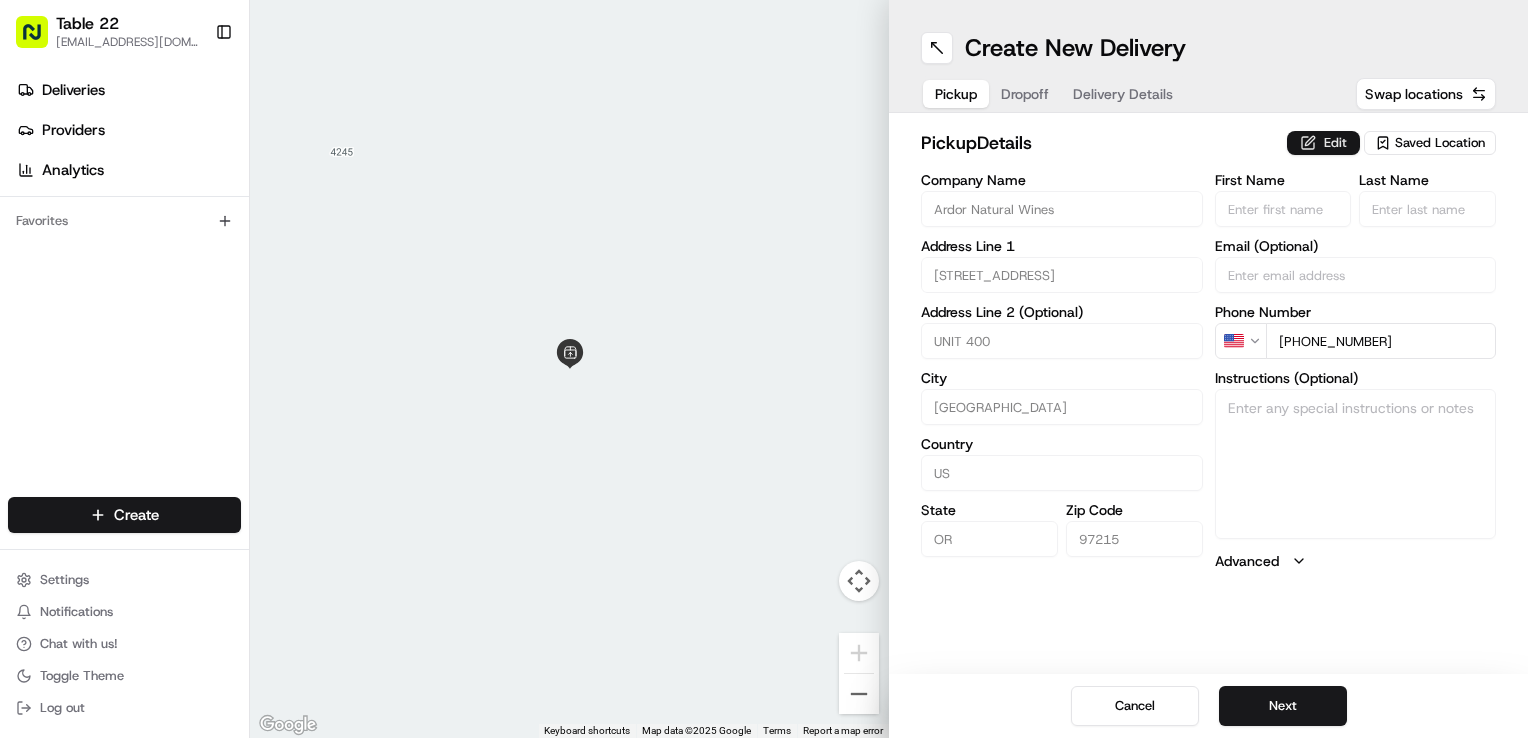 click on "Edit" at bounding box center [1323, 143] 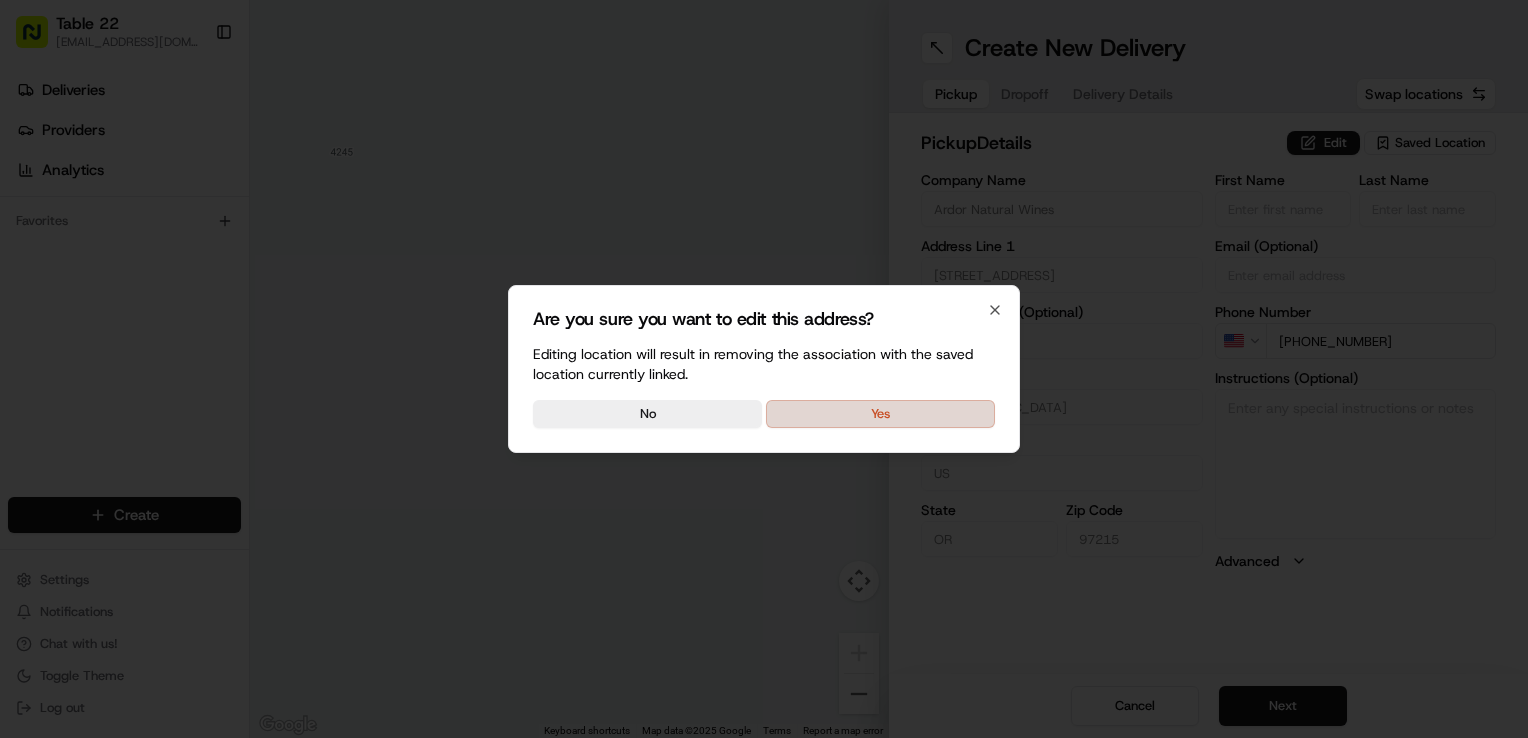 click on "Yes" at bounding box center (880, 414) 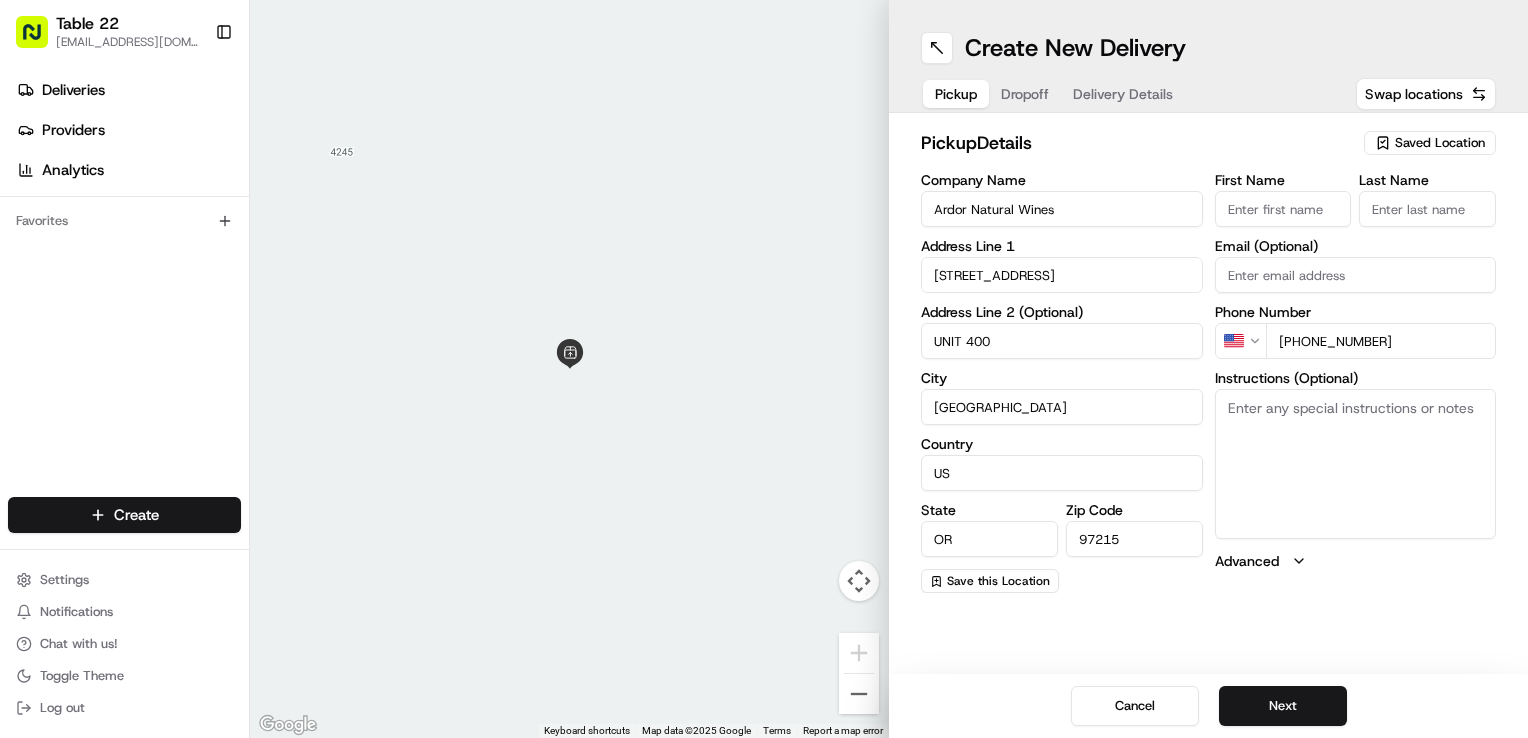 click on "Instructions (Optional)" at bounding box center (1356, 464) 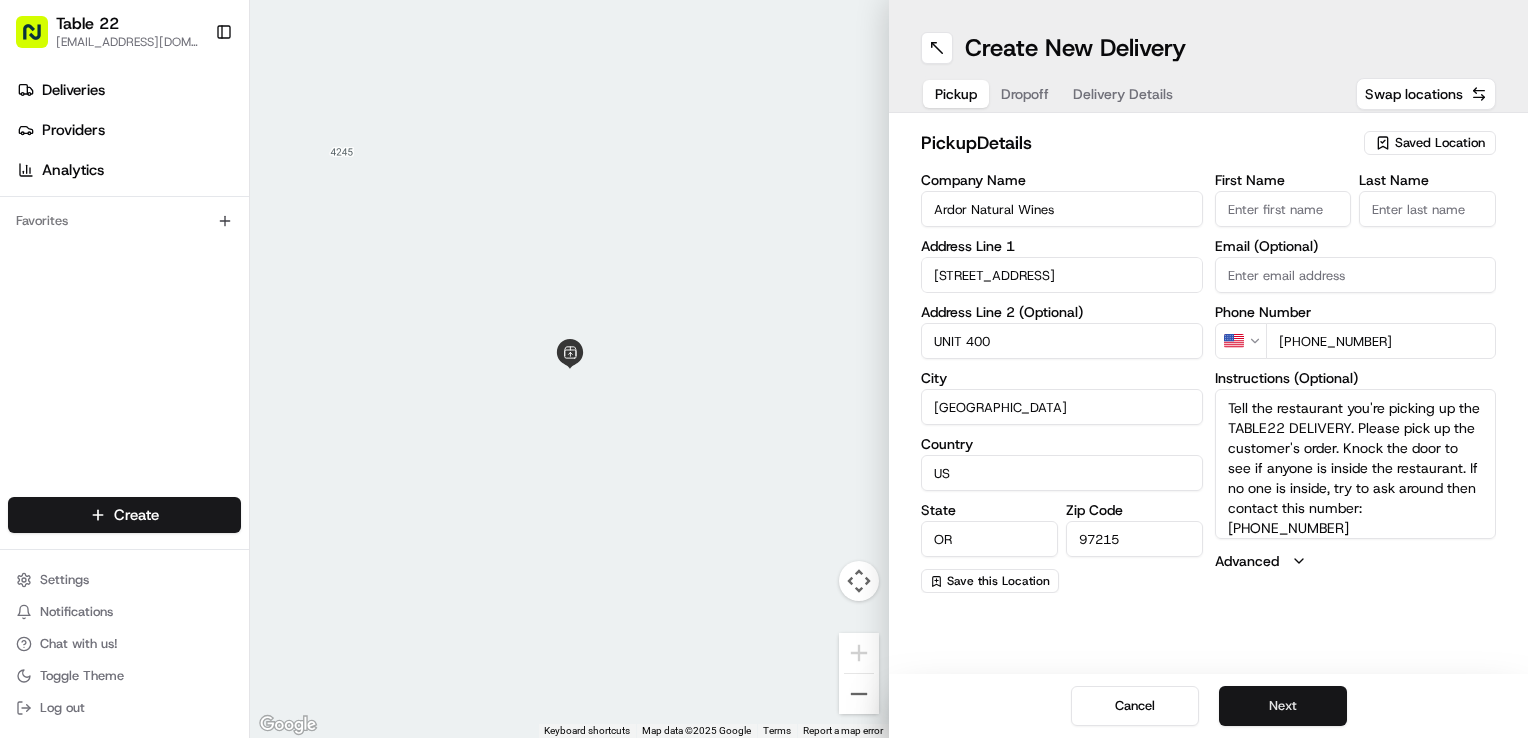 type on "Tell the restaurant you're picking up the TABLE22 DELIVERY. Please pick up the customer's order. Knock the door to see if anyone is inside the restaurant. If no one is inside, try to ask around then contact this number: (804) 944-9038" 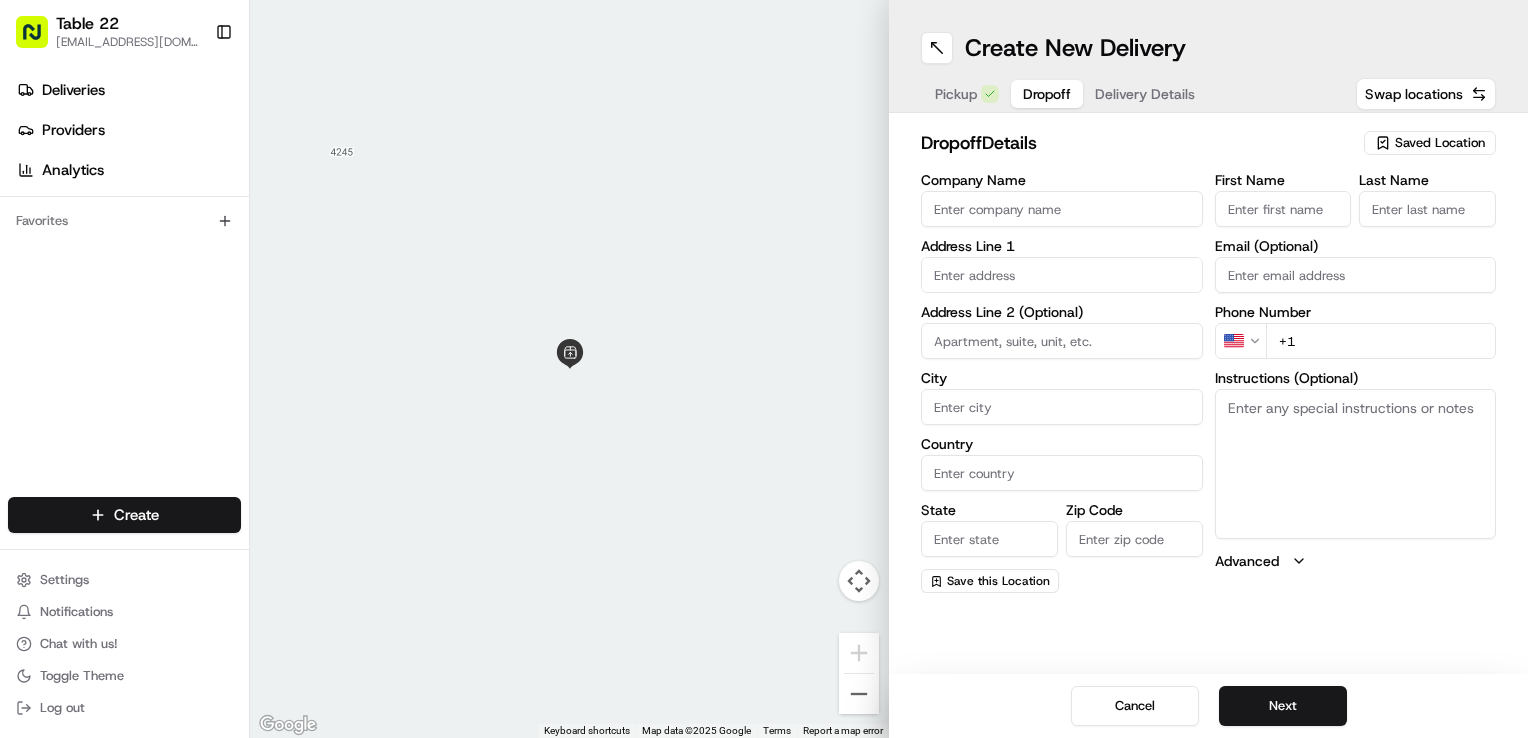 click on "Saved Location" at bounding box center (1440, 143) 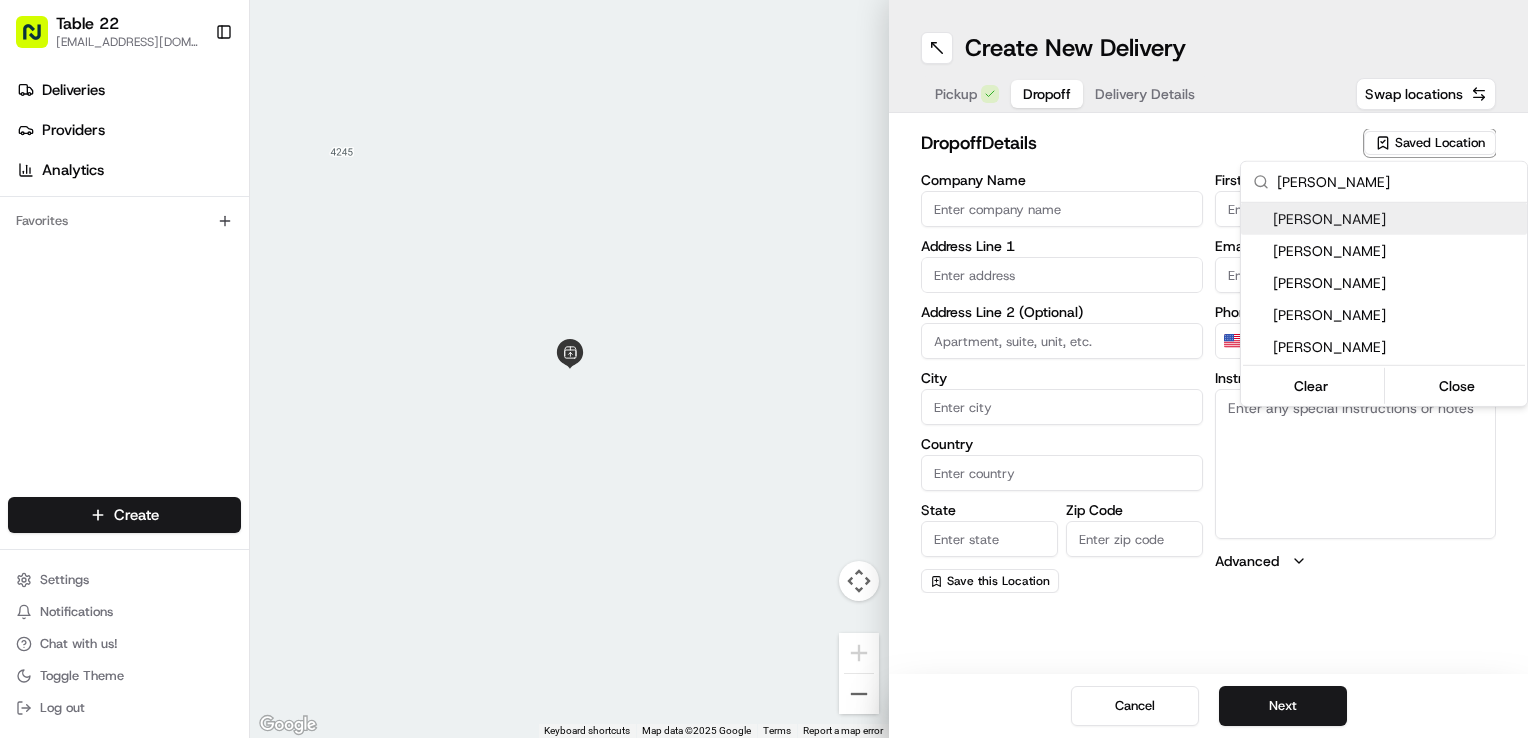type on "Jesse Donaldson" 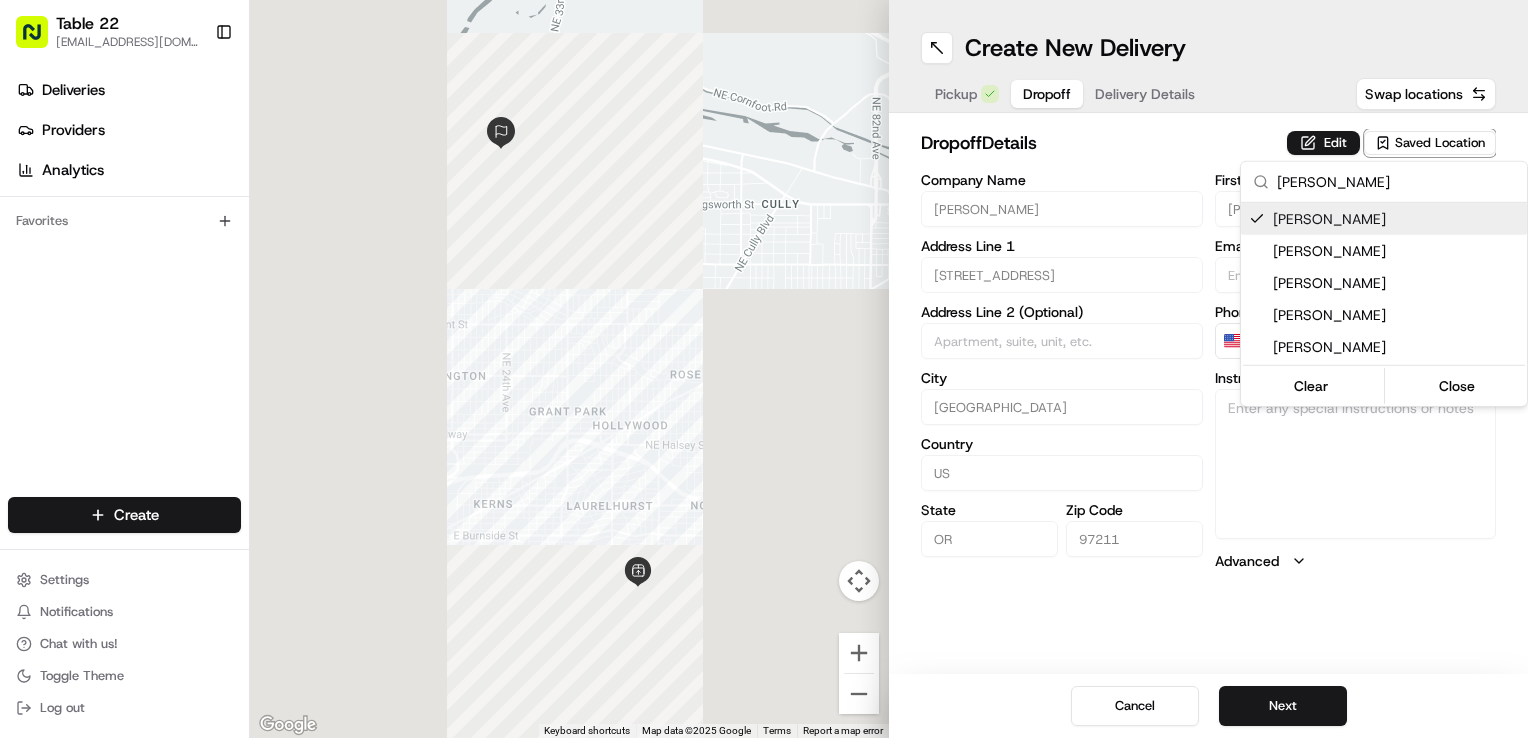 click on "Table 22 nikos@table22.com Toggle Sidebar Deliveries Providers Analytics Favorites Main Menu Members & Organization Organization Users Roles Preferences Customization Tracking Orchestration Automations Dispatch Strategy Locations Pickup Locations Dropoff Locations Billing Billing Refund Requests Integrations Notification Triggers Webhooks API Keys Request Logs Create Settings Notifications Chat with us! Toggle Theme Log out ← Move left → Move right ↑ Move up ↓ Move down + Zoom in - Zoom out Home Jump left by 75% End Jump right by 75% Page Up Jump up by 75% Page Down Jump down by 75% To navigate, press the arrow keys. Keyboard shortcuts Map Data Map data ©2025 Google Map data ©2025 Google 1 km  Click to toggle between metric and imperial units Terms Report a map error Create New Delivery Pickup Dropoff Delivery Details Swap locations dropoff  Details  Edit Saved Location Company Name Jesse Donaldson Address Line 1 6416 NE 23rd Ave Address Line 2 (Optional) City Portland Country US OR" at bounding box center [764, 369] 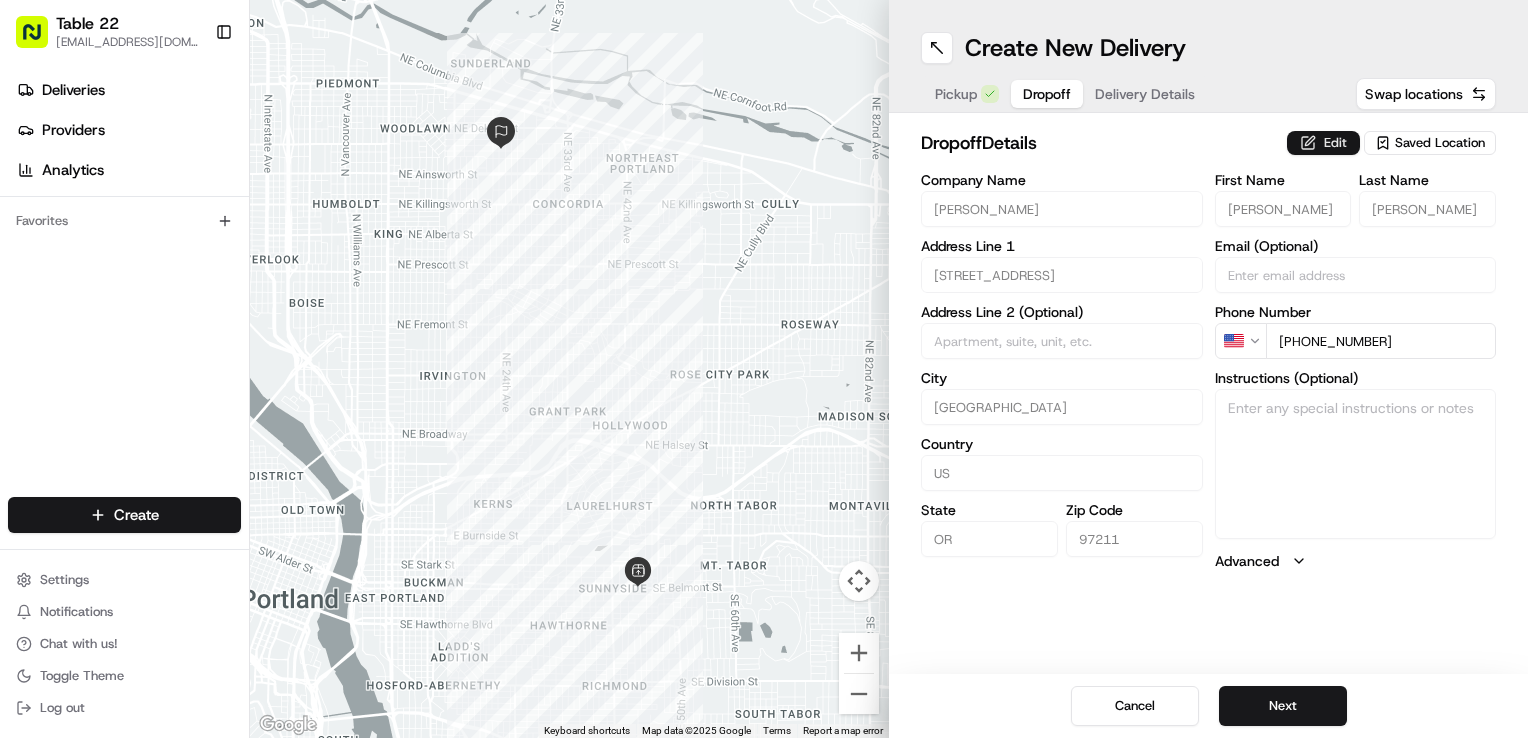 click on "Edit" at bounding box center (1323, 143) 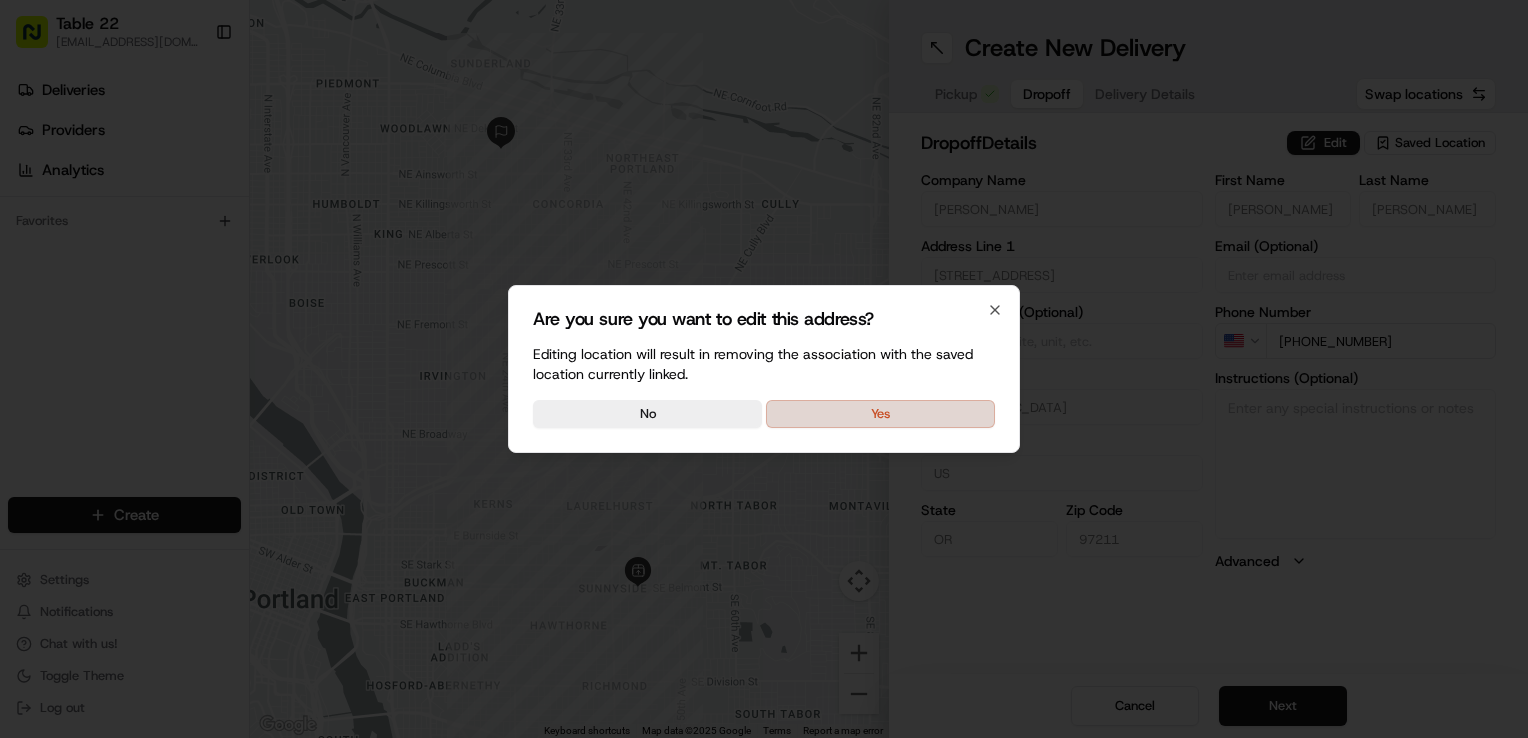click on "Yes" at bounding box center [880, 414] 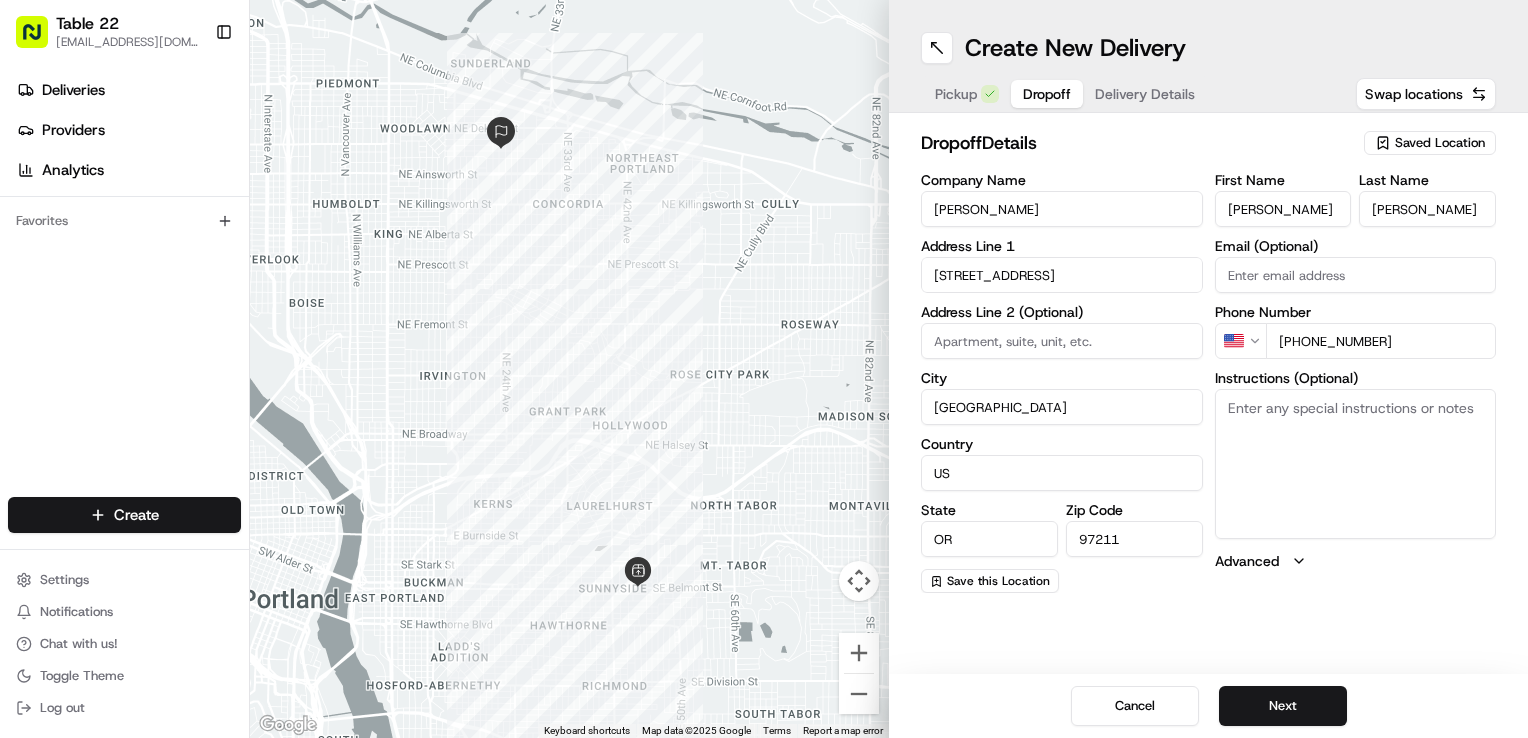 click on "6416 NE 23rd Ave" at bounding box center (1062, 275) 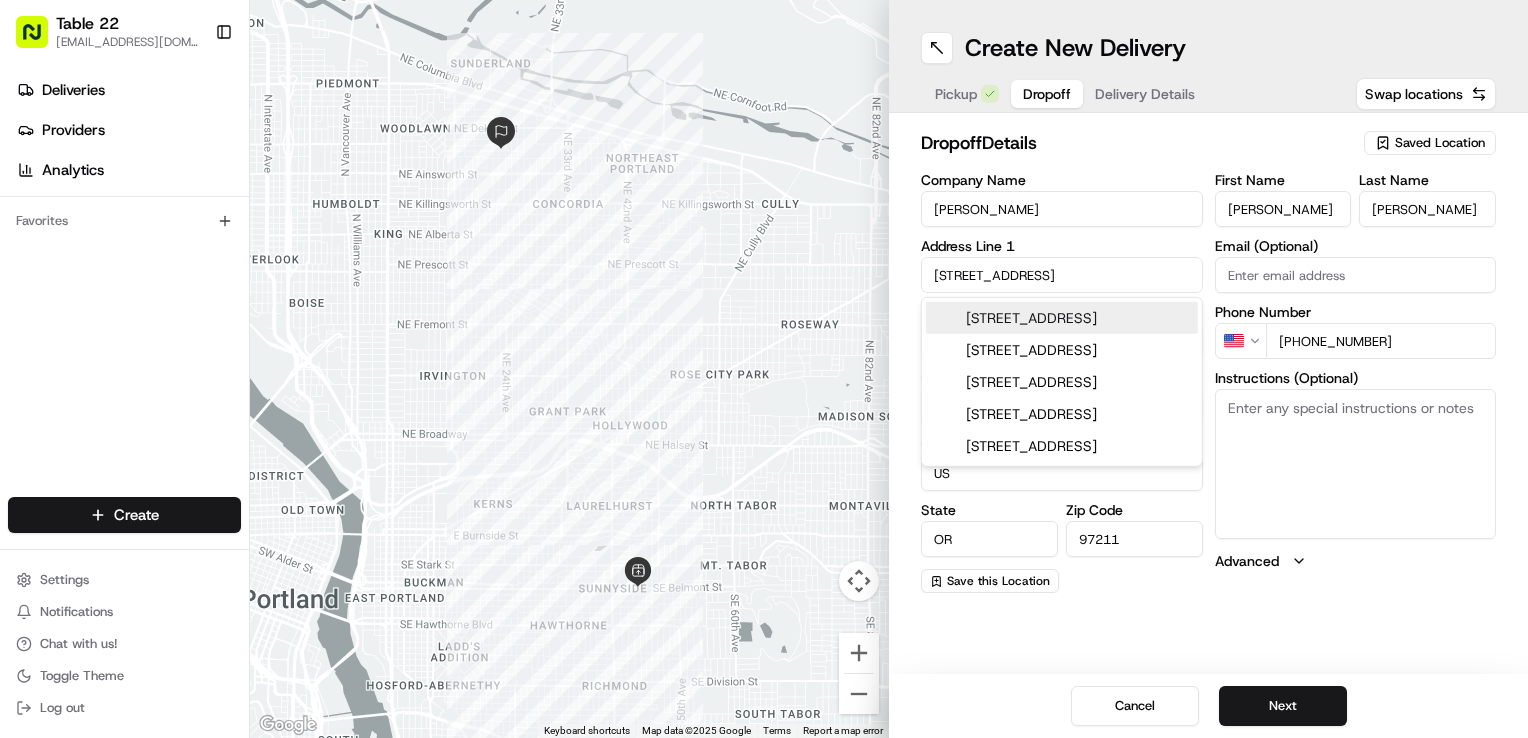 click on "6416 NE 23rd Ave" at bounding box center (1062, 275) 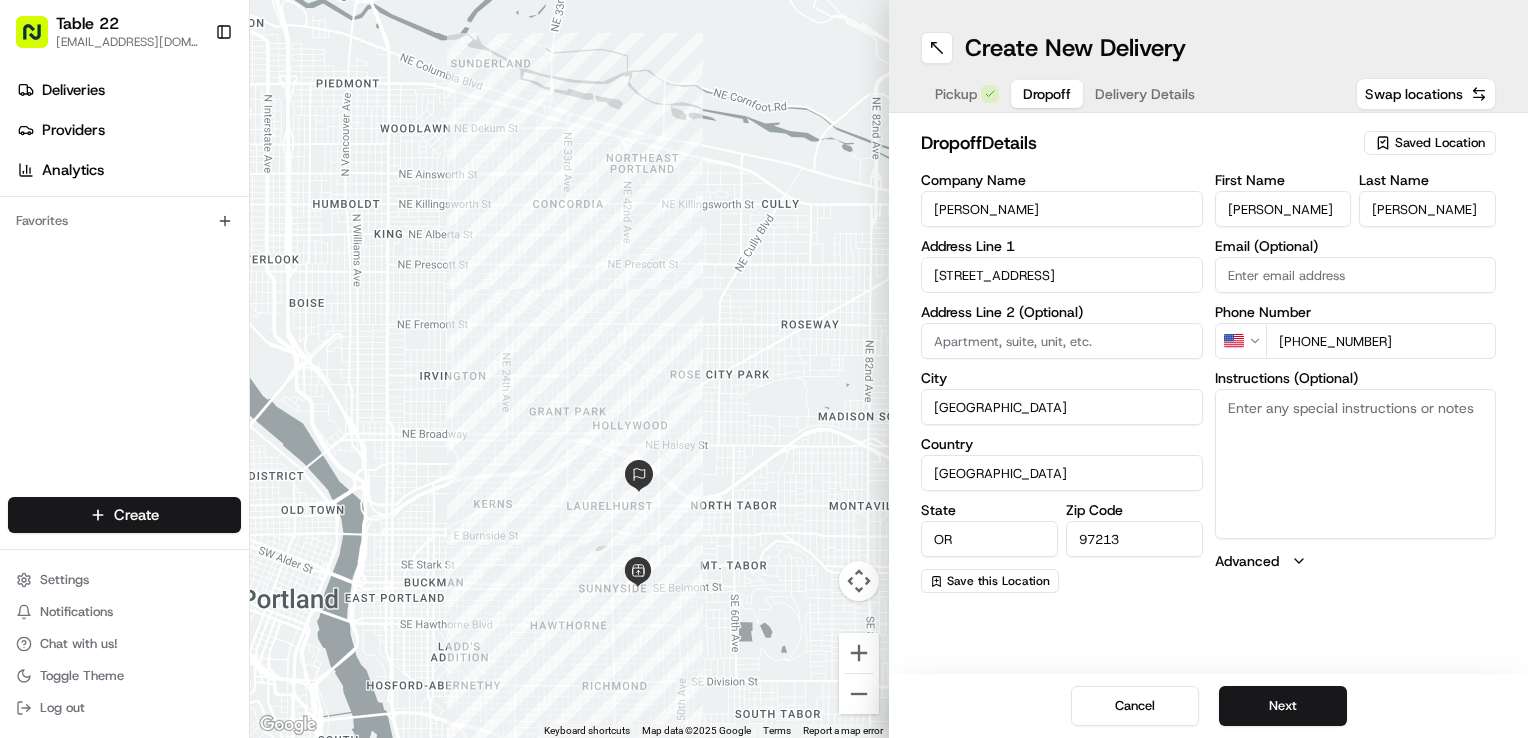 type on "717 Northeast 43rd Avenue" 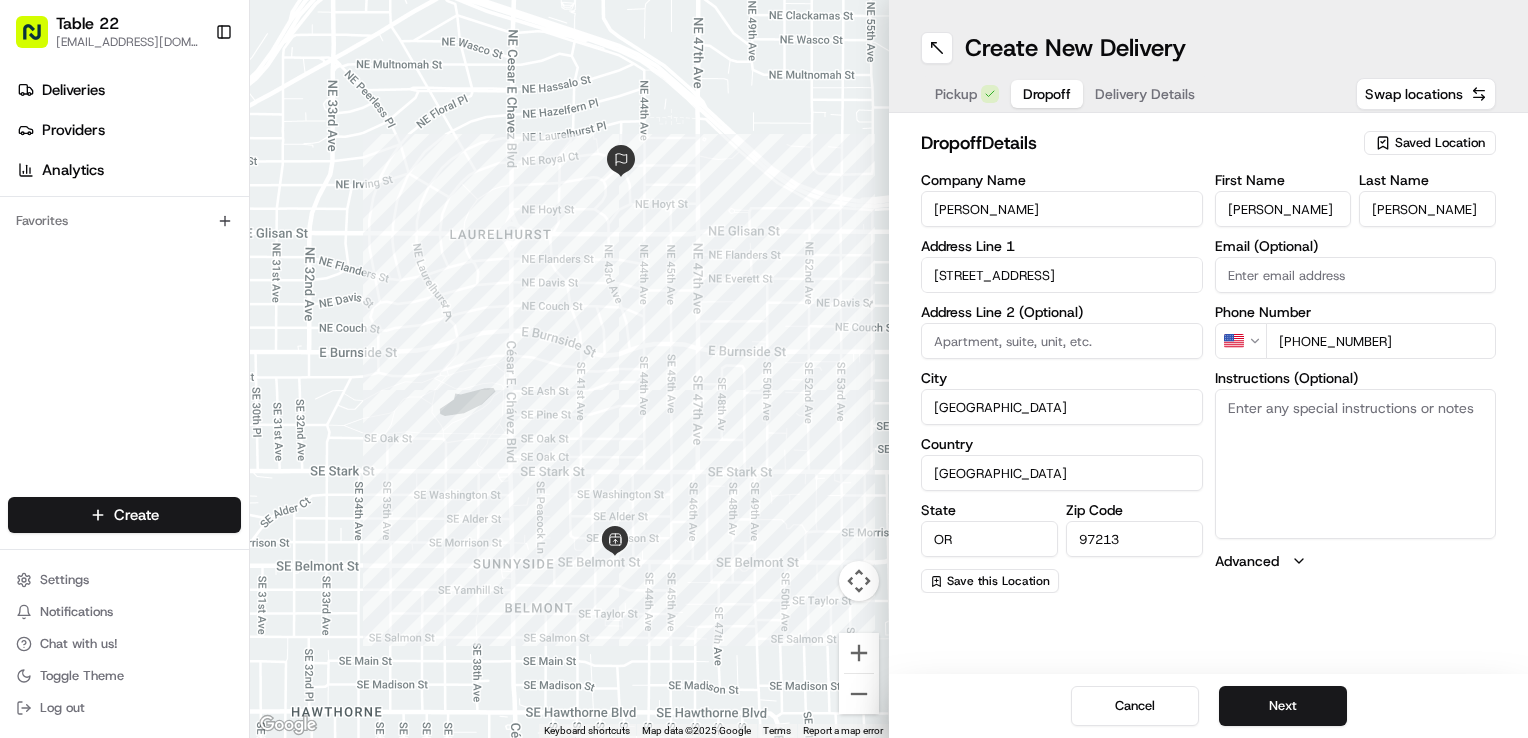 click on "Instructions (Optional)" at bounding box center (1356, 464) 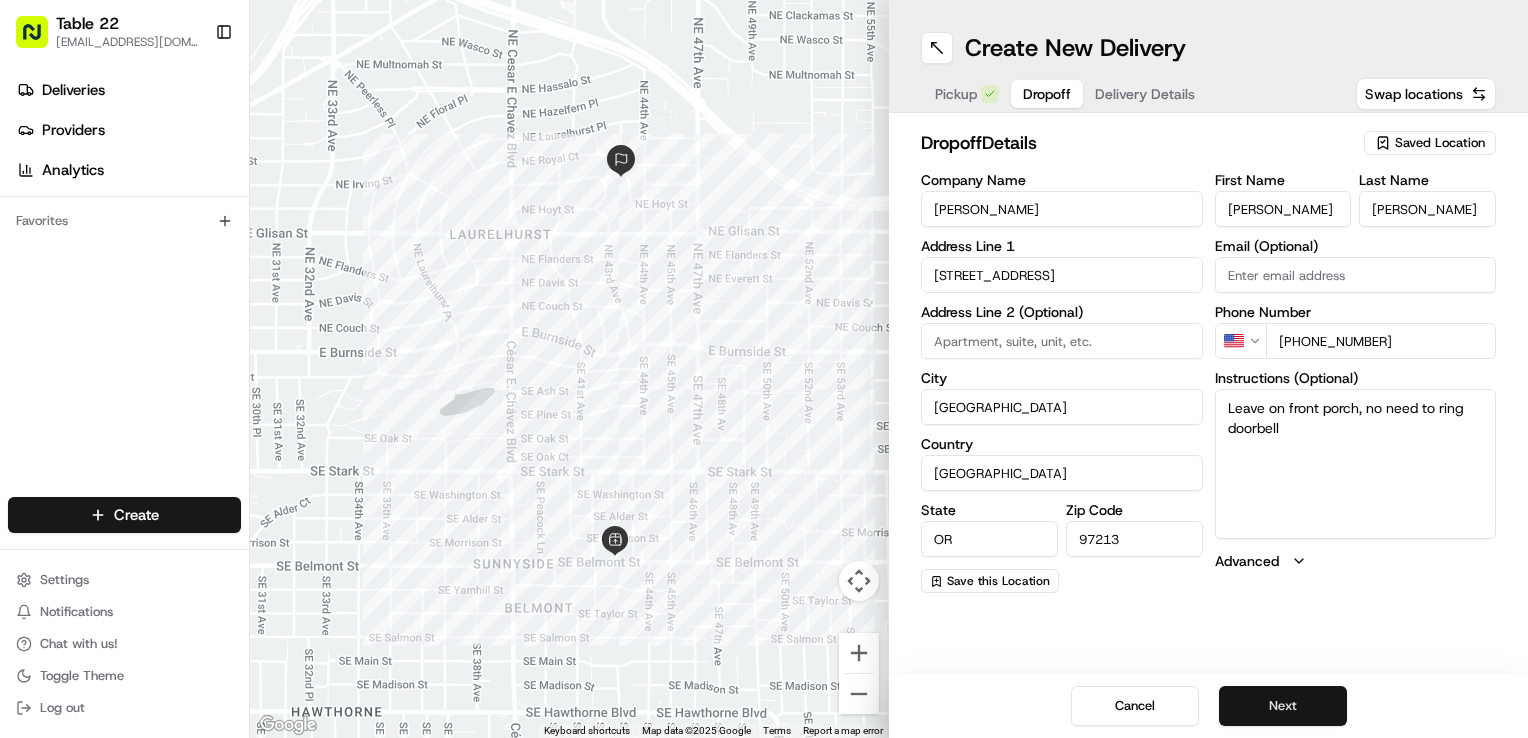 type on "Leave on front porch, no need to ring doorbell" 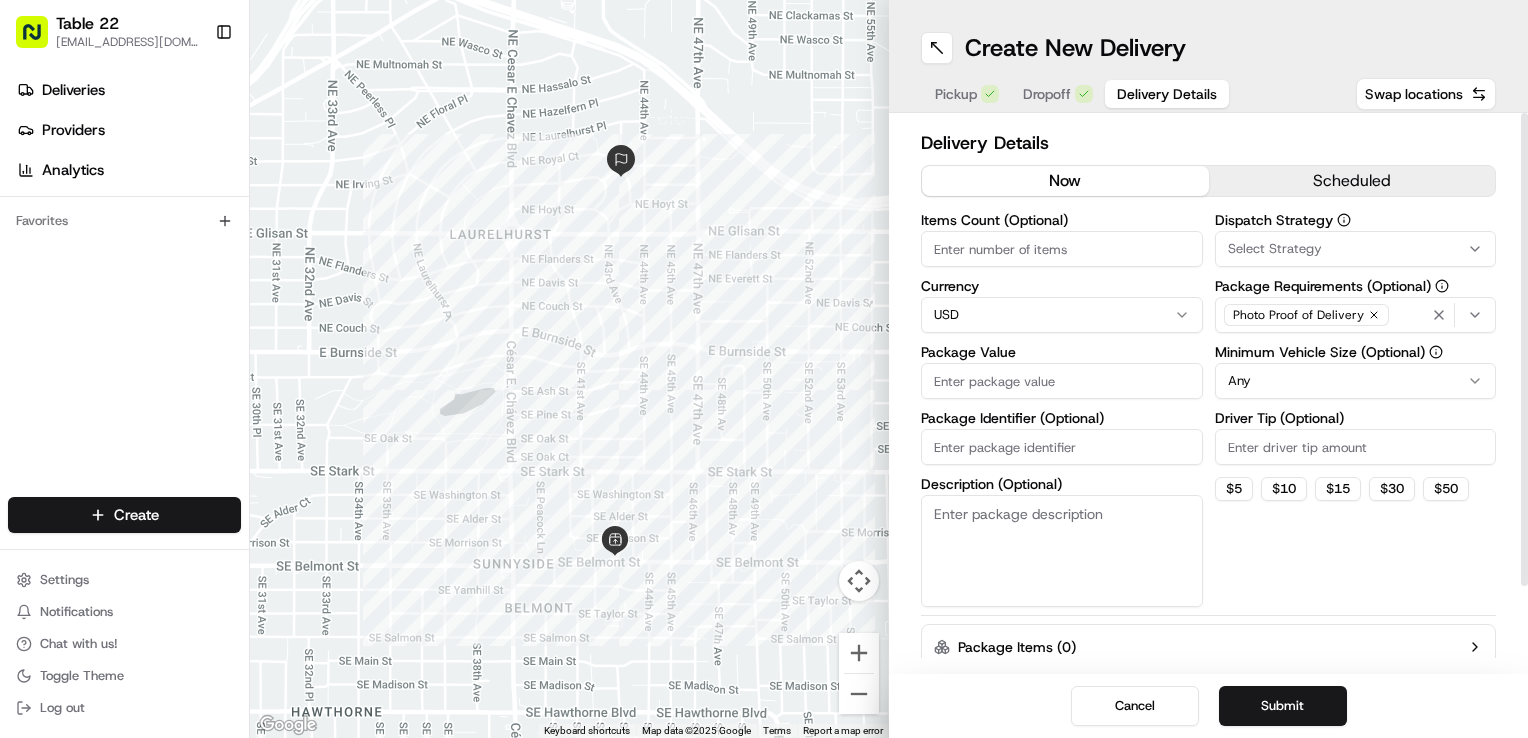 click on "Select Strategy" at bounding box center [1275, 249] 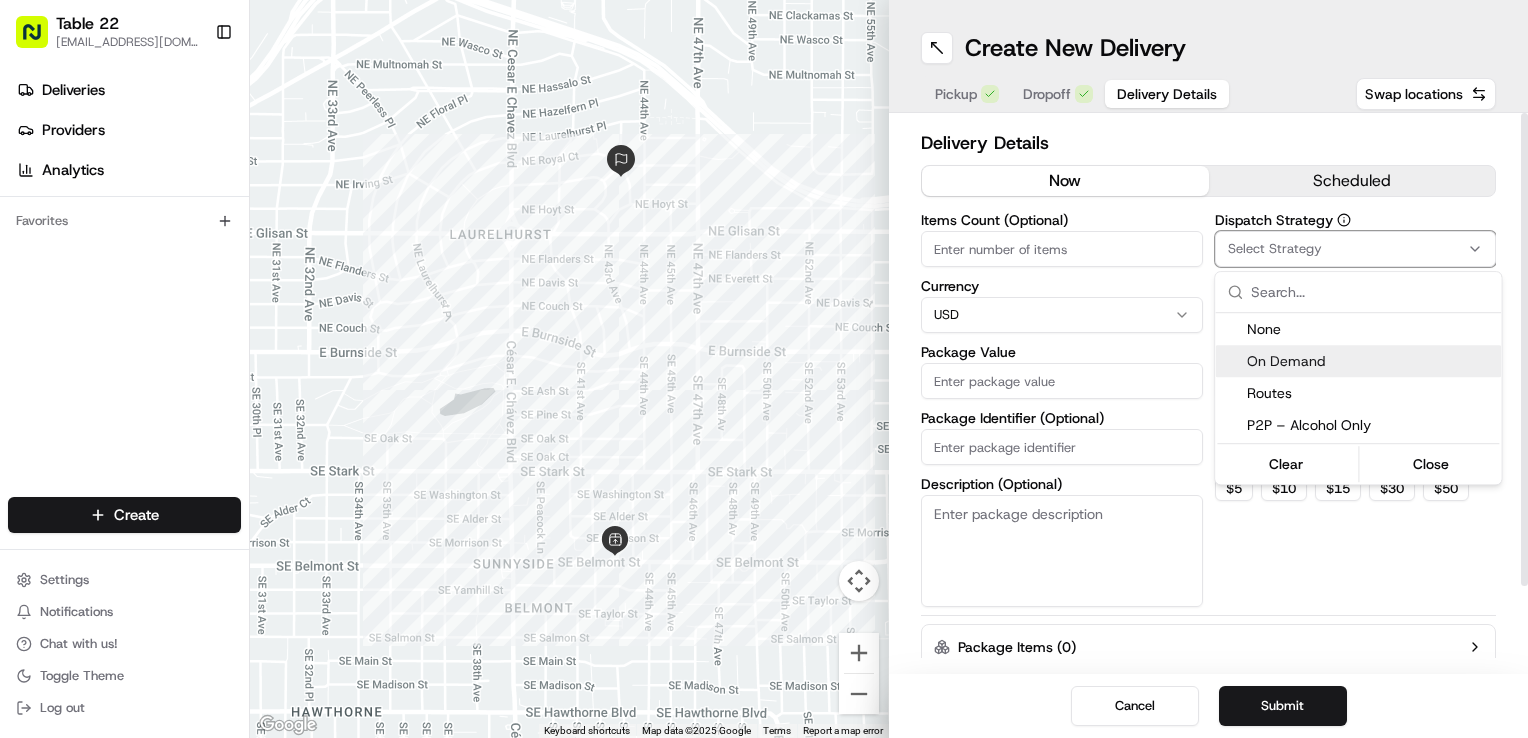 click on "On Demand" at bounding box center (1370, 361) 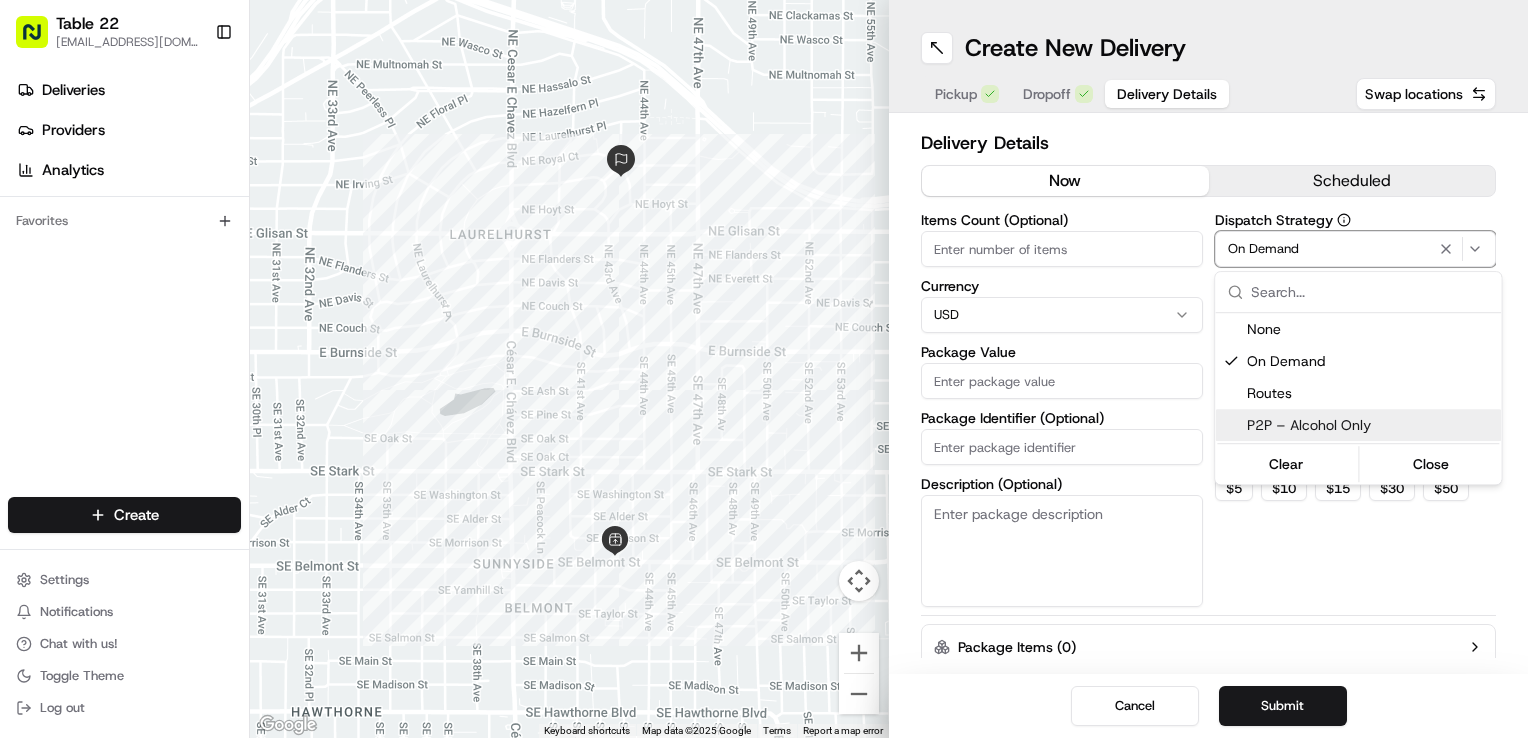 click on "Table 22 nikos@table22.com Toggle Sidebar Deliveries Providers Analytics Favorites Main Menu Members & Organization Organization Users Roles Preferences Customization Tracking Orchestration Automations Dispatch Strategy Locations Pickup Locations Dropoff Locations Billing Billing Refund Requests Integrations Notification Triggers Webhooks API Keys Request Logs Create Settings Notifications Chat with us! Toggle Theme Log out ← Move left → Move right ↑ Move up ↓ Move down + Zoom in - Zoom out Home Jump left by 75% End Jump right by 75% Page Up Jump up by 75% Page Down Jump down by 75% To navigate, press the arrow keys. Keyboard shortcuts Map Data Map data ©2025 Google Map data ©2025 Google 200 m  Click to toggle between metric and imperial units Terms Report a map error Create New Delivery Pickup Dropoff Delivery Details Swap locations Delivery Details now scheduled Items Count (Optional) Currency USD Package Value Package Identifier (Optional) Description (Optional) Dispatch Strategy" at bounding box center [764, 369] 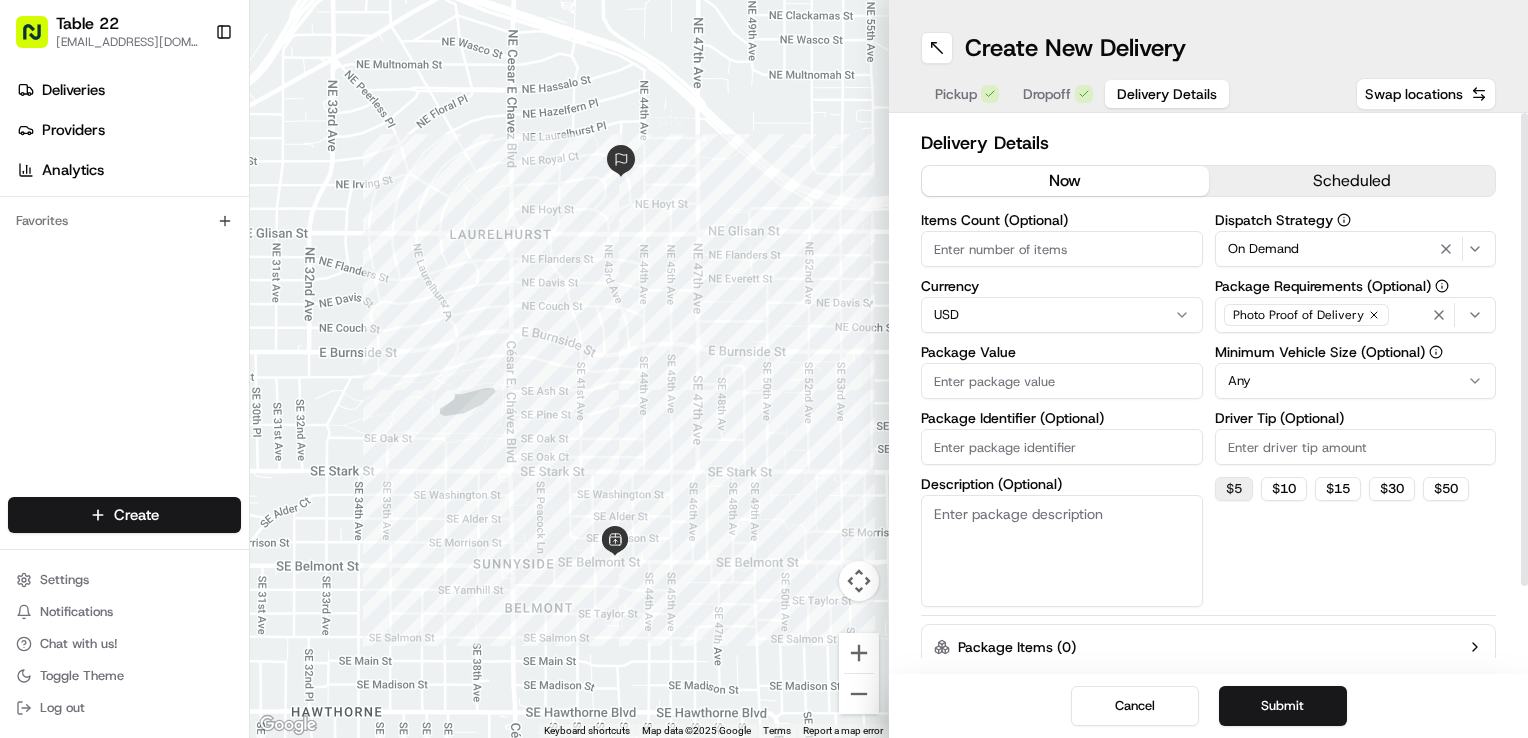 click on "$ 5" at bounding box center [1234, 489] 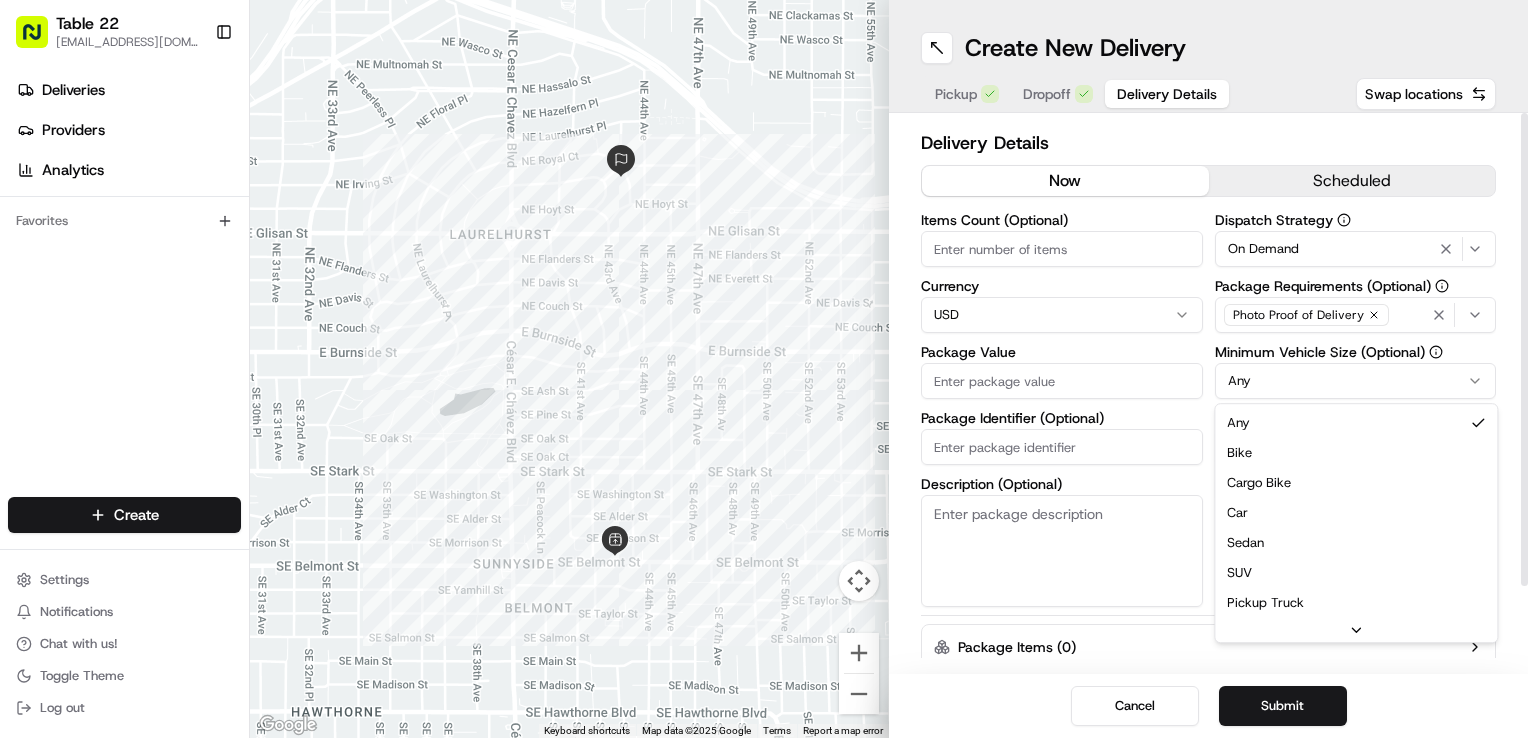 click on "Table 22 nikos@table22.com Toggle Sidebar Deliveries Providers Analytics Favorites Main Menu Members & Organization Organization Users Roles Preferences Customization Tracking Orchestration Automations Dispatch Strategy Locations Pickup Locations Dropoff Locations Billing Billing Refund Requests Integrations Notification Triggers Webhooks API Keys Request Logs Create Settings Notifications Chat with us! Toggle Theme Log out ← Move left → Move right ↑ Move up ↓ Move down + Zoom in - Zoom out Home Jump left by 75% End Jump right by 75% Page Up Jump up by 75% Page Down Jump down by 75% To navigate, press the arrow keys. Keyboard shortcuts Map Data Map data ©2025 Google Map data ©2025 Google 200 m  Click to toggle between metric and imperial units Terms Report a map error Create New Delivery Pickup Dropoff Delivery Details Swap locations Delivery Details now scheduled Items Count (Optional) Currency USD Package Value Package Identifier (Optional) Description (Optional) Dispatch Strategy" at bounding box center [764, 369] 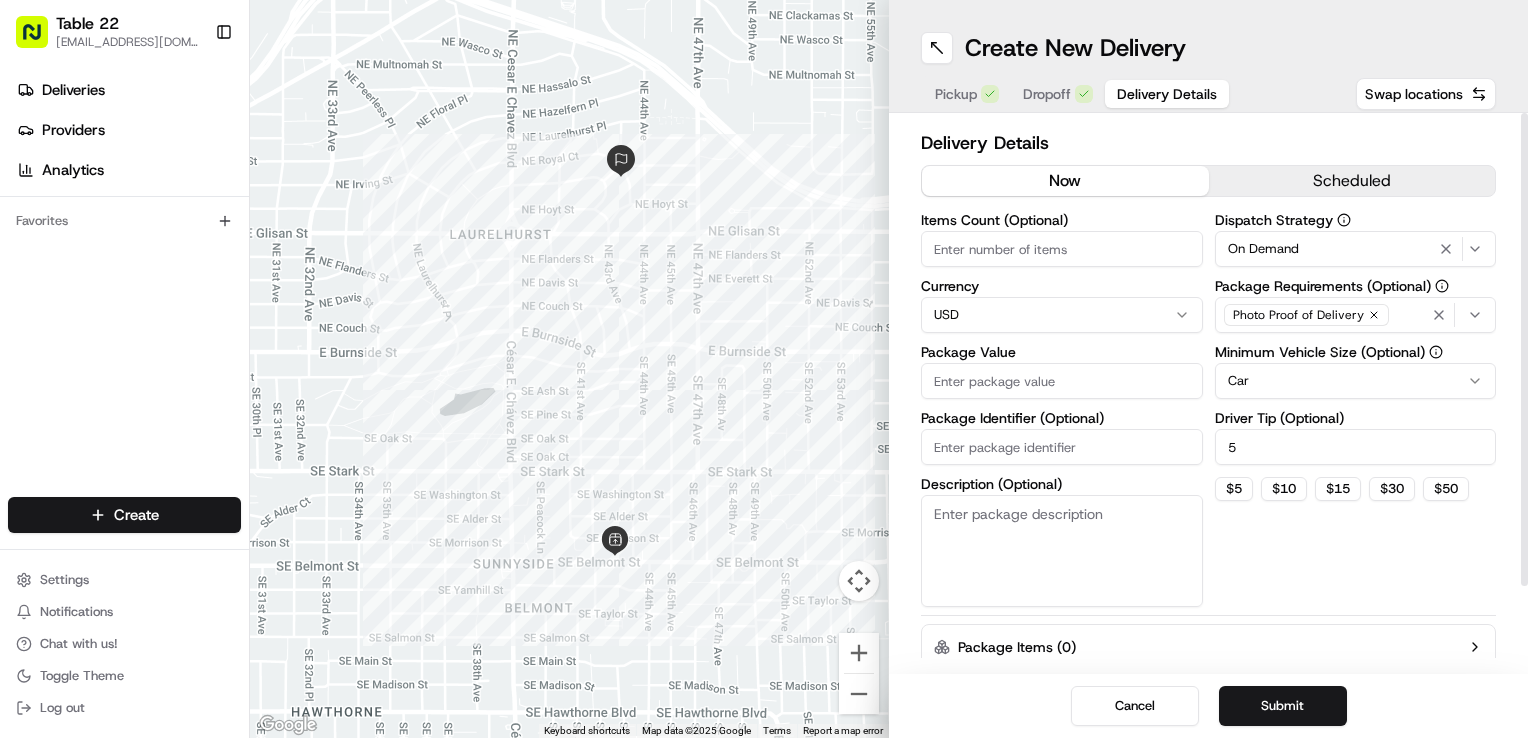 click on "Photo Proof of Delivery" at bounding box center (1356, 315) 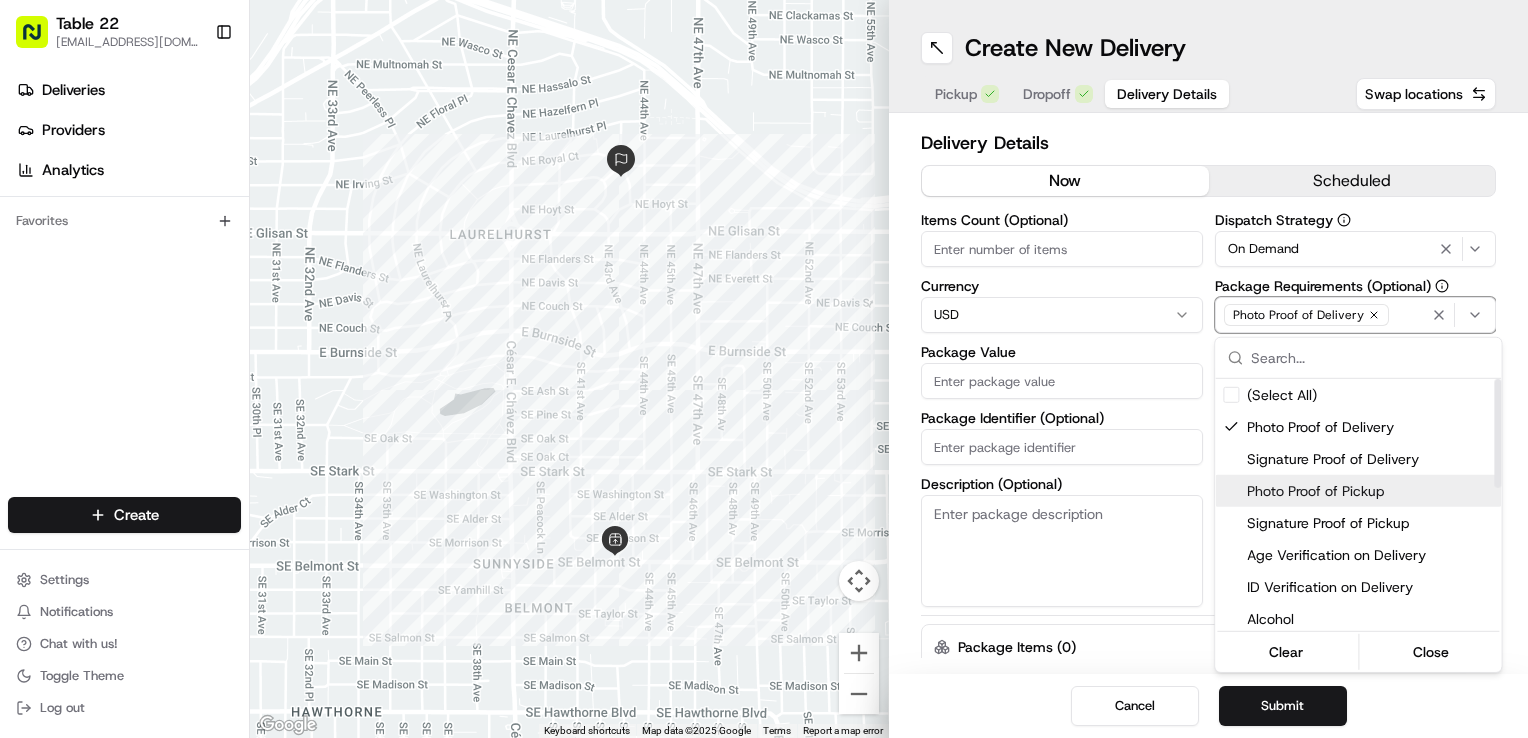 click on "Photo Proof of Pickup" at bounding box center [1370, 491] 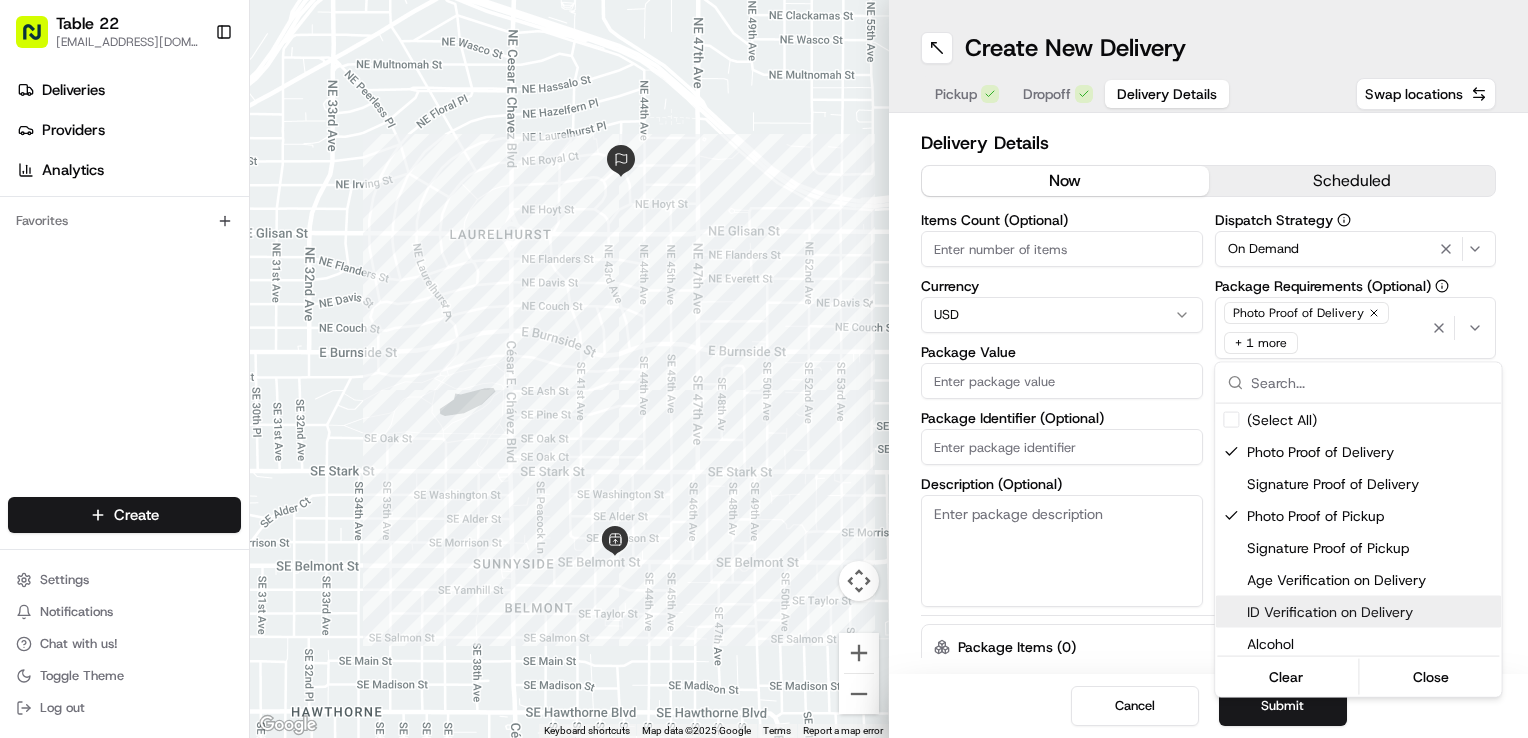 click on "Table 22 nikos@table22.com Toggle Sidebar Deliveries Providers Analytics Favorites Main Menu Members & Organization Organization Users Roles Preferences Customization Tracking Orchestration Automations Dispatch Strategy Locations Pickup Locations Dropoff Locations Billing Billing Refund Requests Integrations Notification Triggers Webhooks API Keys Request Logs Create Settings Notifications Chat with us! Toggle Theme Log out ← Move left → Move right ↑ Move up ↓ Move down + Zoom in - Zoom out Home Jump left by 75% End Jump right by 75% Page Up Jump up by 75% Page Down Jump down by 75% To navigate, press the arrow keys. Keyboard shortcuts Map Data Map data ©2025 Google Map data ©2025 Google 200 m  Click to toggle between metric and imperial units Terms Report a map error Create New Delivery Pickup Dropoff Delivery Details Swap locations Delivery Details now scheduled Items Count (Optional) Currency USD Package Value Package Identifier (Optional) Description (Optional) Dispatch Strategy" at bounding box center (764, 369) 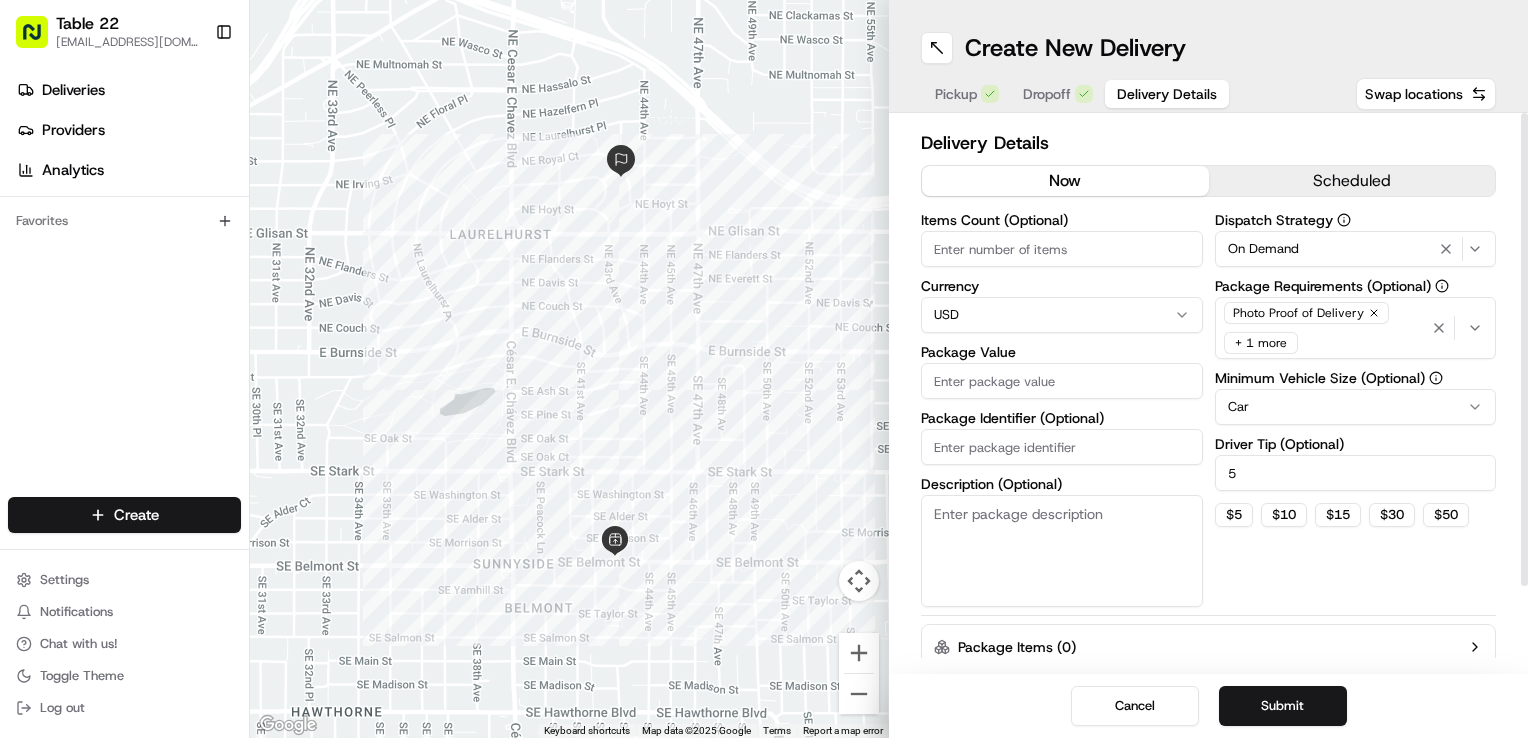 click on "Description (Optional)" at bounding box center (1062, 551) 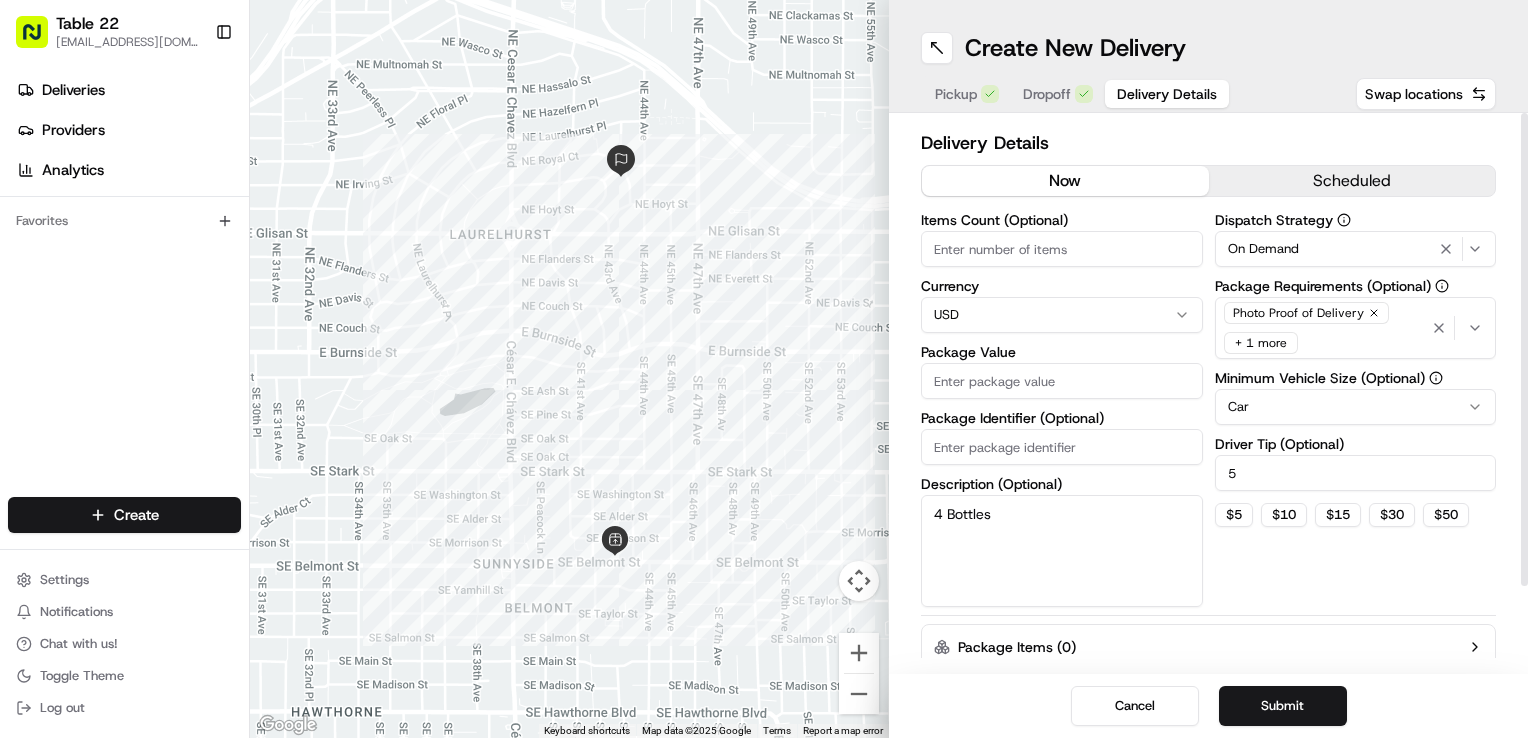 type on "4 Bottles" 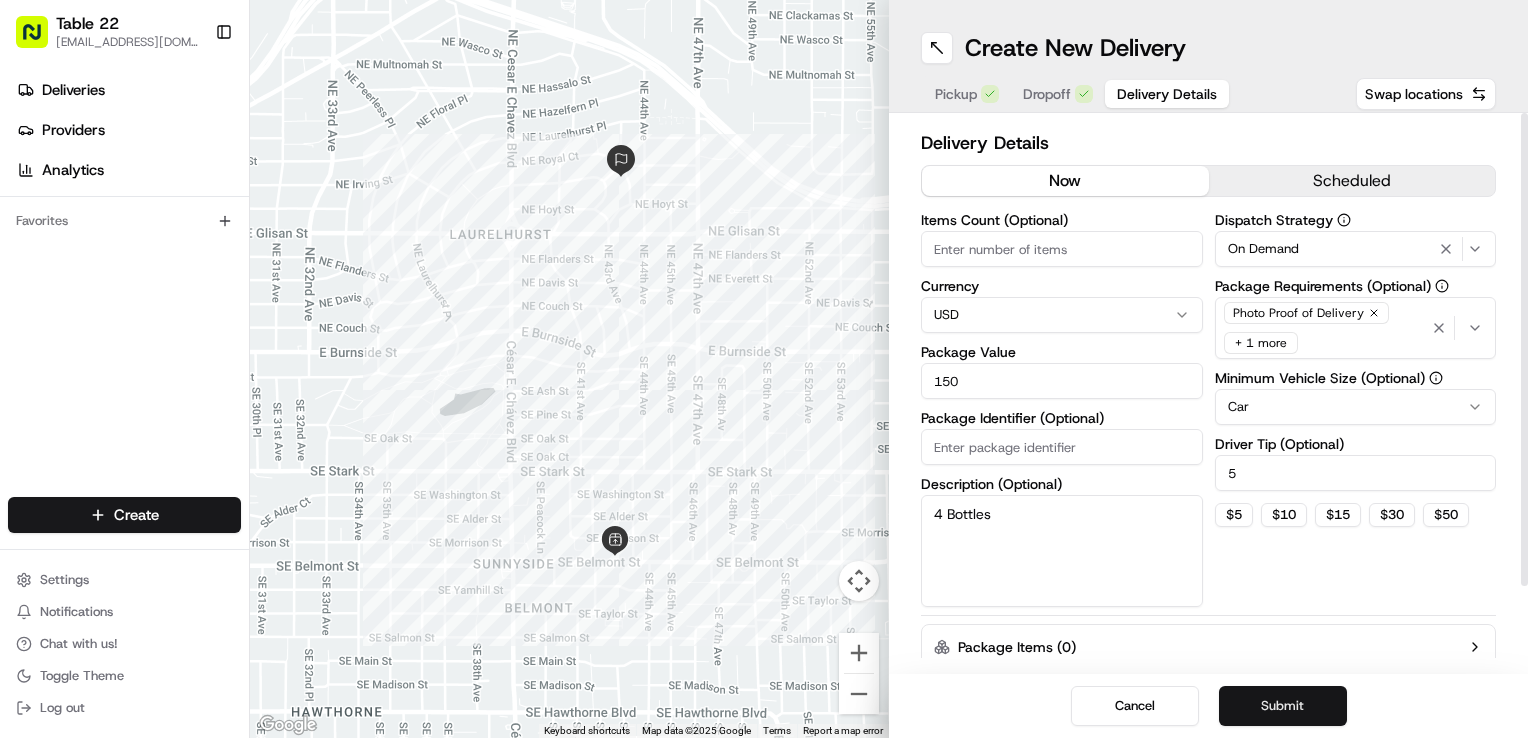 type on "150" 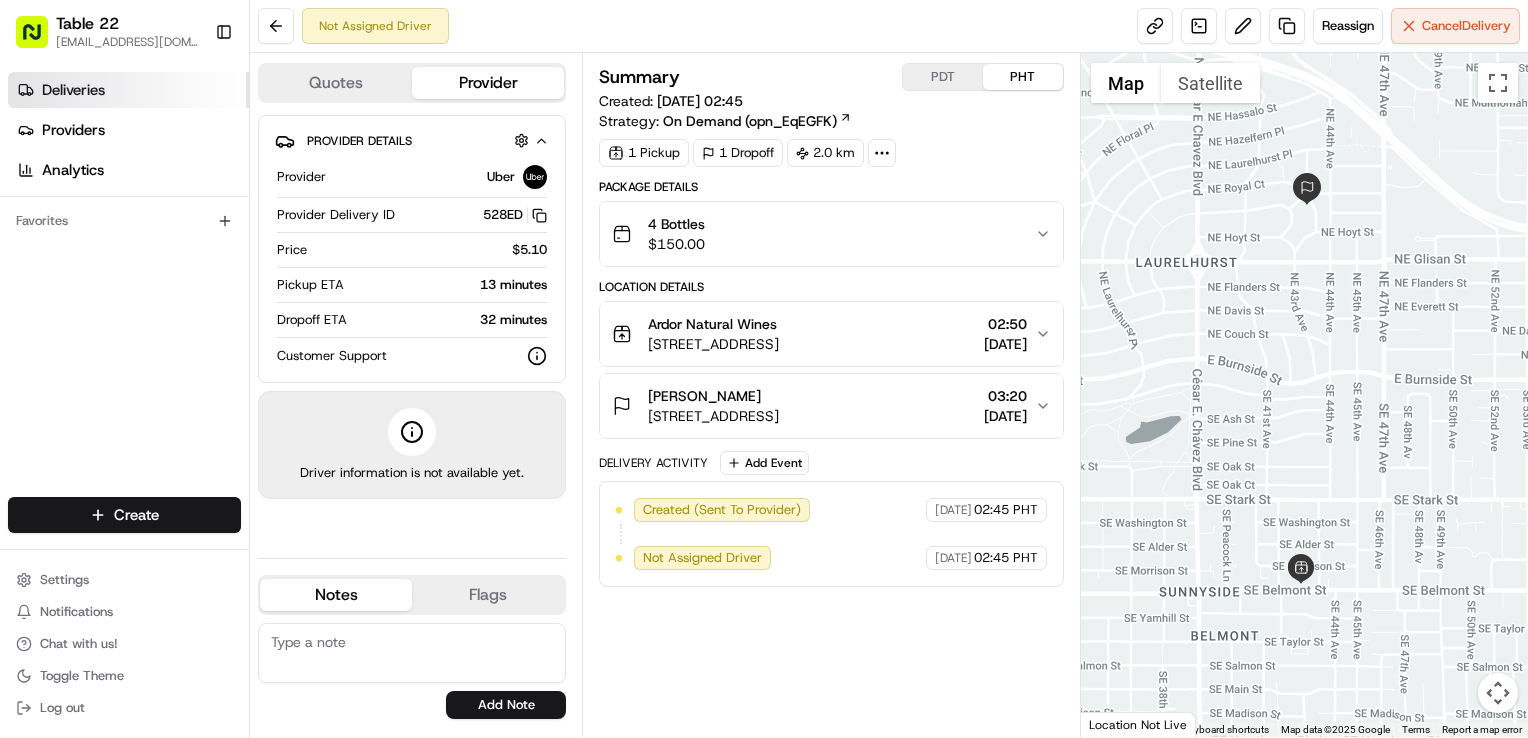 click on "Deliveries" at bounding box center [128, 90] 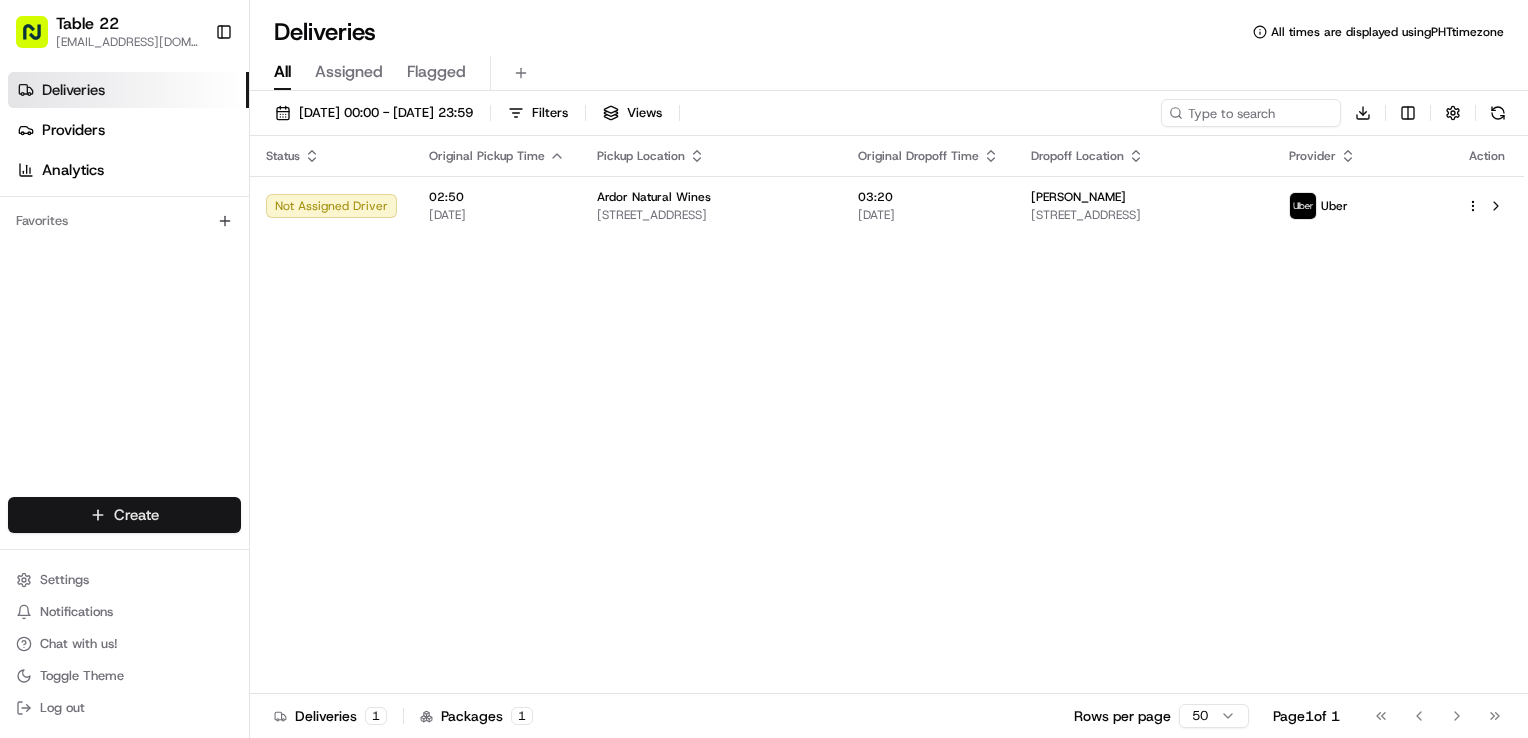 click on "Table 22 nikos@table22.com Toggle Sidebar Deliveries Providers Analytics Favorites Main Menu Members & Organization Organization Users Roles Preferences Customization Tracking Orchestration Automations Dispatch Strategy Locations Pickup Locations Dropoff Locations Billing Billing Refund Requests Integrations Notification Triggers Webhooks API Keys Request Logs Create Settings Notifications Chat with us! Toggle Theme Log out Deliveries All times are displayed using  PHT  timezone All Assigned Flagged 11/07/2025 00:00 - 11/07/2025 23:59 Filters Views Download Status Original Pickup Time Pickup Location Original Dropoff Time Dropoff Location Provider Action Not Assigned Driver 02:50 11/07/2025 Ardor Natural Wines 4243 SE Belmont St UNIT 400, Portland, OR 97215, USA 03:20 11/07/2025 Jesse Donaldson 717 NE 43rd Ave, Portland, OR 97213, USA Uber Deliveries 1 Packages 1 Rows per page 50 Page  1  of   1 Go to first page Go to previous page Go to next page Go to last page" at bounding box center (764, 369) 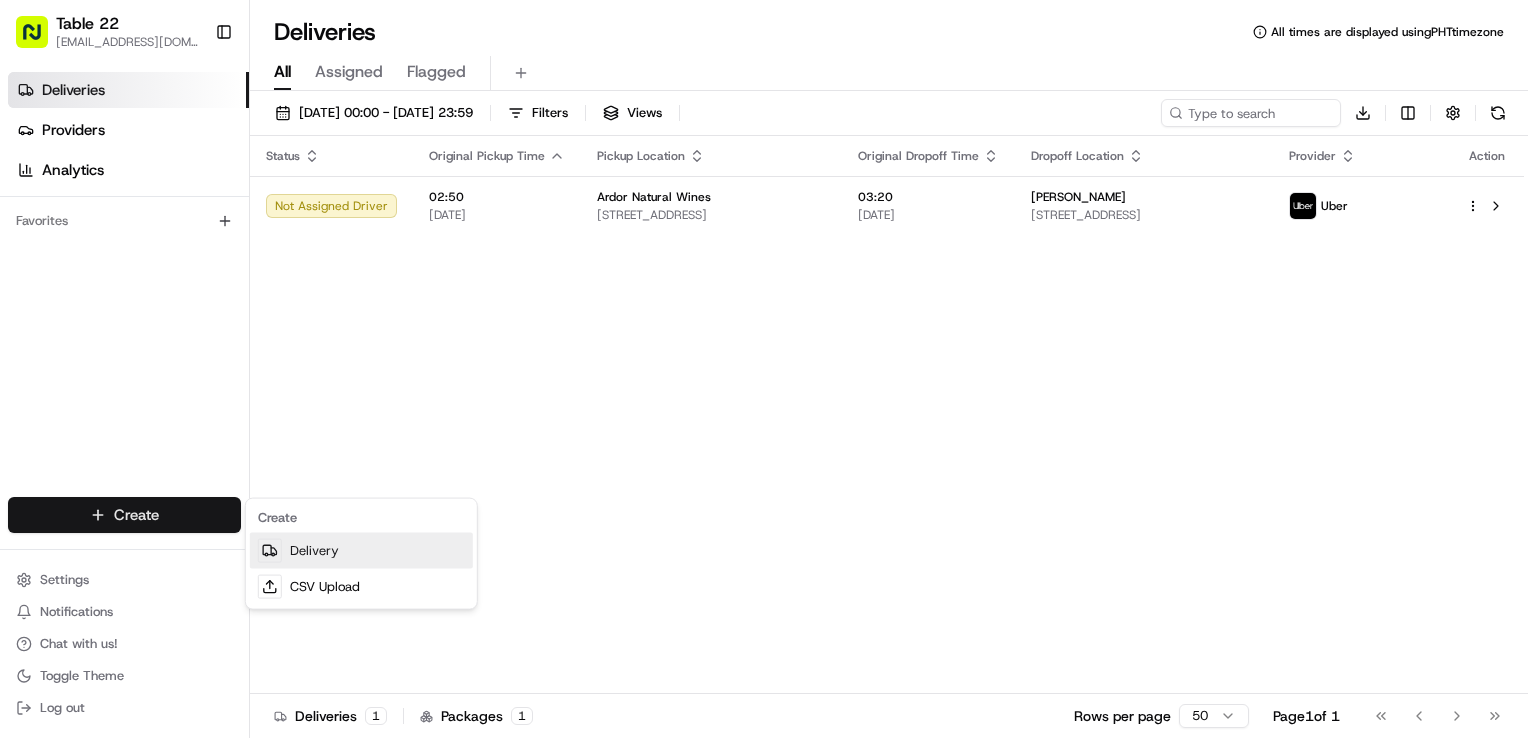click on "Delivery" at bounding box center (361, 551) 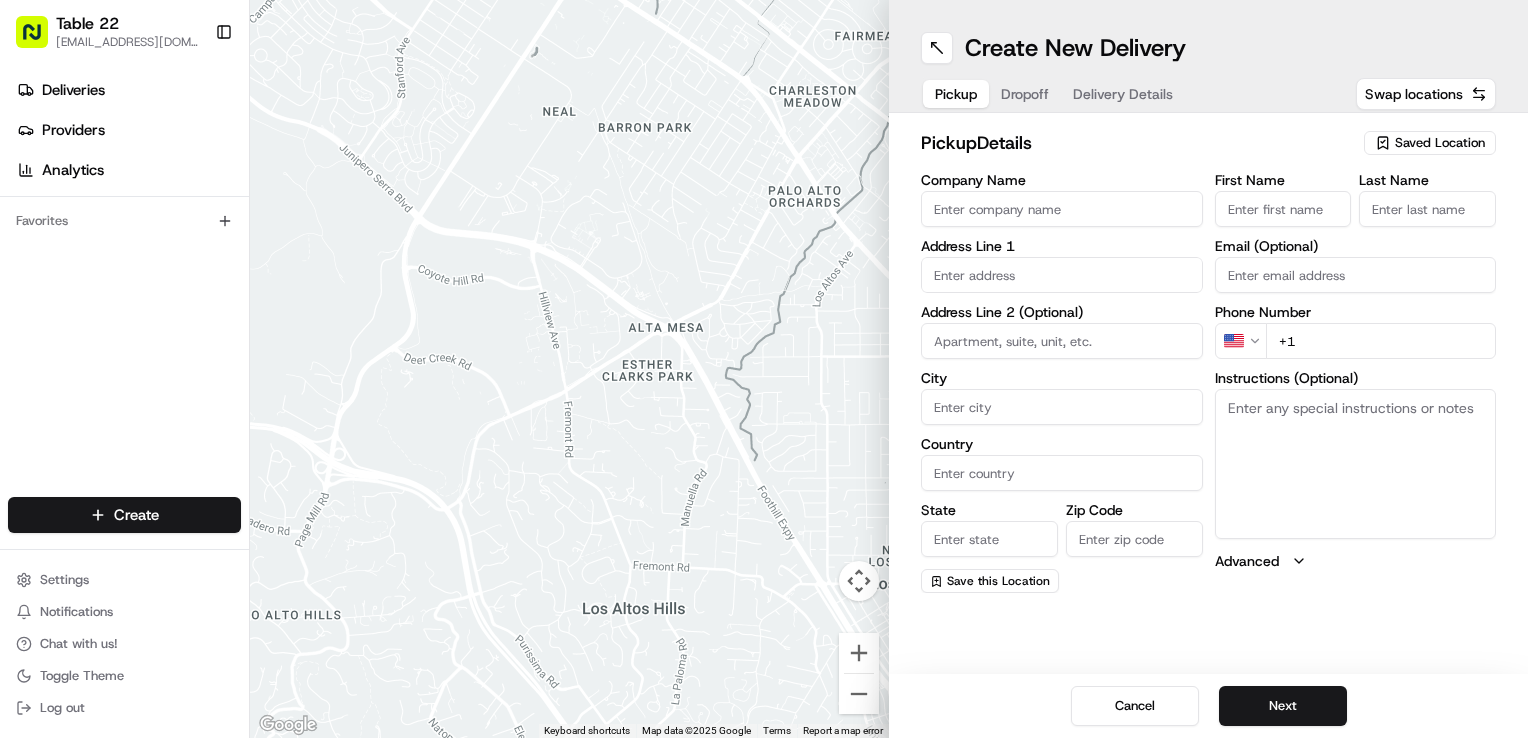 click on "Saved Location" at bounding box center (1440, 143) 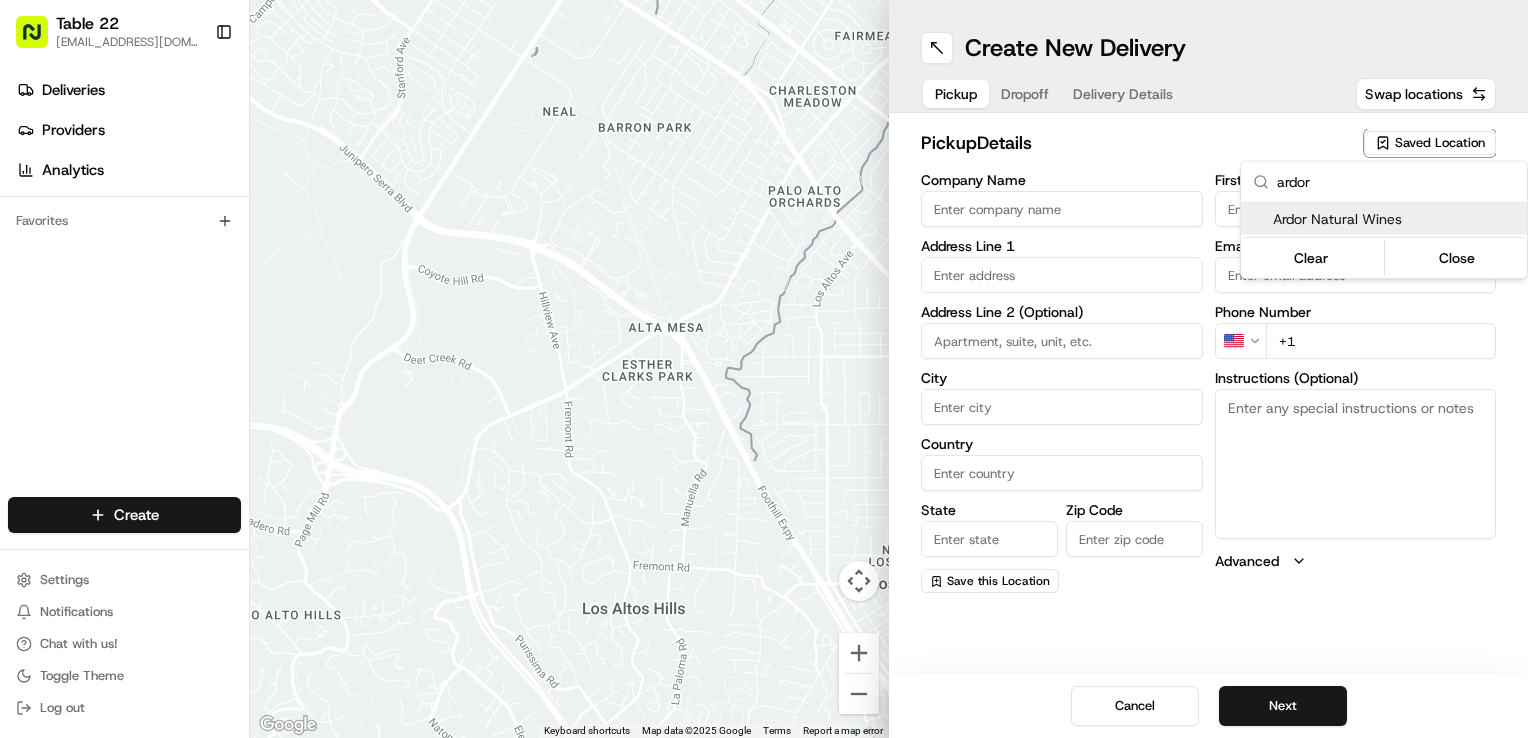 type on "ardor" 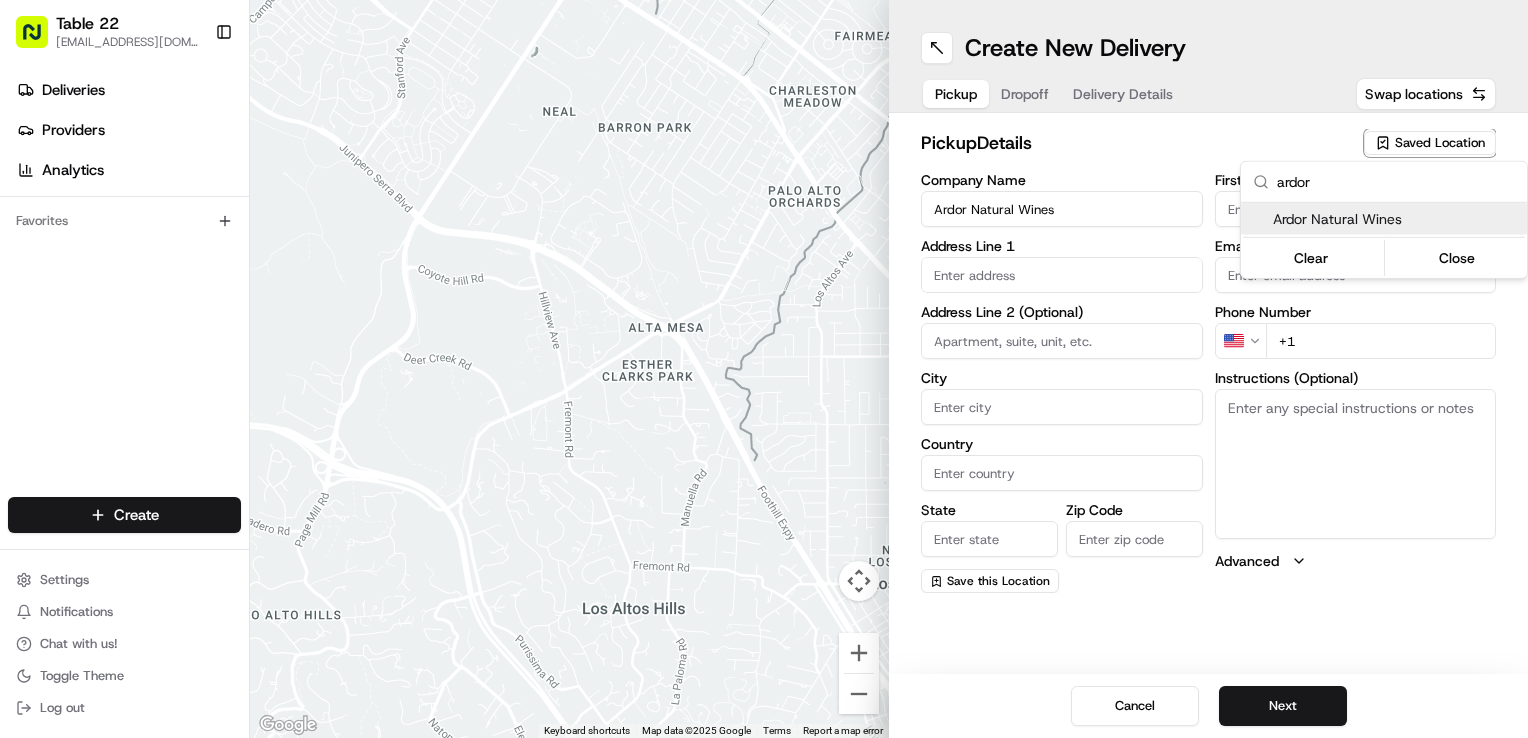 type on "4243 SE Belmont St" 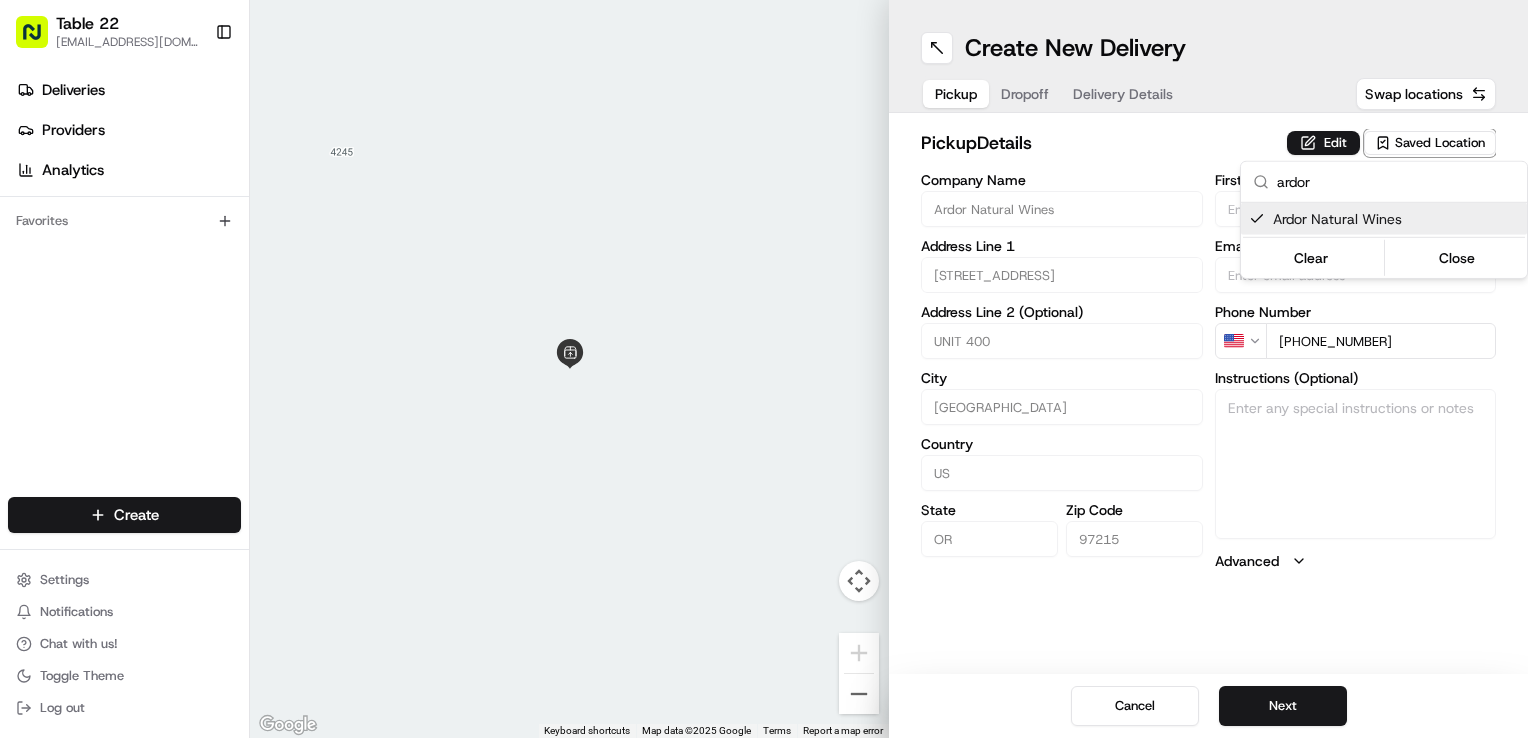 click on "Table 22 nikos@table22.com Toggle Sidebar Deliveries Providers Analytics Favorites Main Menu Members & Organization Organization Users Roles Preferences Customization Tracking Orchestration Automations Dispatch Strategy Locations Pickup Locations Dropoff Locations Billing Billing Refund Requests Integrations Notification Triggers Webhooks API Keys Request Logs Create Settings Notifications Chat with us! Toggle Theme Log out ← Move left → Move right ↑ Move up ↓ Move down + Zoom in - Zoom out Home Jump left by 75% End Jump right by 75% Page Up Jump up by 75% Page Down Jump down by 75% To navigate, press the arrow keys. Keyboard shortcuts Map Data Map data ©2025 Google Map data ©2025 Google 2 m  Click to toggle between metric and imperial units Terms Report a map error Create New Delivery Pickup Dropoff Delivery Details Swap locations pickup  Details  Edit Saved Location Company Name Ardor Natural Wines Address Line 1 4243 SE Belmont St Address Line 2 (Optional) UNIT 400 City Portland" at bounding box center [764, 369] 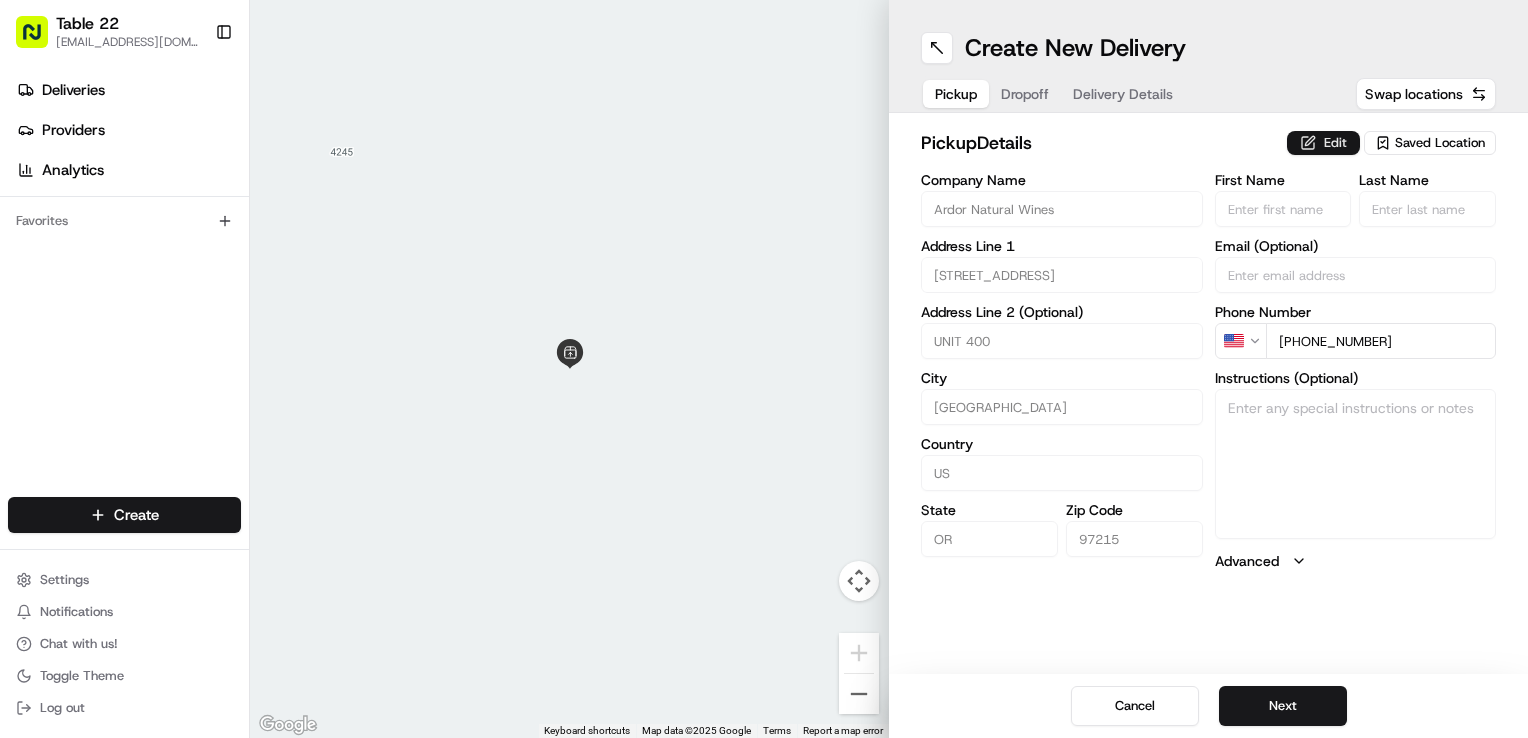 click on "Edit" at bounding box center [1323, 143] 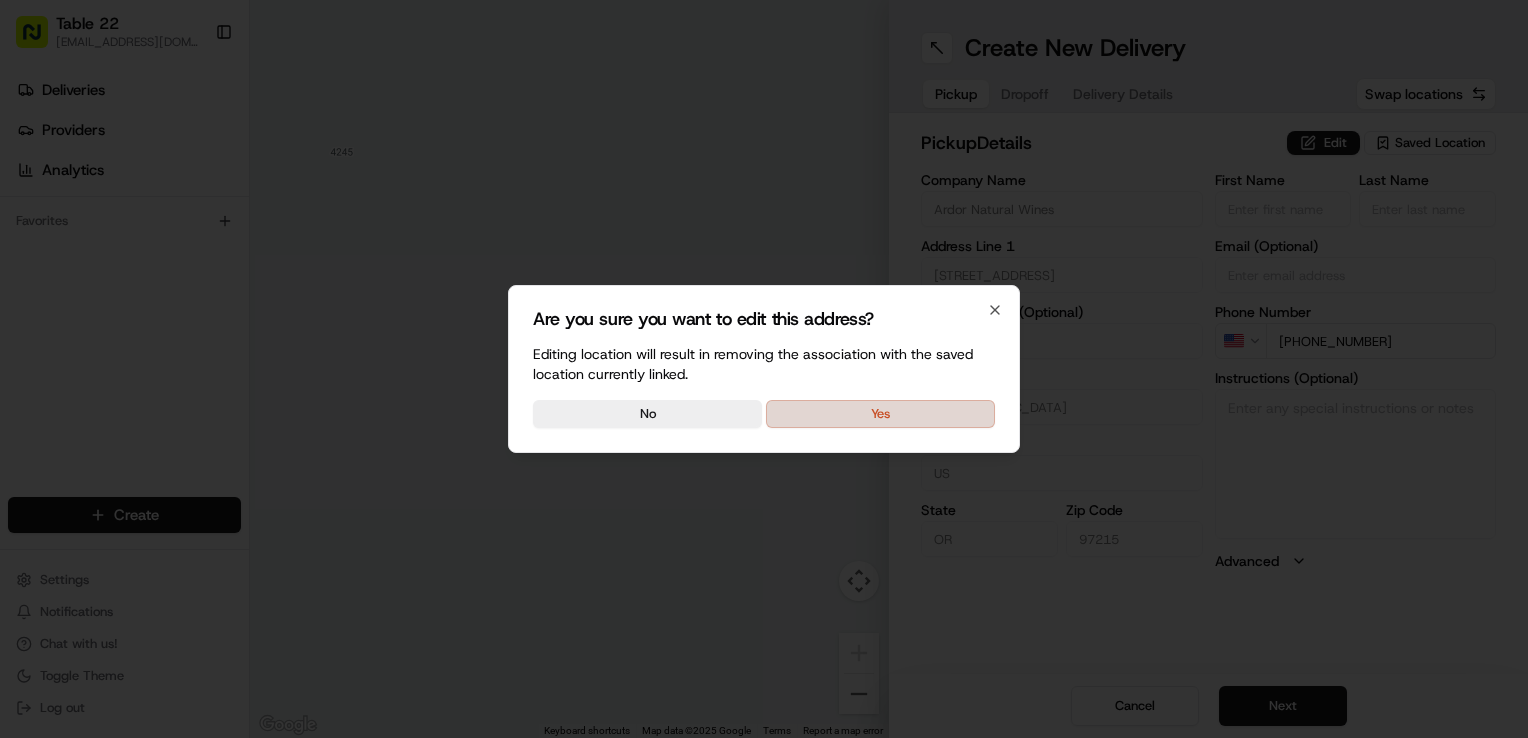 click on "Yes" at bounding box center [880, 414] 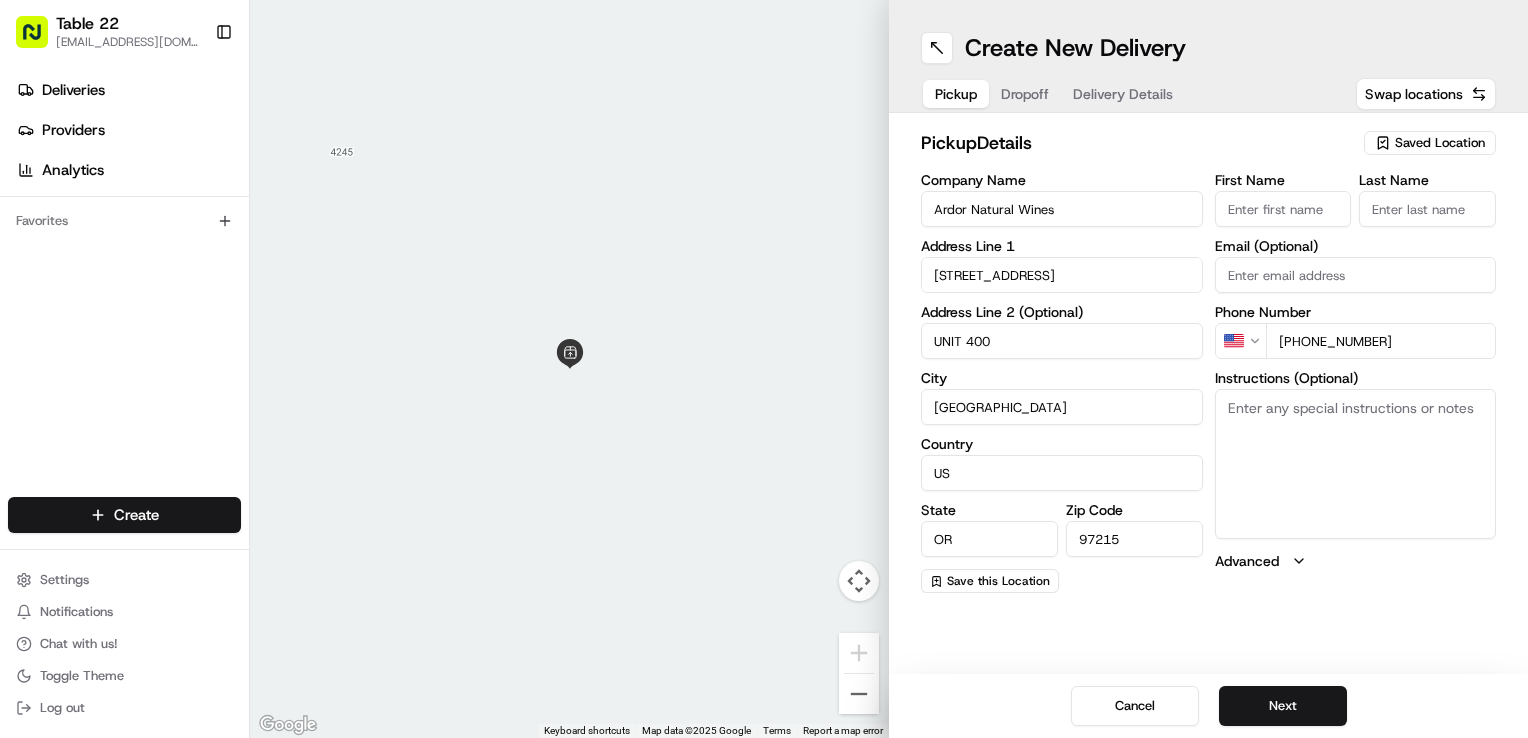 click on "Instructions (Optional)" at bounding box center [1356, 464] 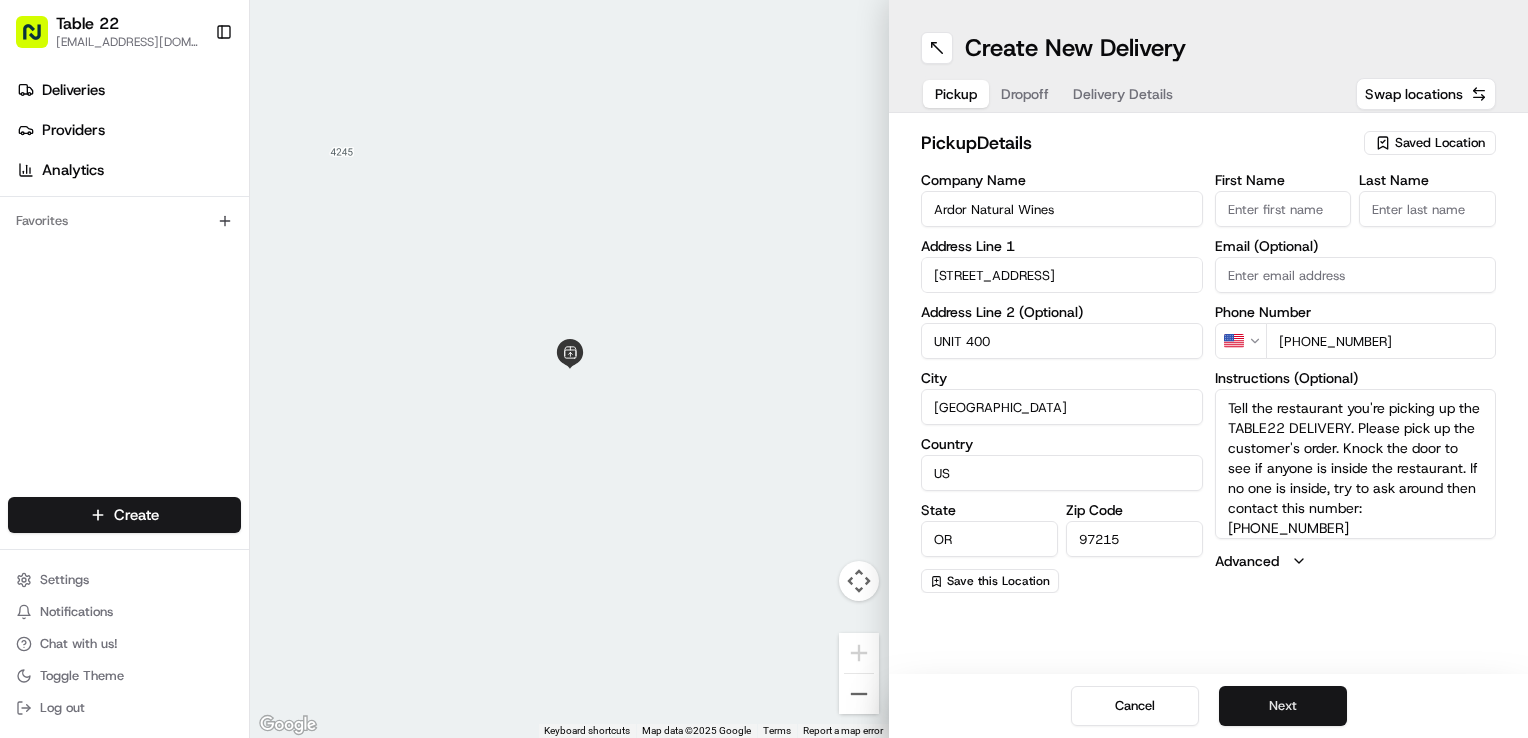 type on "Tell the restaurant you're picking up the TABLE22 DELIVERY. Please pick up the customer's order. Knock the door to see if anyone is inside the restaurant. If no one is inside, try to ask around then contact this number: (804) 944-9038" 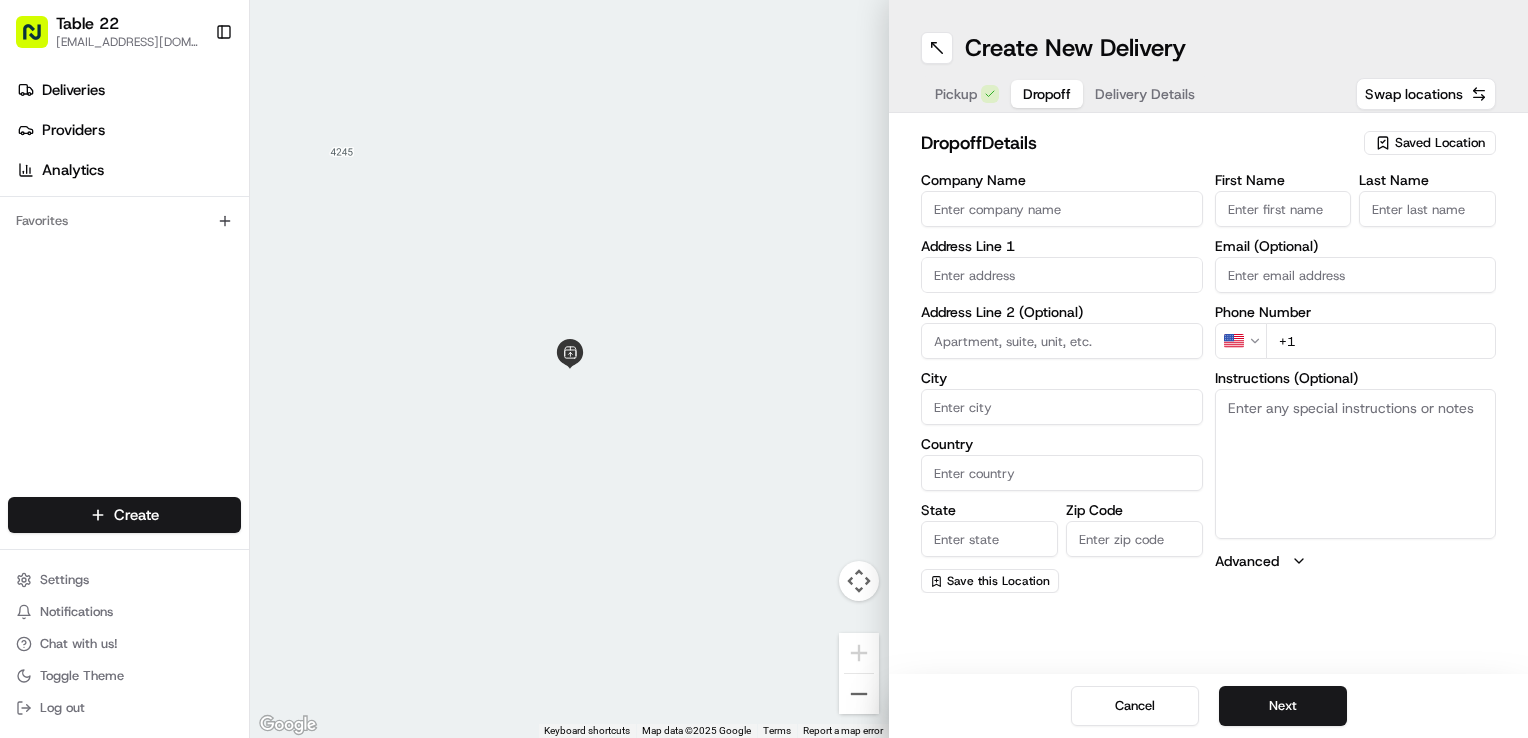 click on "Saved Location" at bounding box center [1440, 143] 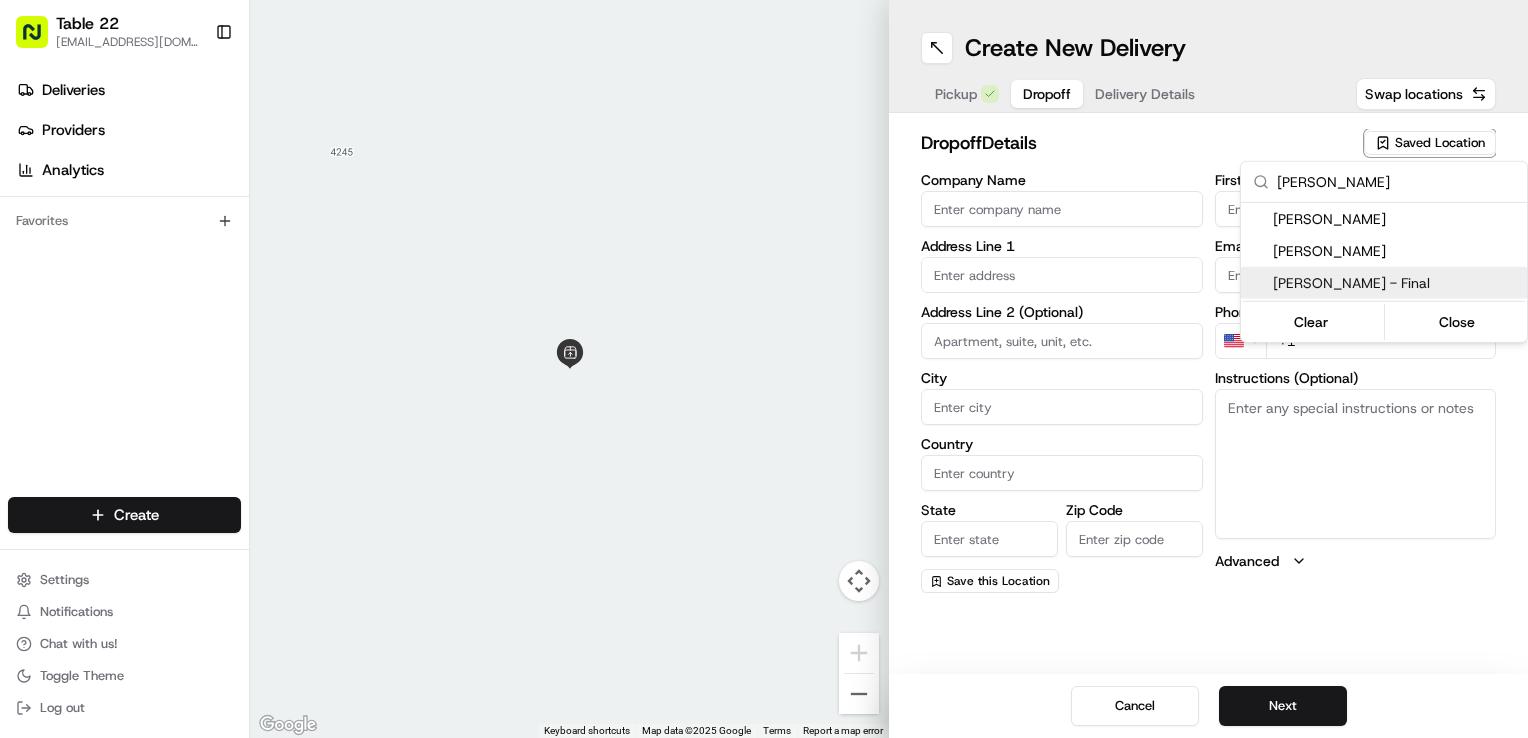 type on "Paul Buchanan" 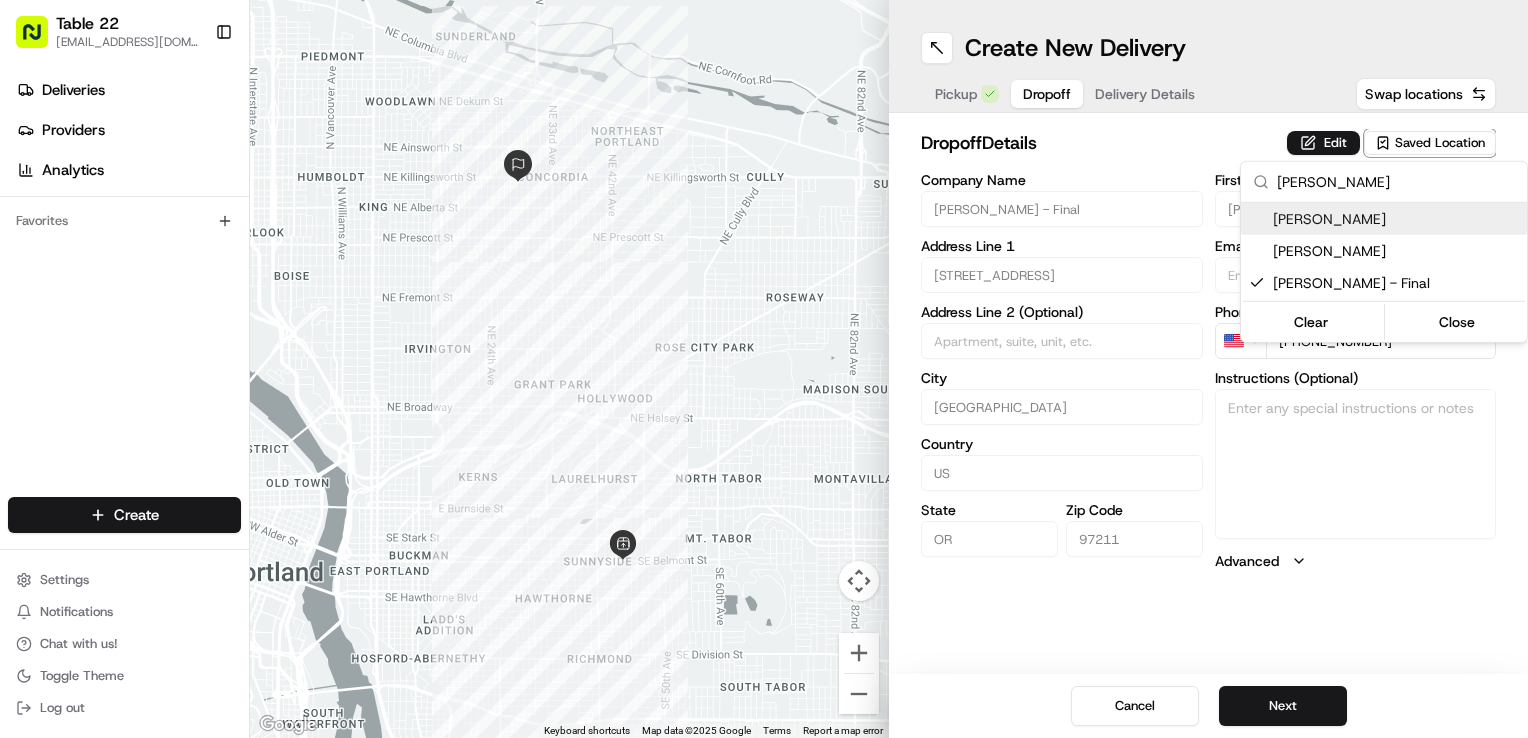 click on "Table 22 nikos@table22.com Toggle Sidebar Deliveries Providers Analytics Favorites Main Menu Members & Organization Organization Users Roles Preferences Customization Tracking Orchestration Automations Dispatch Strategy Locations Pickup Locations Dropoff Locations Billing Billing Refund Requests Integrations Notification Triggers Webhooks API Keys Request Logs Create Settings Notifications Chat with us! Toggle Theme Log out ← Move left → Move right ↑ Move up ↓ Move down + Zoom in - Zoom out Home Jump left by 75% End Jump right by 75% Page Up Jump up by 75% Page Down Jump down by 75% To navigate, press the arrow keys. Keyboard shortcuts Map Data Map data ©2025 Google Map data ©2025 Google 1 km  Click to toggle between metric and imperial units Terms Report a map error Create New Delivery Pickup Dropoff Delivery Details Swap locations dropoff  Details  Edit Saved Location Company Name PAUL BUCHANAN - Final Address Line 1 5404 NE 28th Ave Address Line 2 (Optional) City Portland Country" at bounding box center [764, 369] 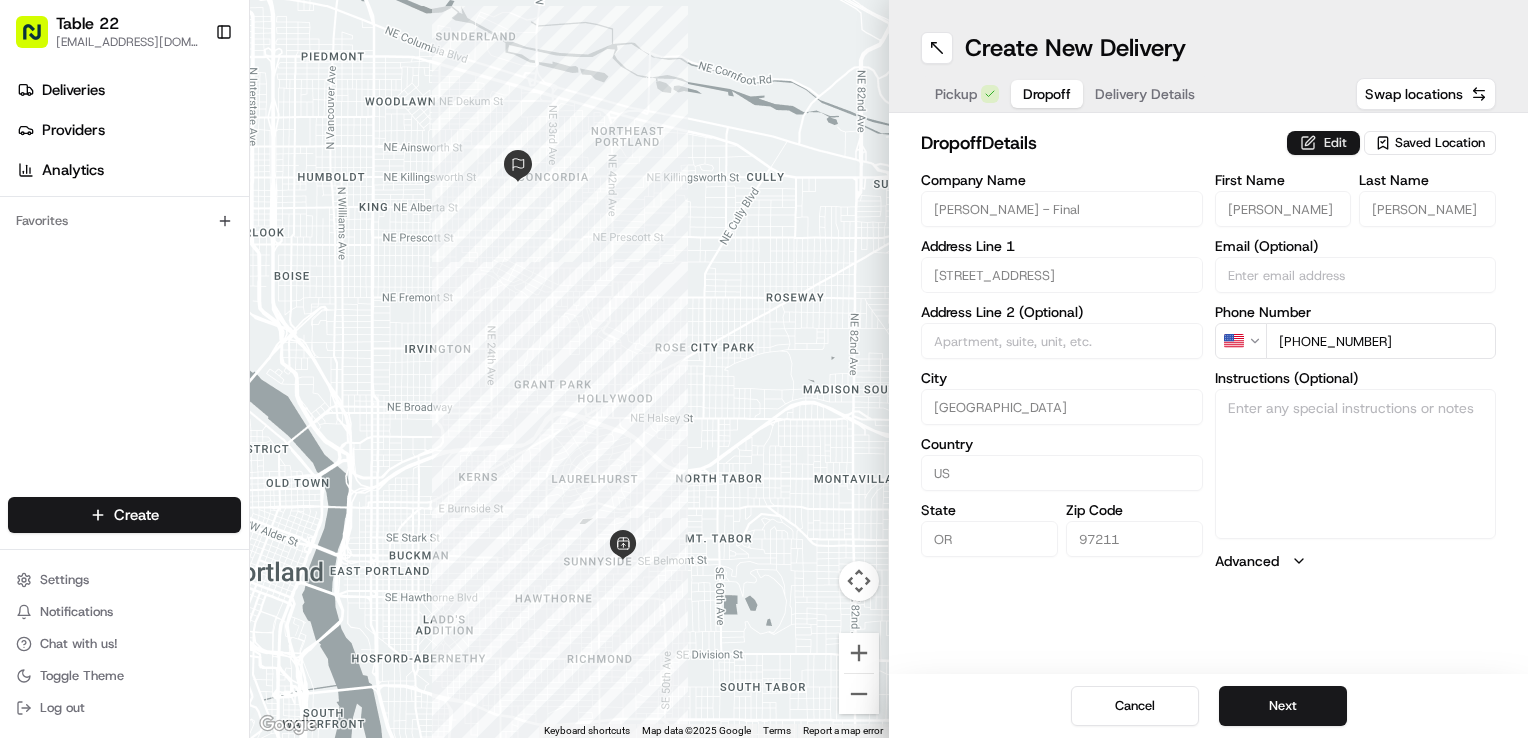 click on "Edit" at bounding box center (1323, 143) 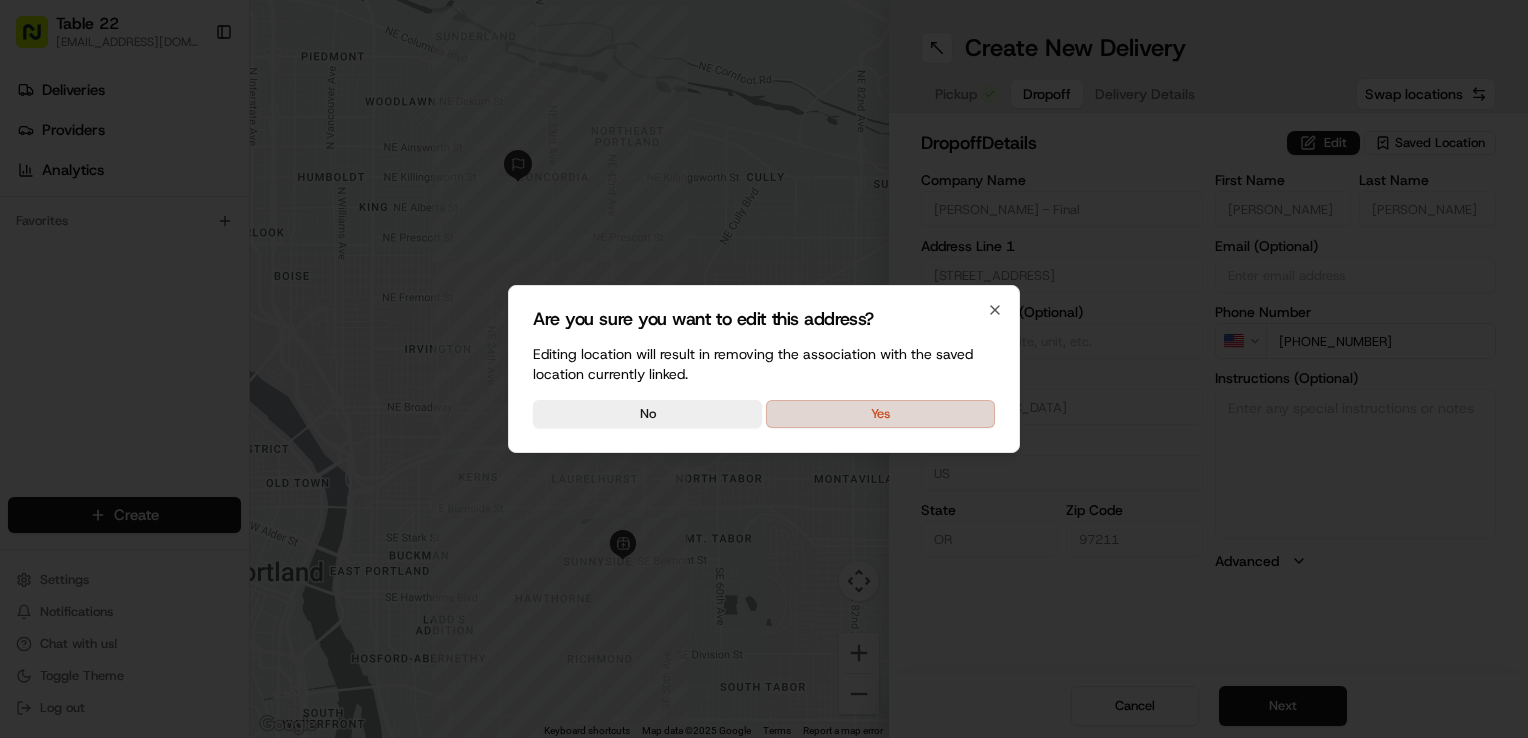 click on "Yes" at bounding box center [880, 414] 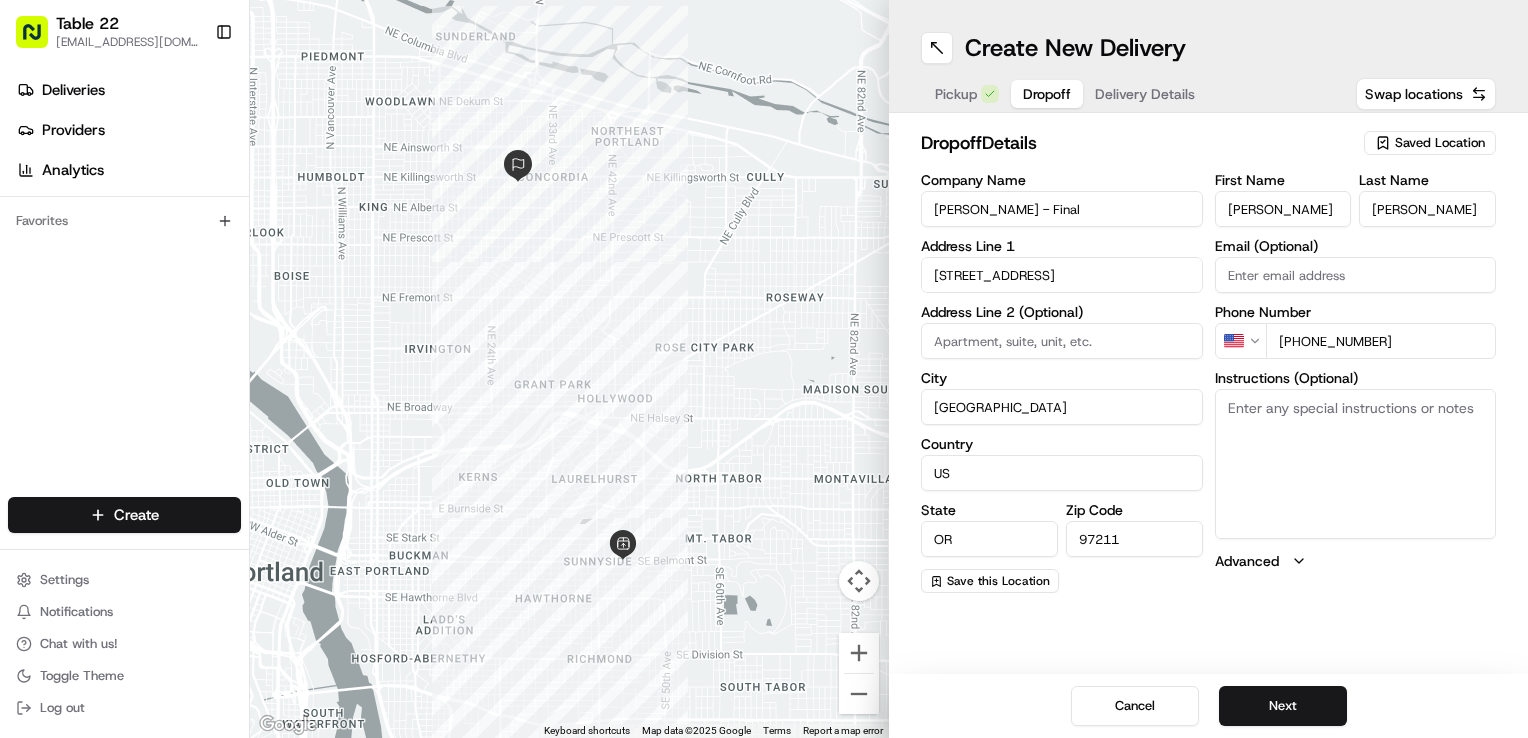 click on "Instructions (Optional)" at bounding box center [1356, 464] 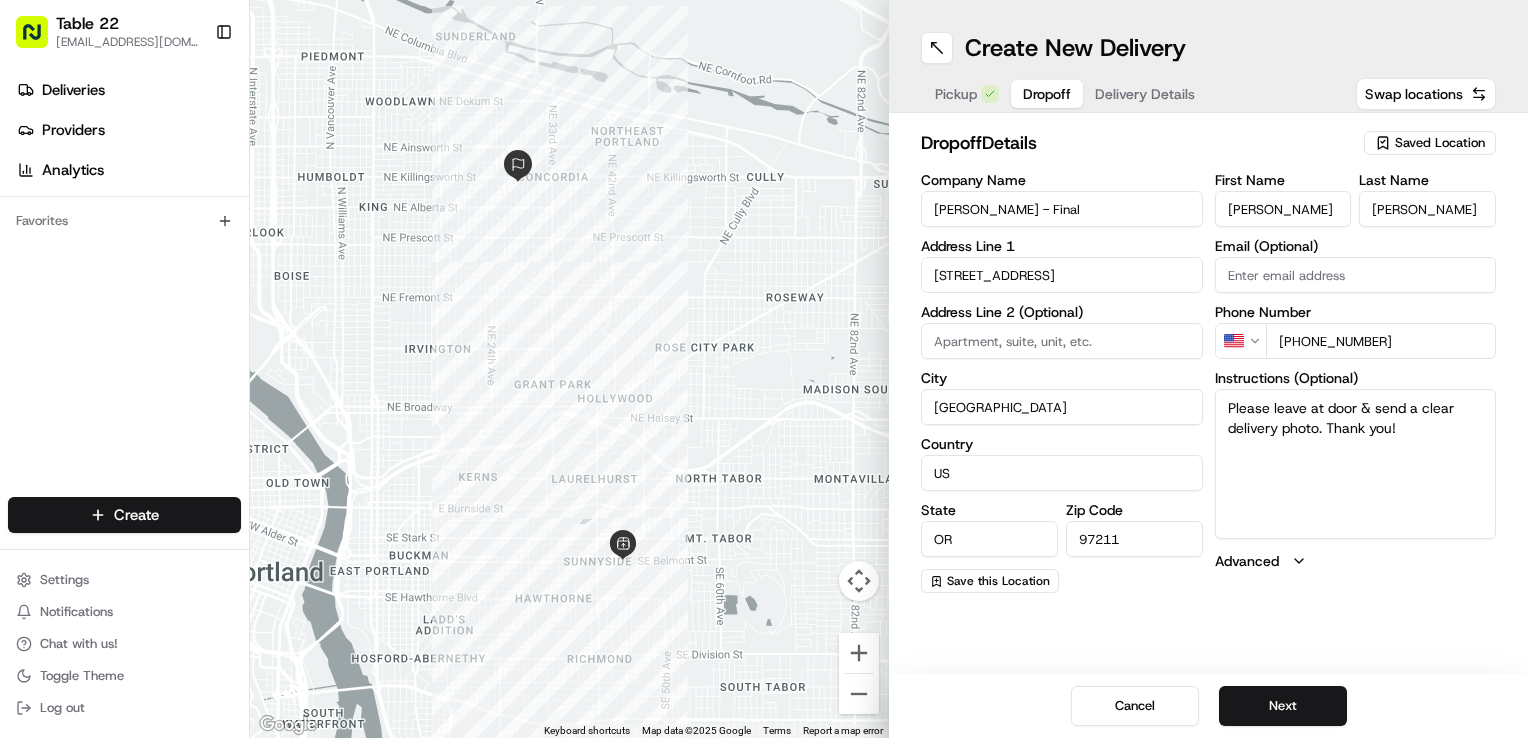 type on "Please leave at door & send a clear delivery photo. Thank you!" 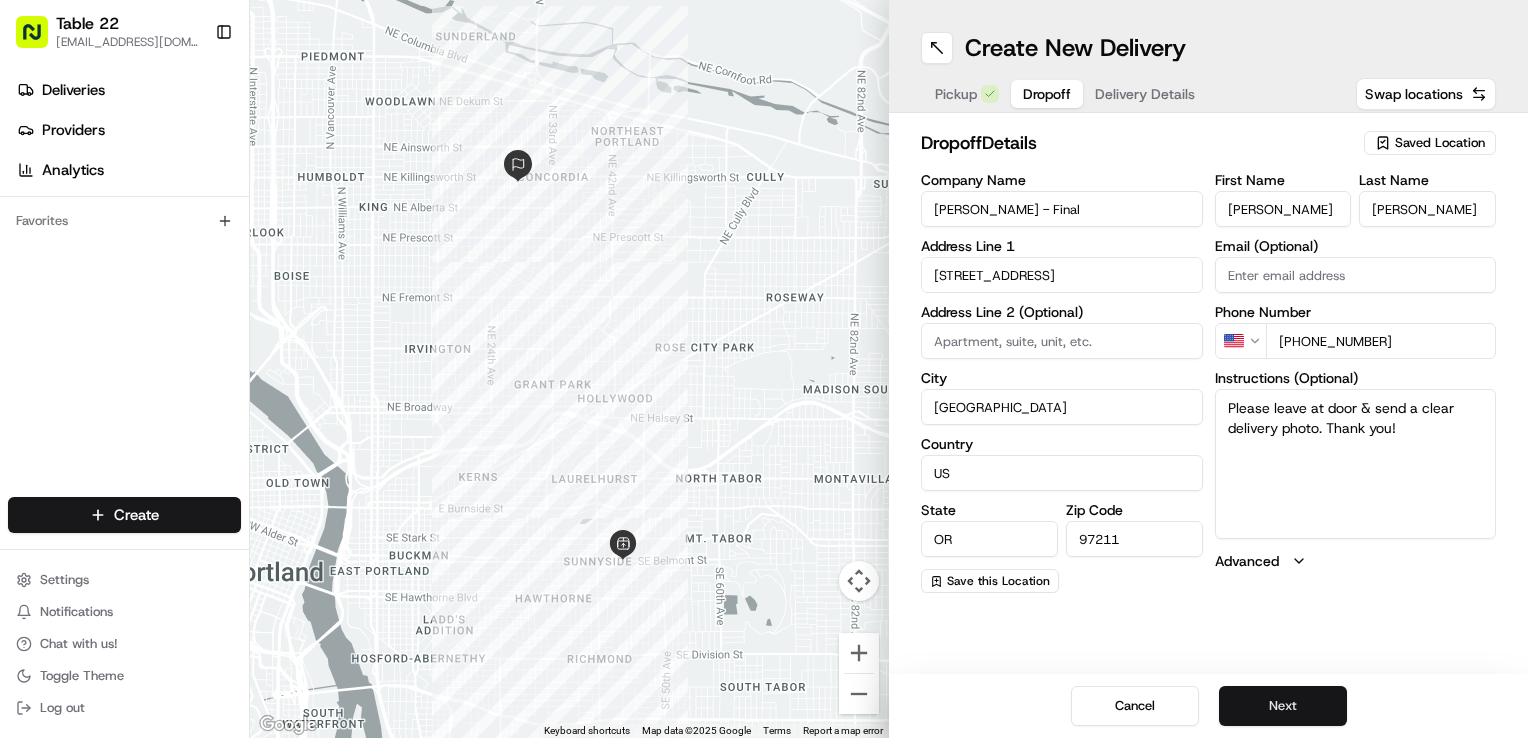 click on "Next" at bounding box center (1283, 706) 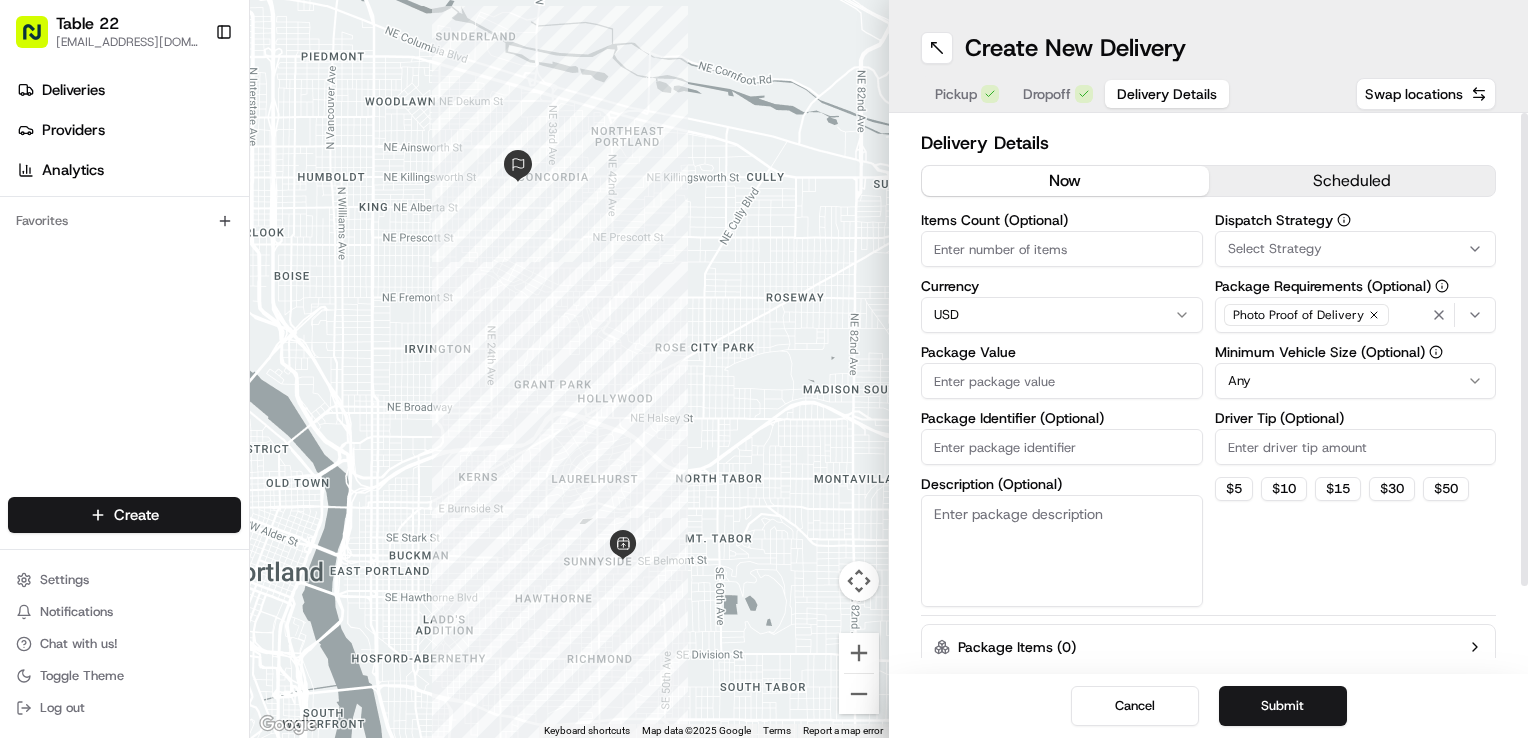 click on "Select Strategy" at bounding box center (1275, 249) 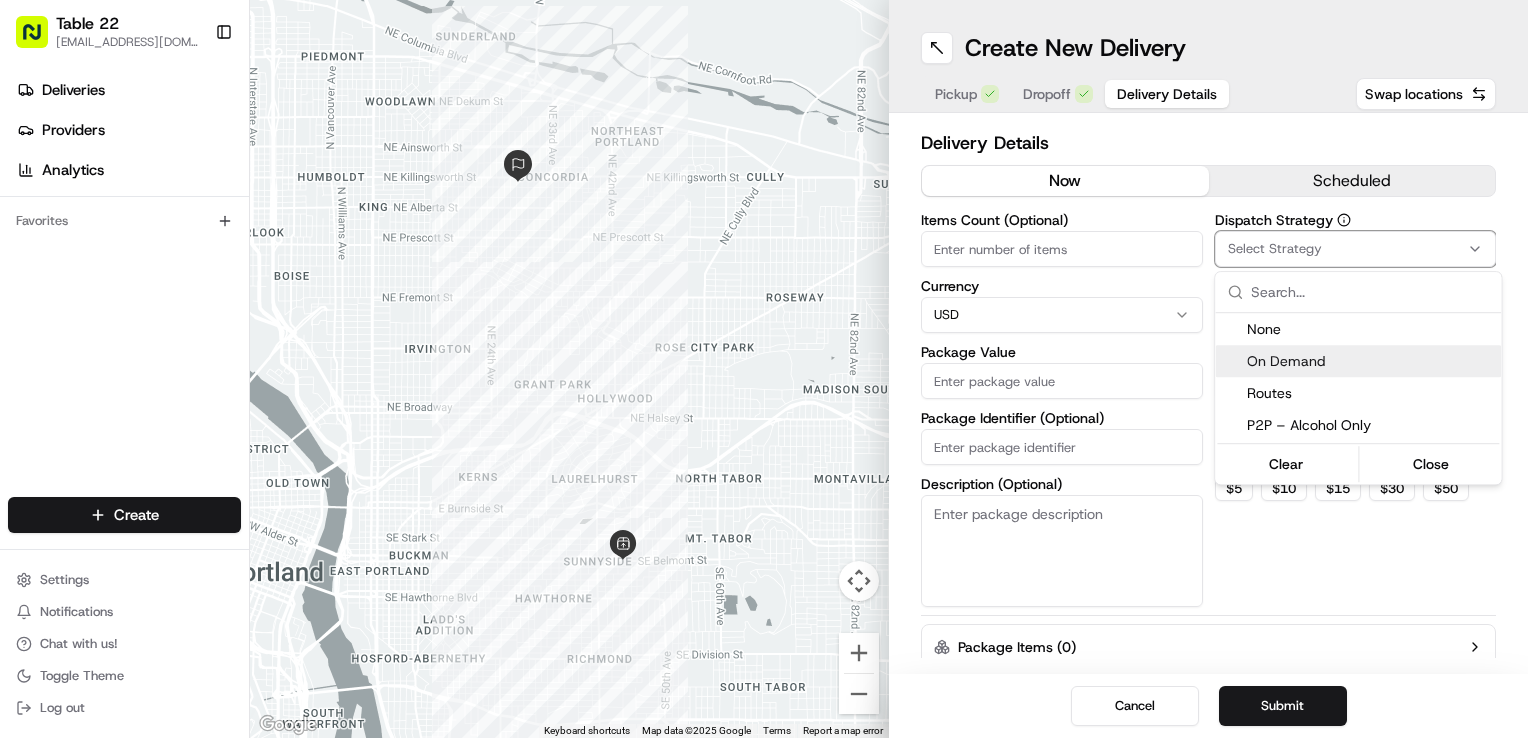 click on "On Demand" at bounding box center (1370, 361) 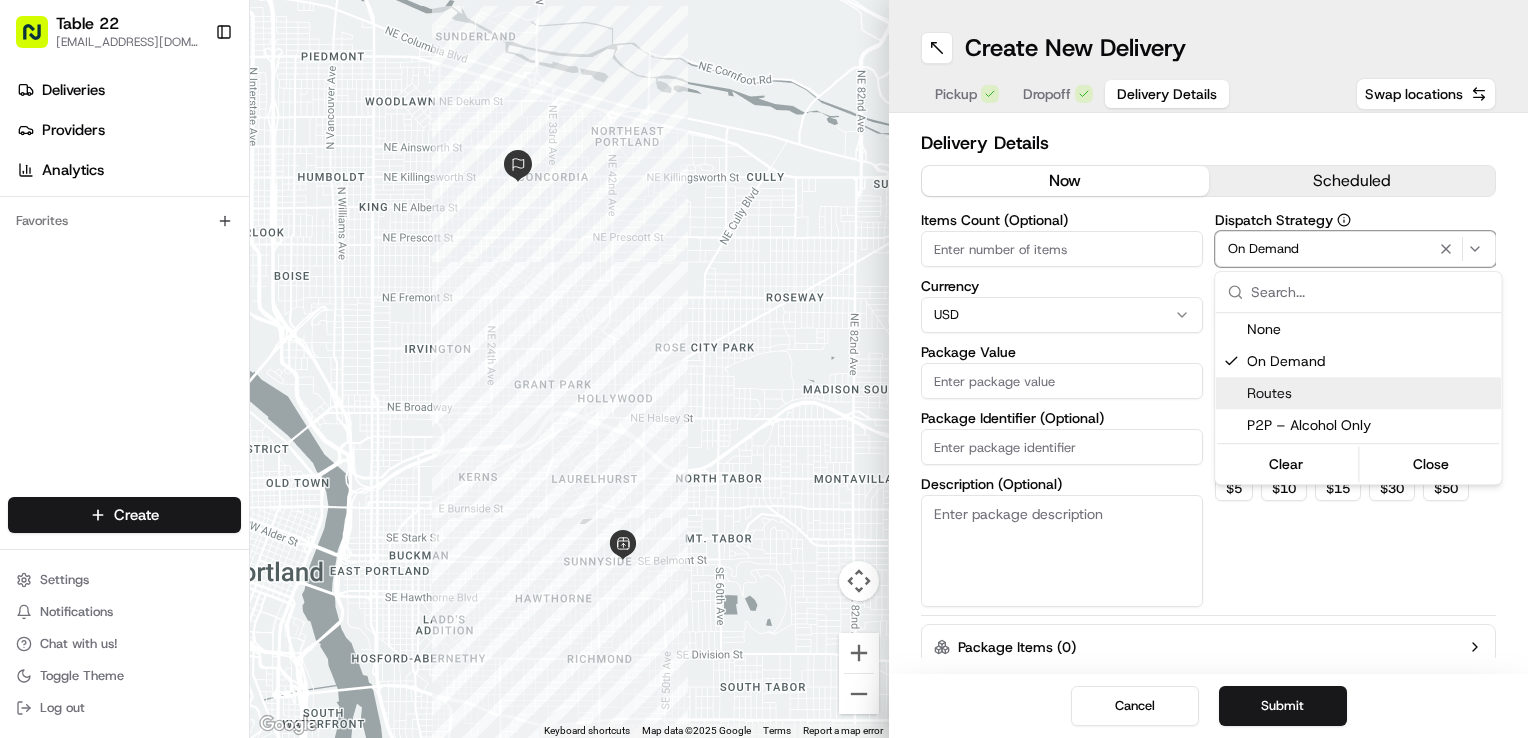 click on "Table 22 nikos@table22.com Toggle Sidebar Deliveries Providers Analytics Favorites Main Menu Members & Organization Organization Users Roles Preferences Customization Tracking Orchestration Automations Dispatch Strategy Locations Pickup Locations Dropoff Locations Billing Billing Refund Requests Integrations Notification Triggers Webhooks API Keys Request Logs Create Settings Notifications Chat with us! Toggle Theme Log out ← Move left → Move right ↑ Move up ↓ Move down + Zoom in - Zoom out Home Jump left by 75% End Jump right by 75% Page Up Jump up by 75% Page Down Jump down by 75% To navigate, press the arrow keys. Keyboard shortcuts Map Data Map data ©2025 Google Map data ©2025 Google 1 km  Click to toggle between metric and imperial units Terms Report a map error Create New Delivery Pickup Dropoff Delivery Details Swap locations Delivery Details now scheduled Items Count (Optional) Currency USD Package Value Package Identifier (Optional) Description (Optional) Dispatch Strategy" at bounding box center (764, 369) 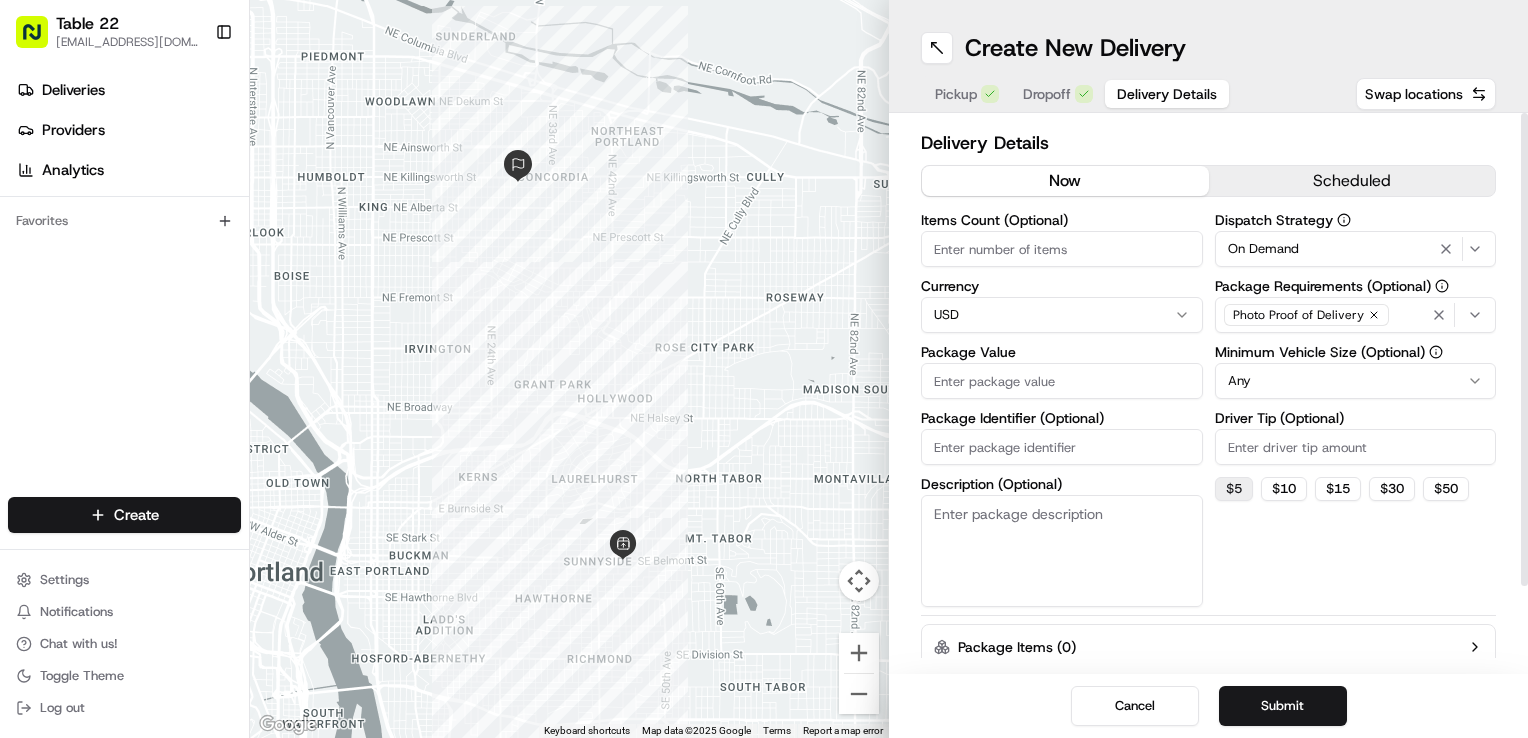 click on "$ 5" at bounding box center [1234, 489] 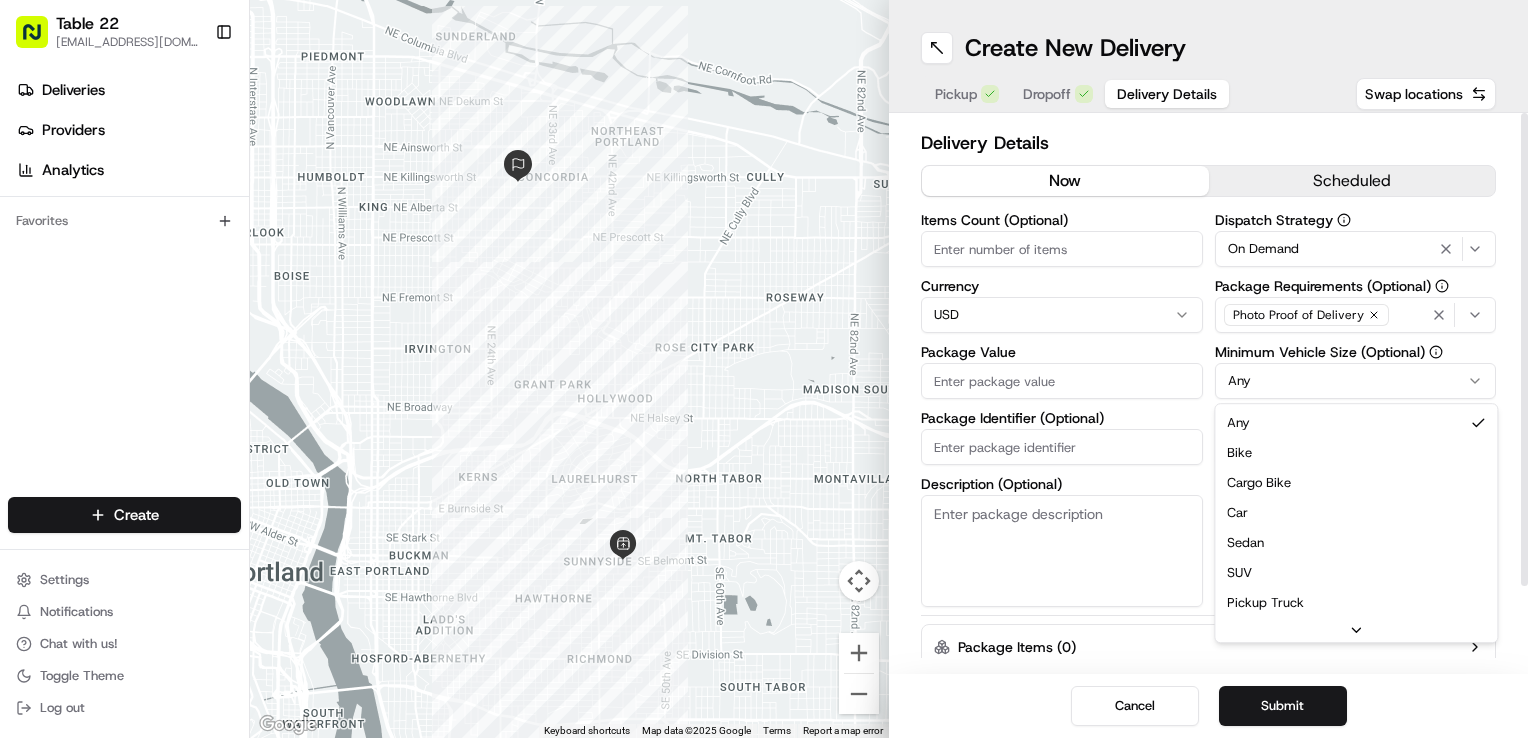 click on "Table 22 nikos@table22.com Toggle Sidebar Deliveries Providers Analytics Favorites Main Menu Members & Organization Organization Users Roles Preferences Customization Tracking Orchestration Automations Dispatch Strategy Locations Pickup Locations Dropoff Locations Billing Billing Refund Requests Integrations Notification Triggers Webhooks API Keys Request Logs Create Settings Notifications Chat with us! Toggle Theme Log out ← Move left → Move right ↑ Move up ↓ Move down + Zoom in - Zoom out Home Jump left by 75% End Jump right by 75% Page Up Jump up by 75% Page Down Jump down by 75% To navigate, press the arrow keys. Keyboard shortcuts Map Data Map data ©2025 Google Map data ©2025 Google 1 km  Click to toggle between metric and imperial units Terms Report a map error Create New Delivery Pickup Dropoff Delivery Details Swap locations Delivery Details now scheduled Items Count (Optional) Currency USD Package Value Package Identifier (Optional) Description (Optional) Dispatch Strategy" at bounding box center [764, 369] 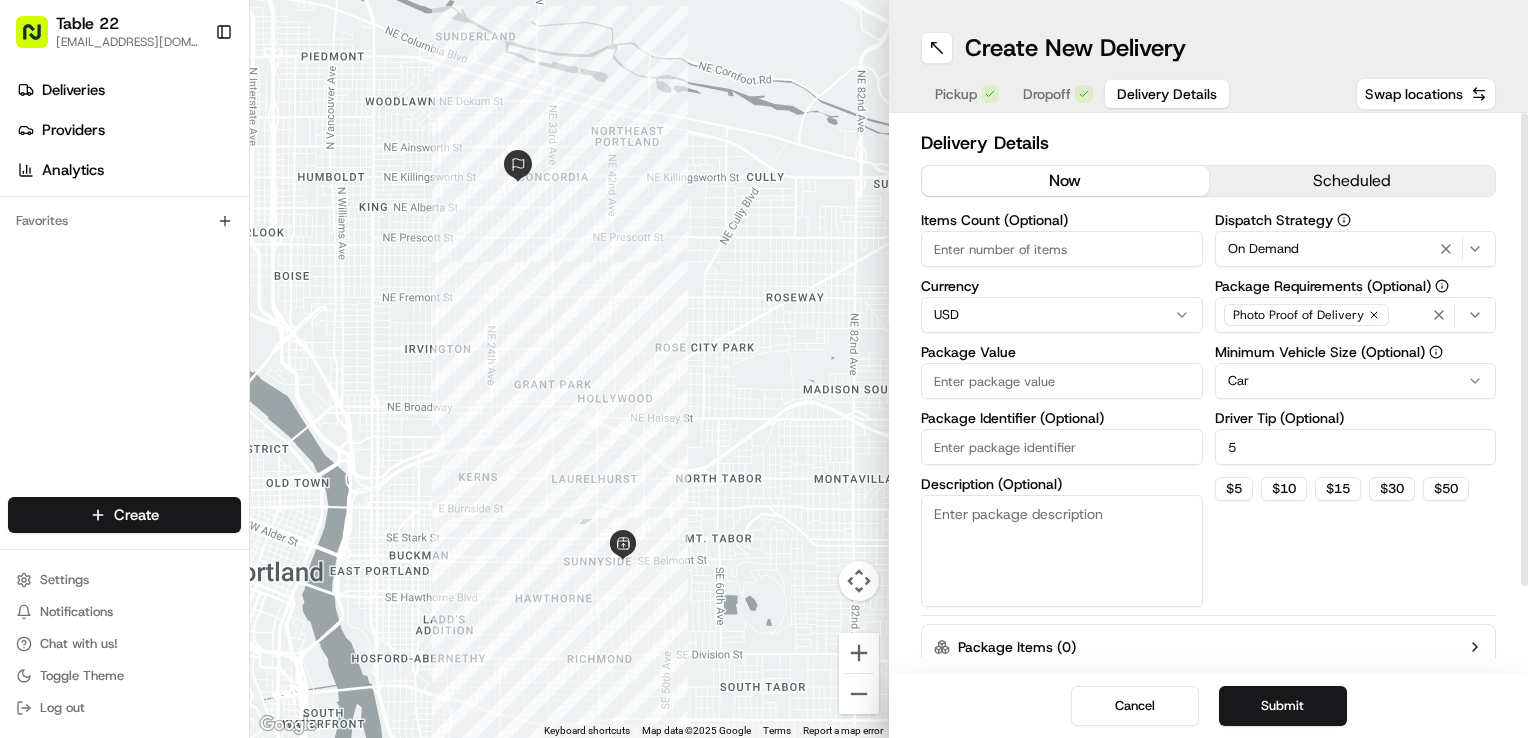 click on "Photo Proof of Delivery" at bounding box center [1356, 315] 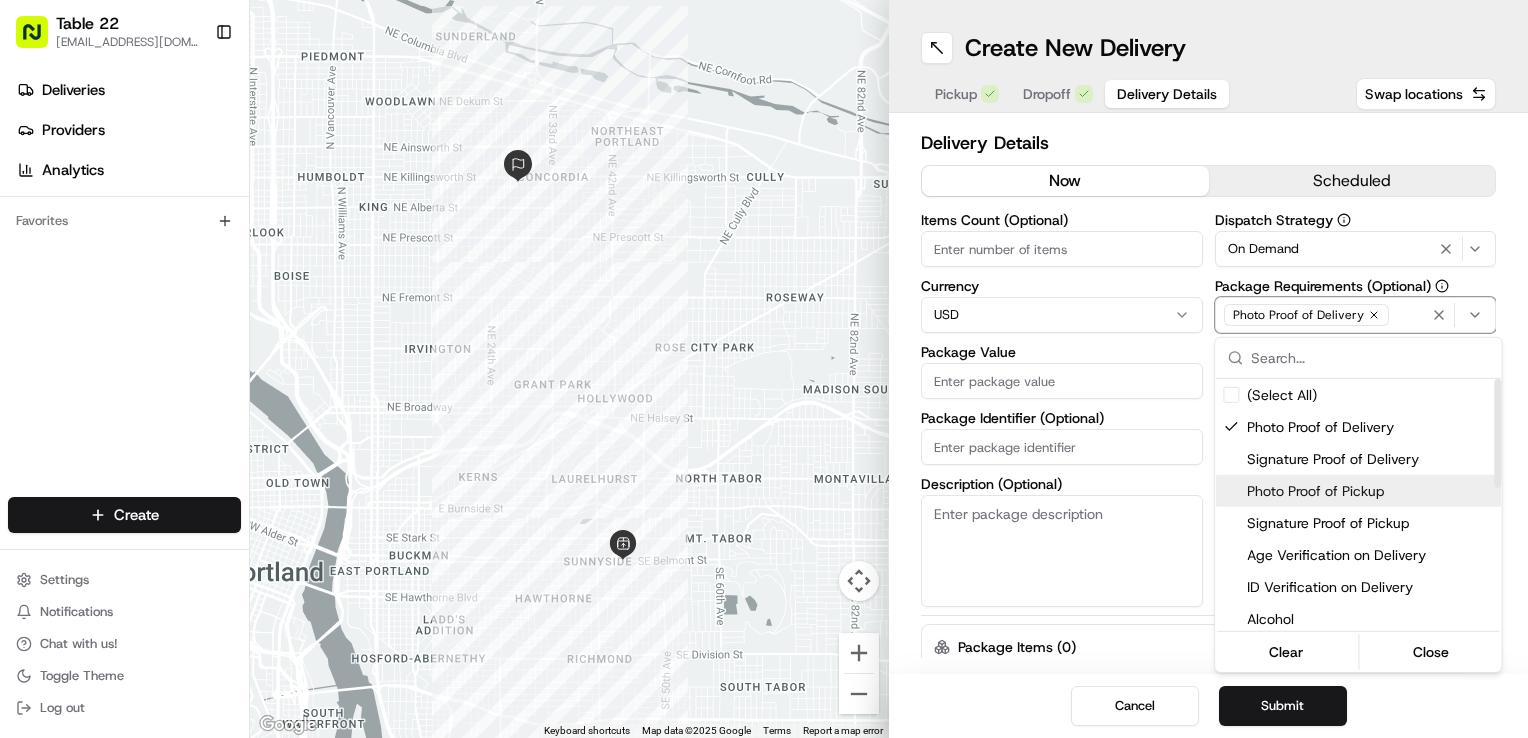 click on "Photo Proof of Pickup" at bounding box center [1370, 491] 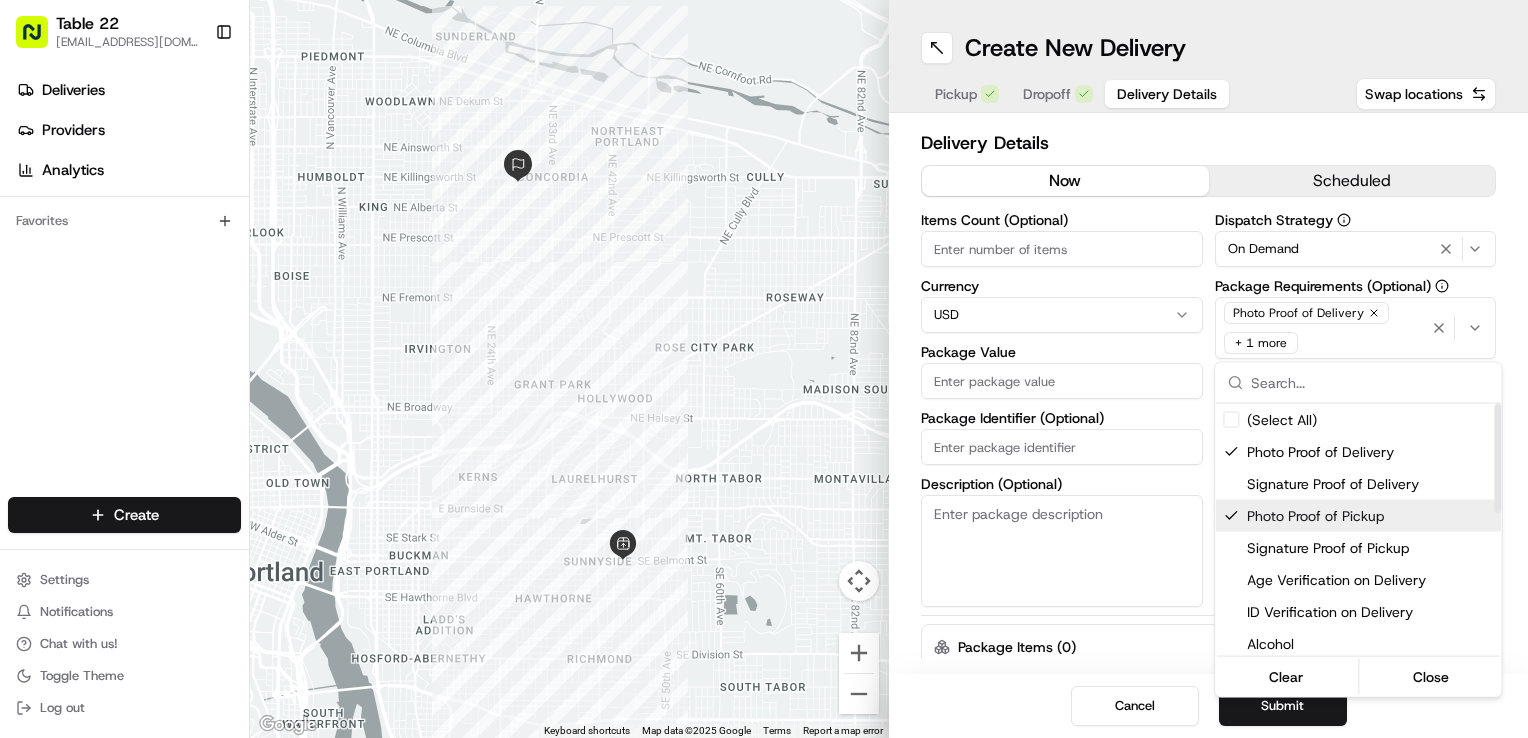 click on "Table 22 nikos@table22.com Toggle Sidebar Deliveries Providers Analytics Favorites Main Menu Members & Organization Organization Users Roles Preferences Customization Tracking Orchestration Automations Dispatch Strategy Locations Pickup Locations Dropoff Locations Billing Billing Refund Requests Integrations Notification Triggers Webhooks API Keys Request Logs Create Settings Notifications Chat with us! Toggle Theme Log out ← Move left → Move right ↑ Move up ↓ Move down + Zoom in - Zoom out Home Jump left by 75% End Jump right by 75% Page Up Jump up by 75% Page Down Jump down by 75% To navigate, press the arrow keys. Keyboard shortcuts Map Data Map data ©2025 Google Map data ©2025 Google 1 km  Click to toggle between metric and imperial units Terms Report a map error Create New Delivery Pickup Dropoff Delivery Details Swap locations Delivery Details now scheduled Items Count (Optional) Currency USD Package Value Package Identifier (Optional) Description (Optional) Dispatch Strategy" at bounding box center (764, 369) 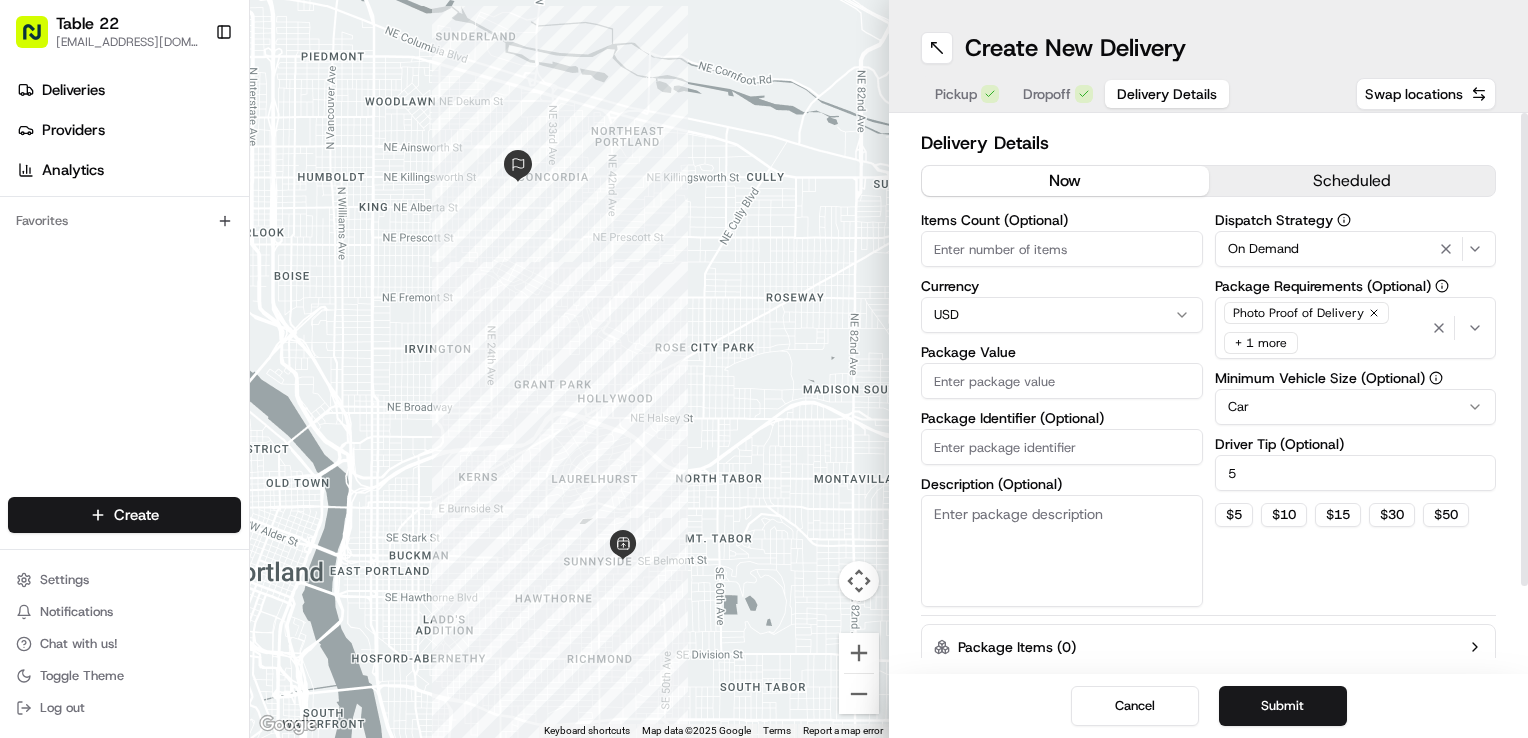 click on "Description (Optional)" at bounding box center [1062, 551] 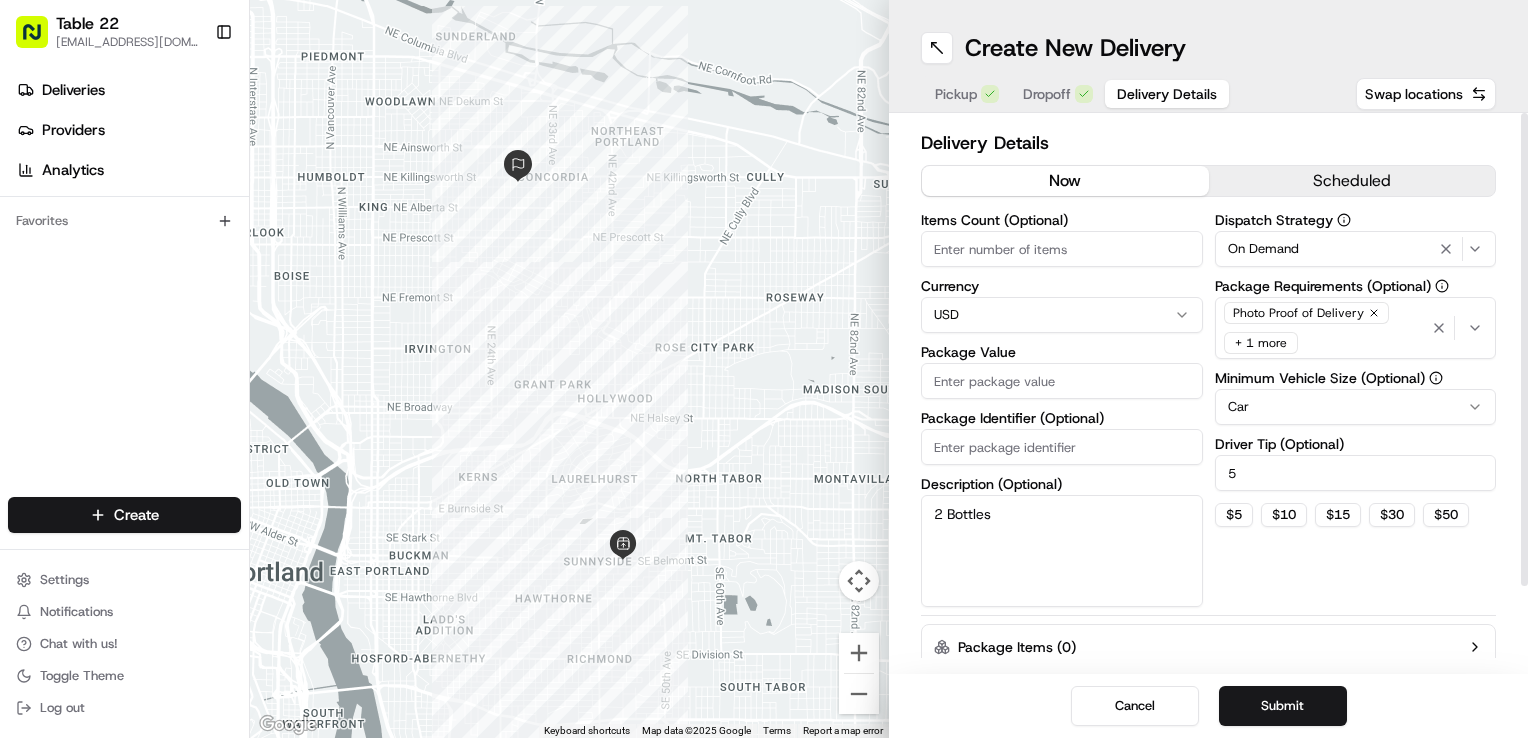 type on "2 Bottles" 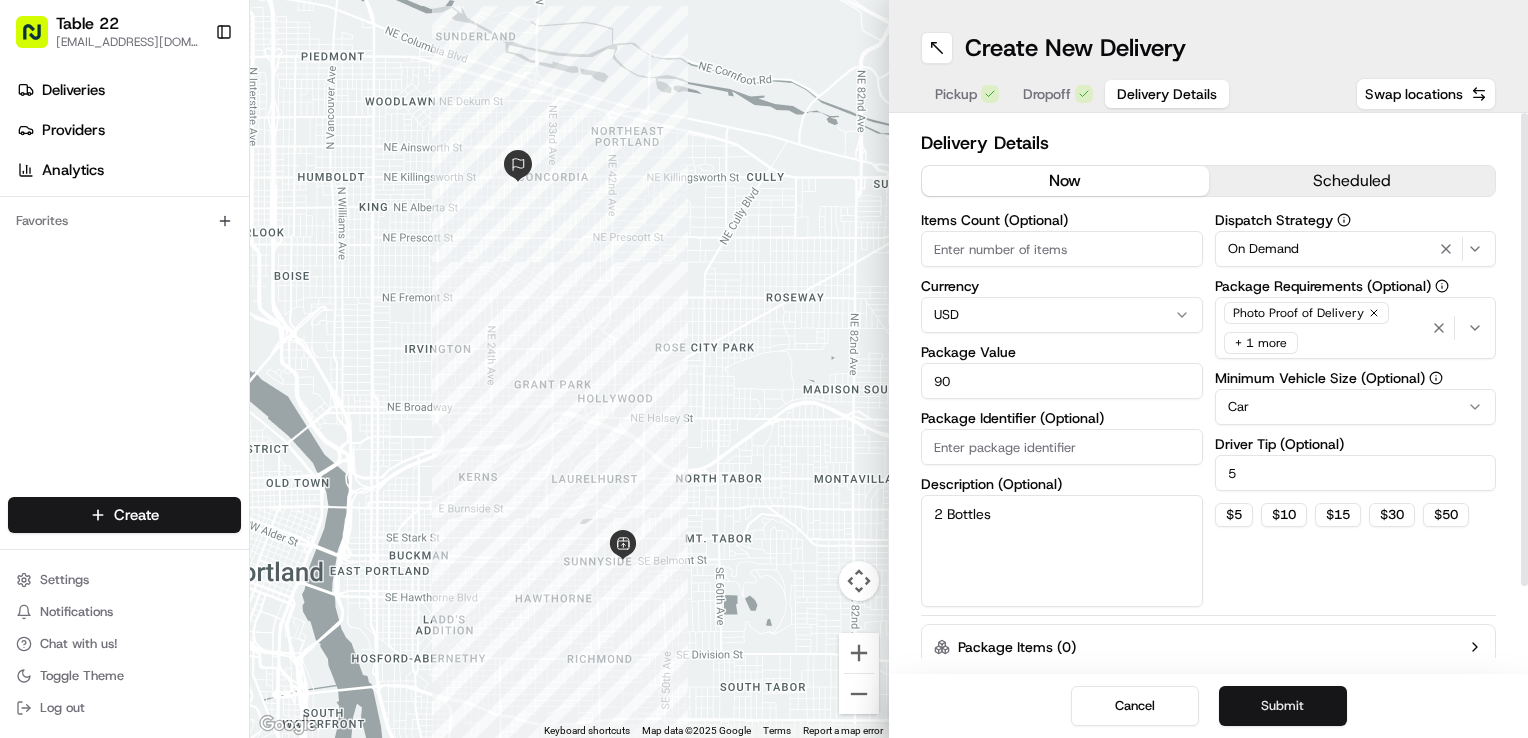 type on "90" 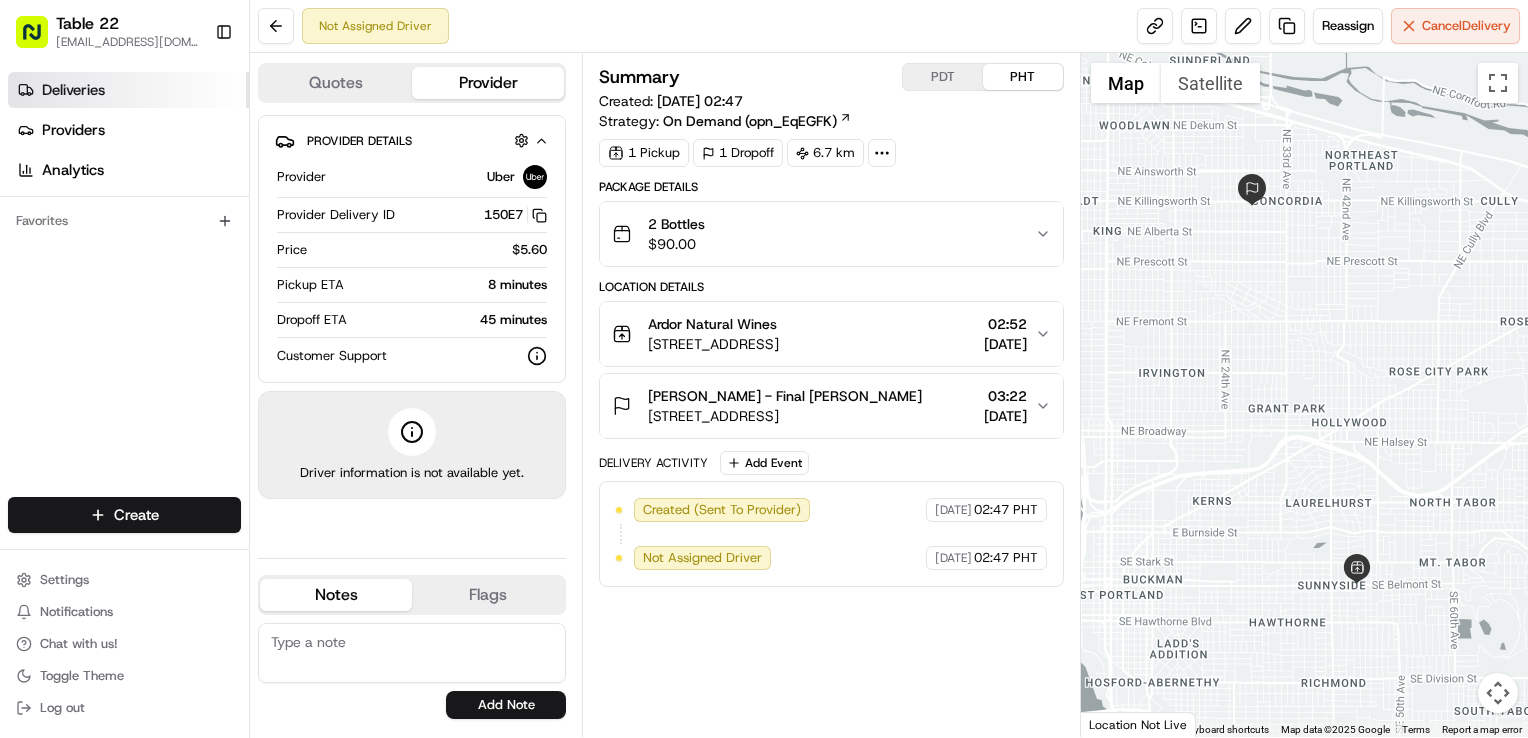 click on "Deliveries" at bounding box center (128, 90) 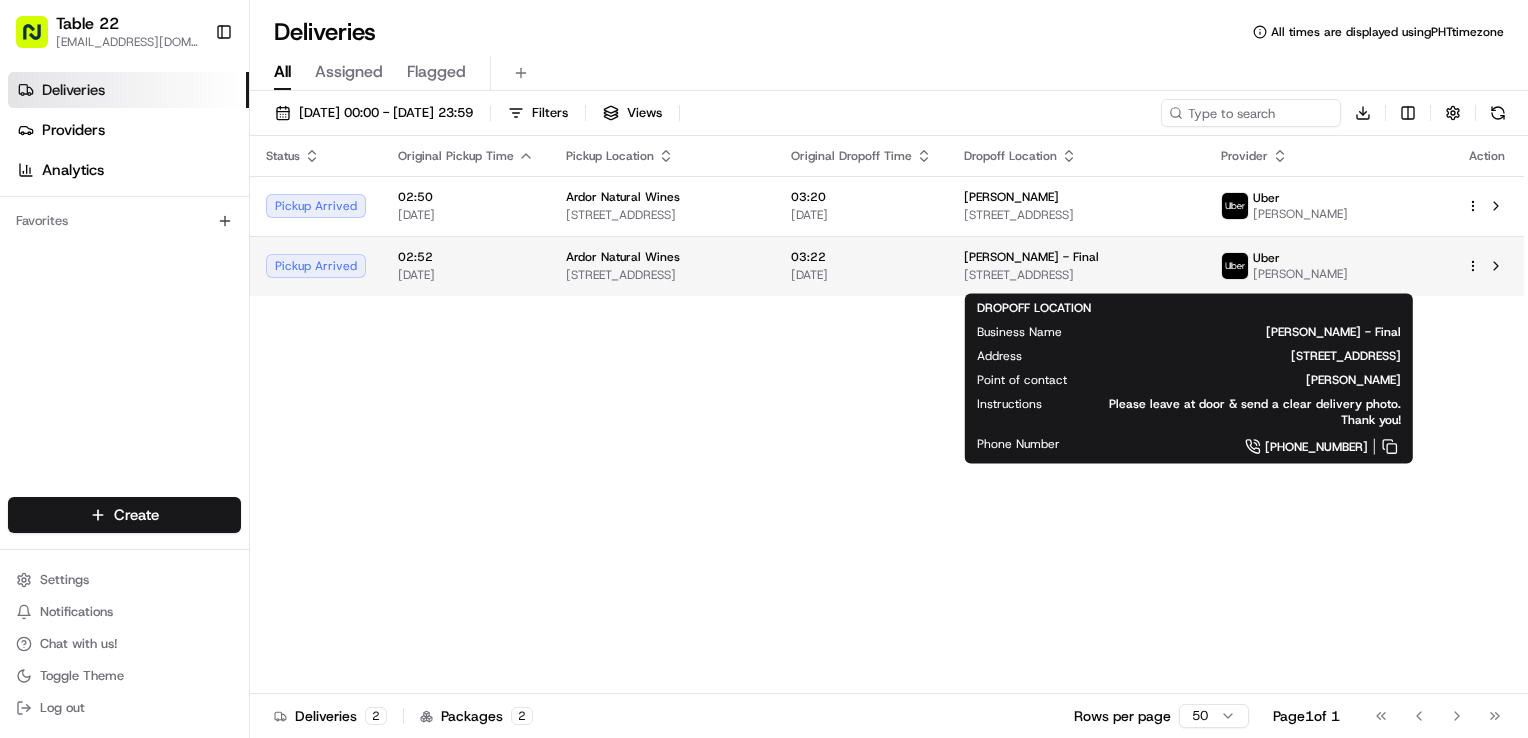 click on "PAUL BUCHANAN - Final 5404 NE 28th Ave, Portland, OR 97211, USA" at bounding box center (1076, 266) 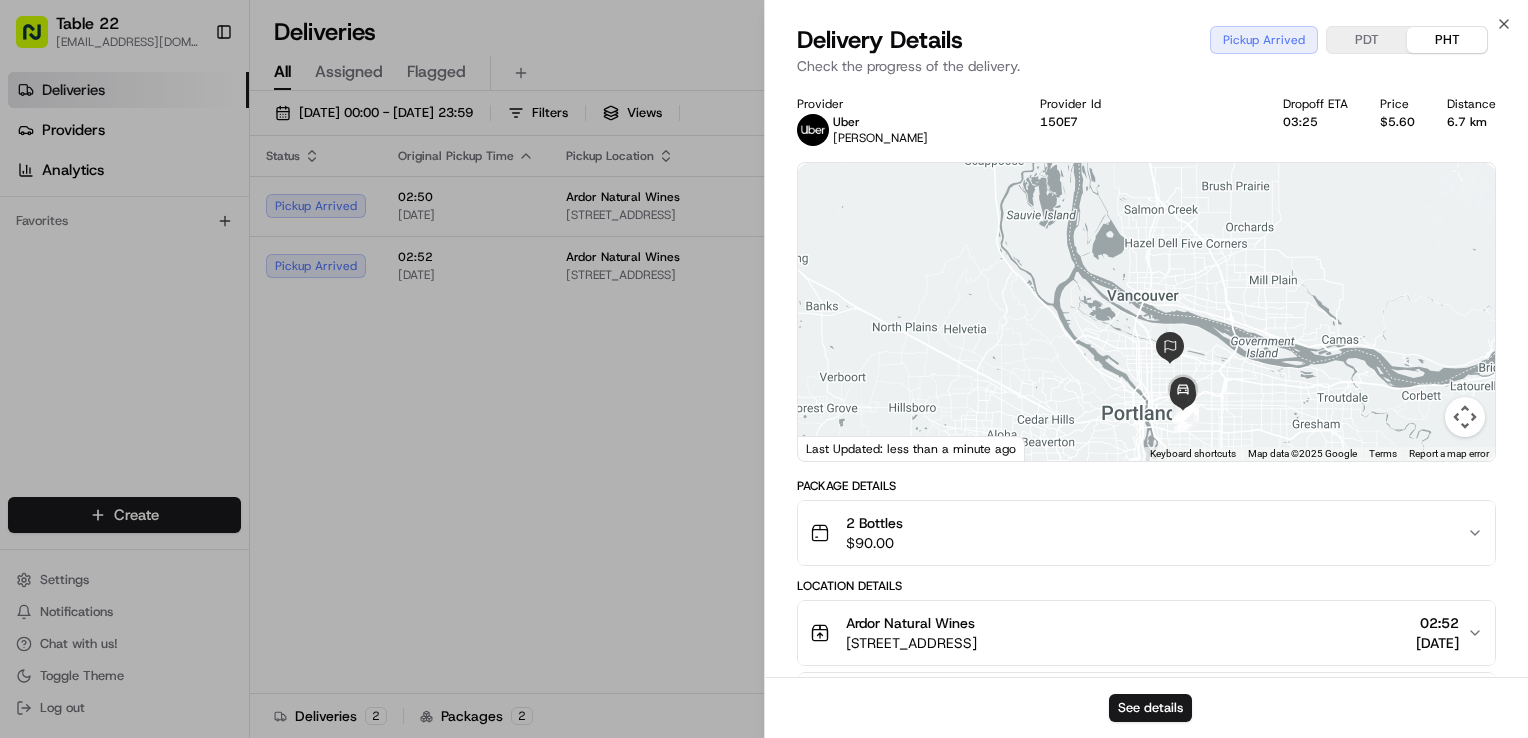 scroll, scrollTop: 360, scrollLeft: 0, axis: vertical 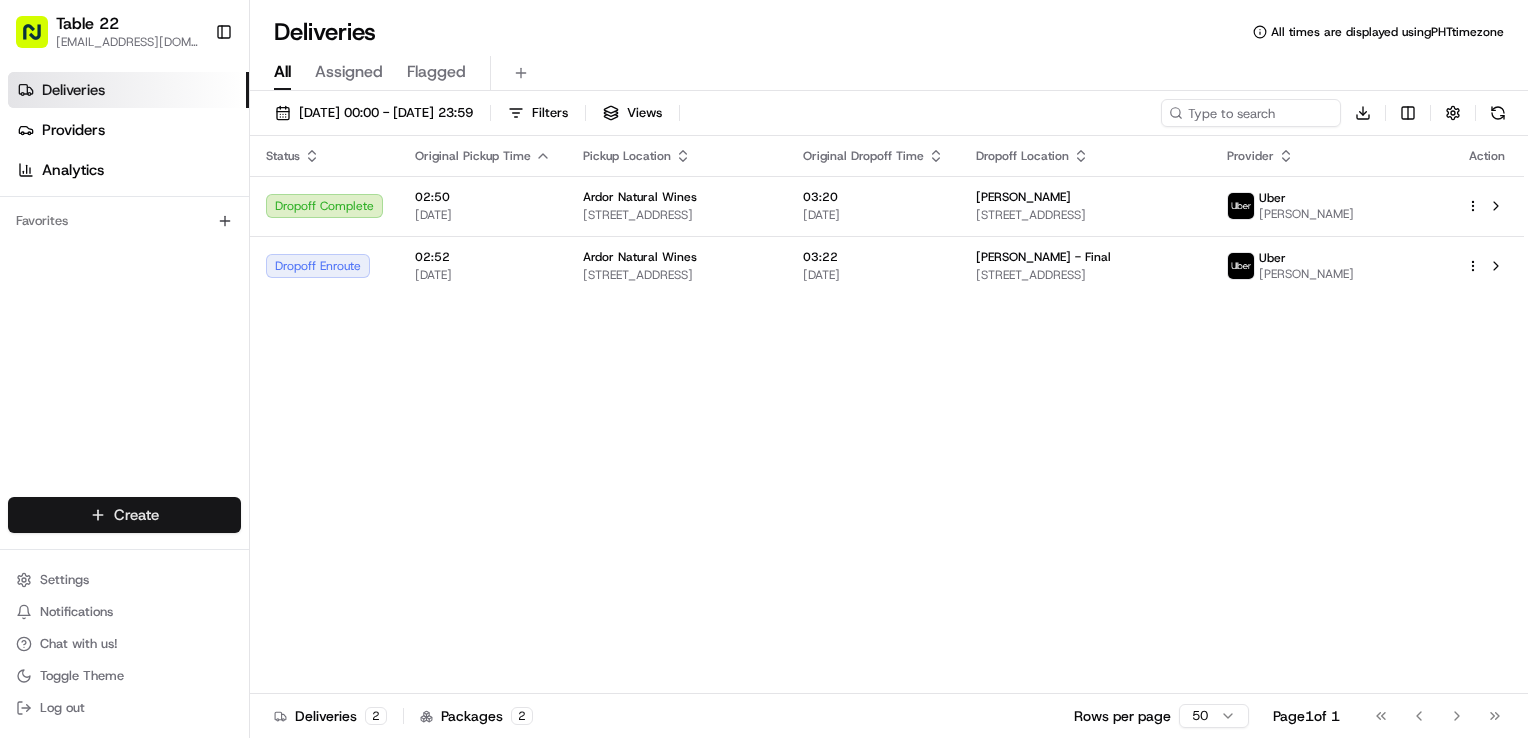 click on "Table 22 nikos@table22.com Toggle Sidebar Deliveries Providers Analytics Favorites Main Menu Members & Organization Organization Users Roles Preferences Customization Tracking Orchestration Automations Dispatch Strategy Locations Pickup Locations Dropoff Locations Billing Billing Refund Requests Integrations Notification Triggers Webhooks API Keys Request Logs Create Settings Notifications Chat with us! Toggle Theme Log out Deliveries All times are displayed using  PHT  timezone All Assigned Flagged 11/07/2025 00:00 - 11/07/2025 23:59 Filters Views Download Status Original Pickup Time Pickup Location Original Dropoff Time Dropoff Location Provider Action Dropoff Complete 02:50 11/07/2025 Ardor Natural Wines 4243 SE Belmont St UNIT 400, Portland, OR 97215, USA 03:20 11/07/2025 Jesse Donaldson 717 NE 43rd Ave, Portland, OR 97213, USA Uber Ramon V. Dropoff Enroute 02:52 11/07/2025 Ardor Natural Wines 4243 SE Belmont St UNIT 400, Portland, OR 97215, USA 03:22 11/07/2025 PAUL BUCHANAN - Final Uber" at bounding box center [764, 369] 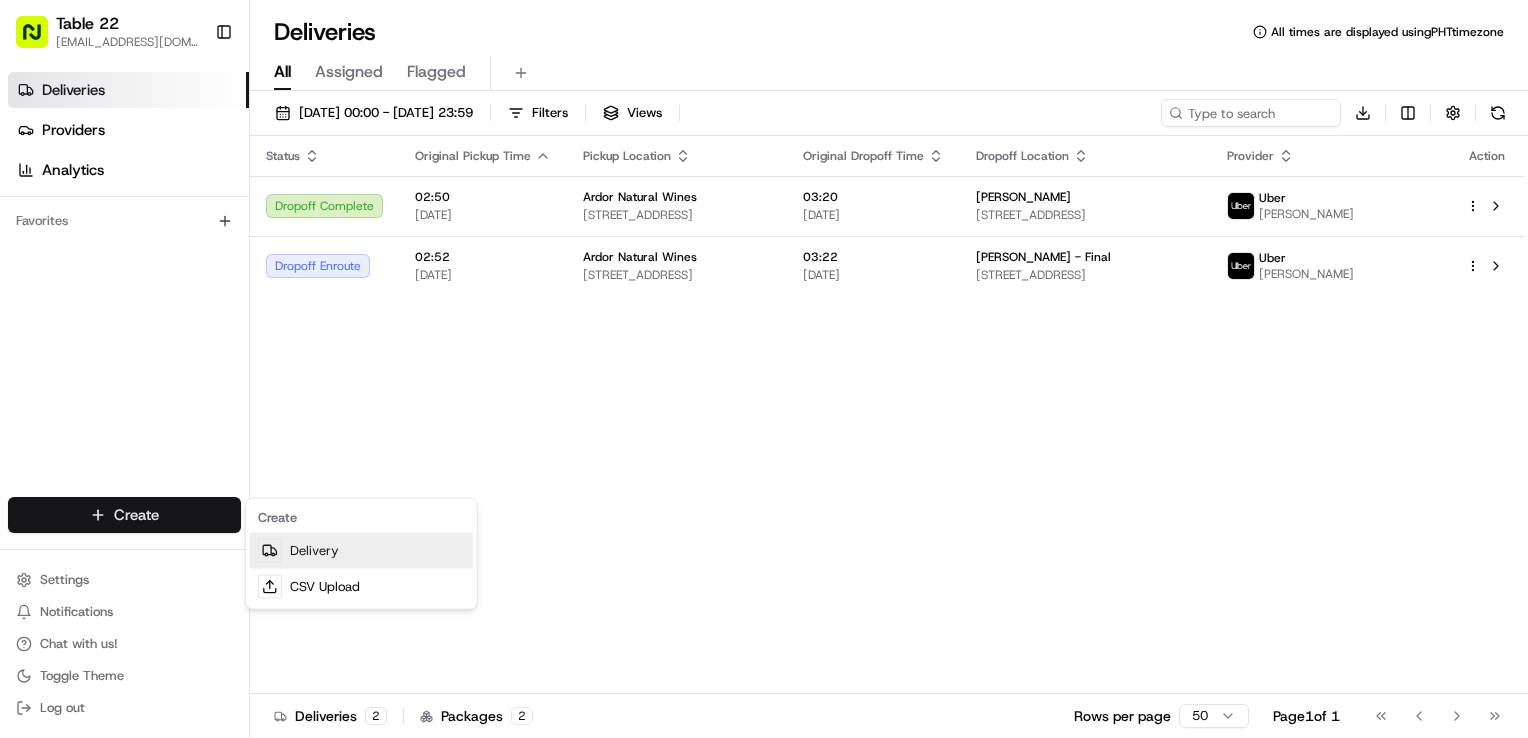 click on "Delivery" at bounding box center (361, 551) 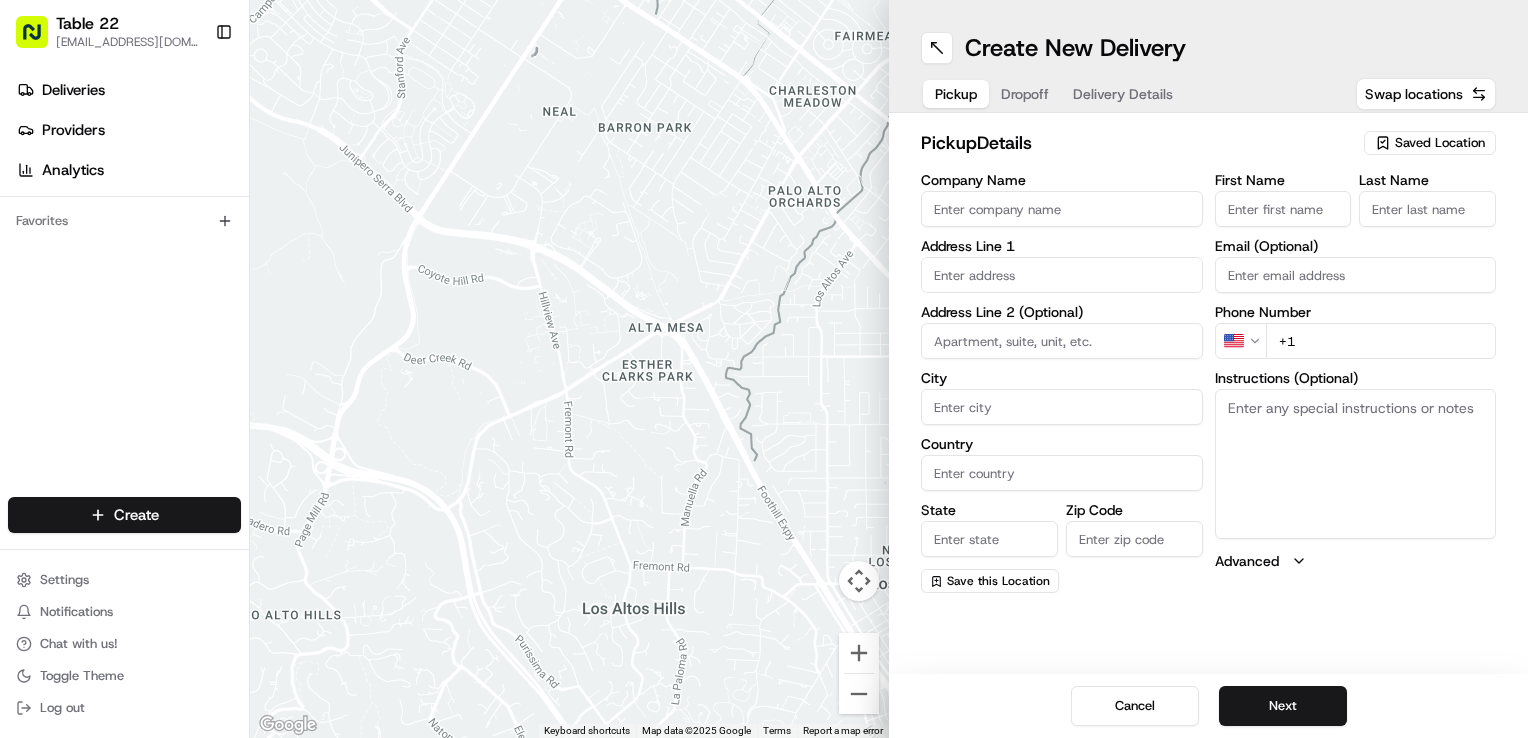 click on "Company Name" at bounding box center [1062, 209] 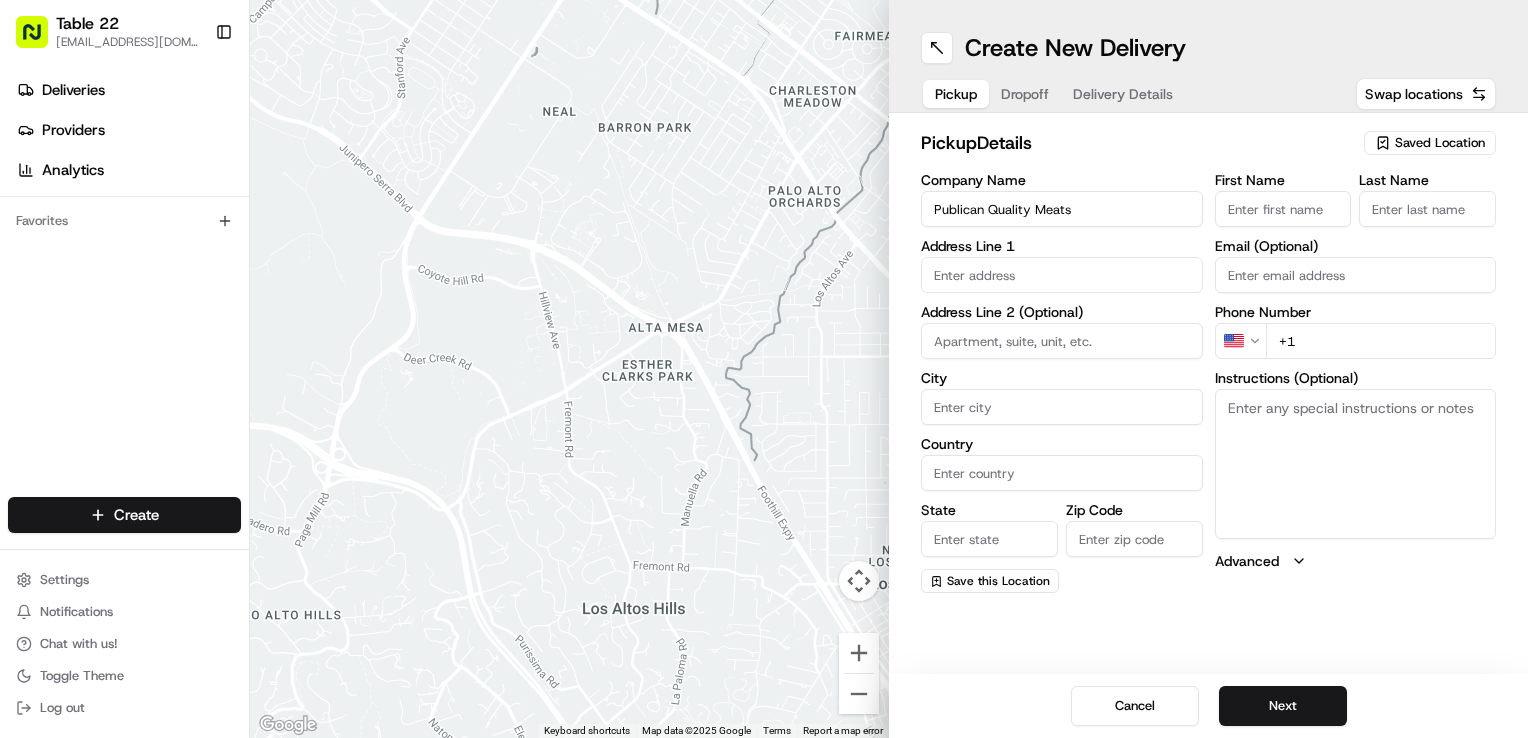 type on "Publican Quality Meats" 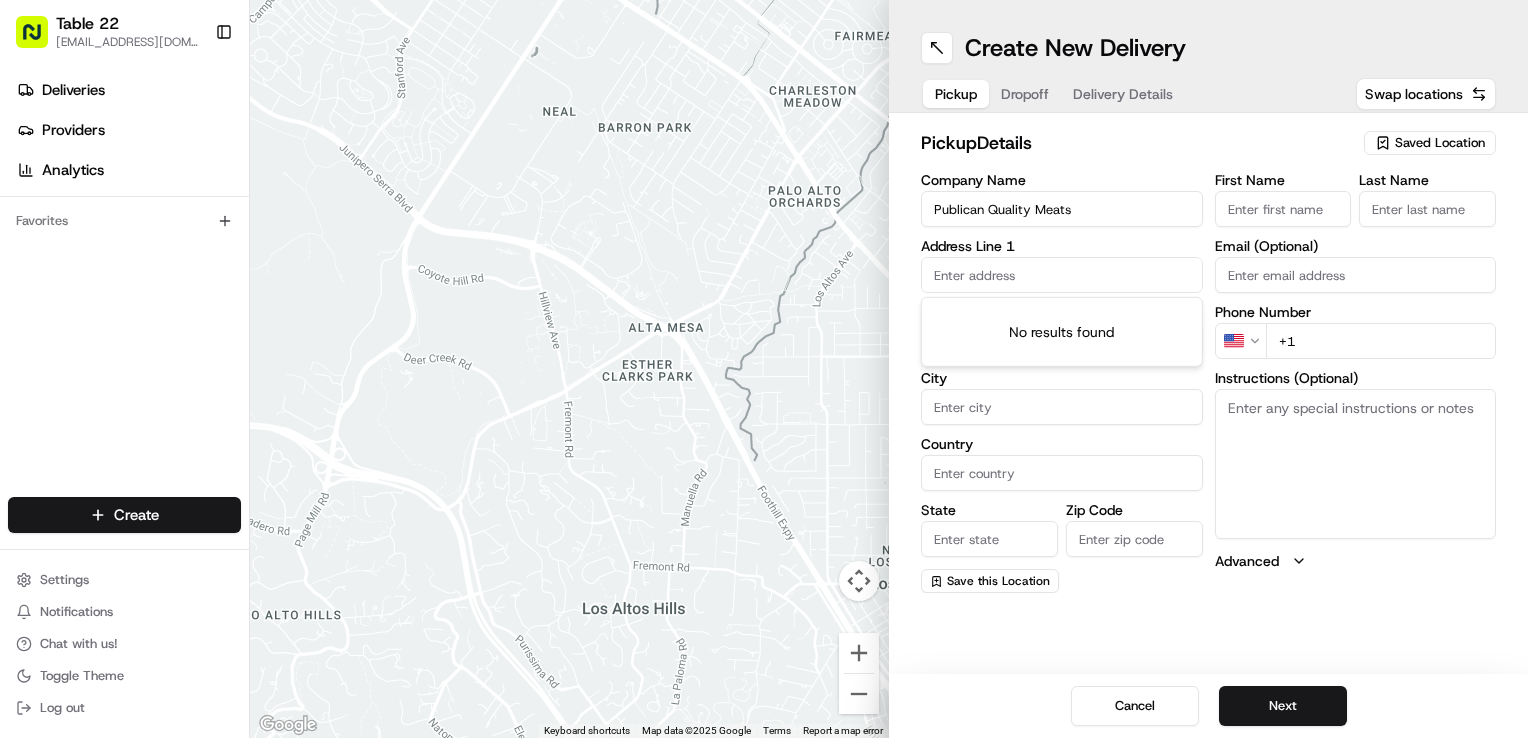 click at bounding box center [1062, 275] 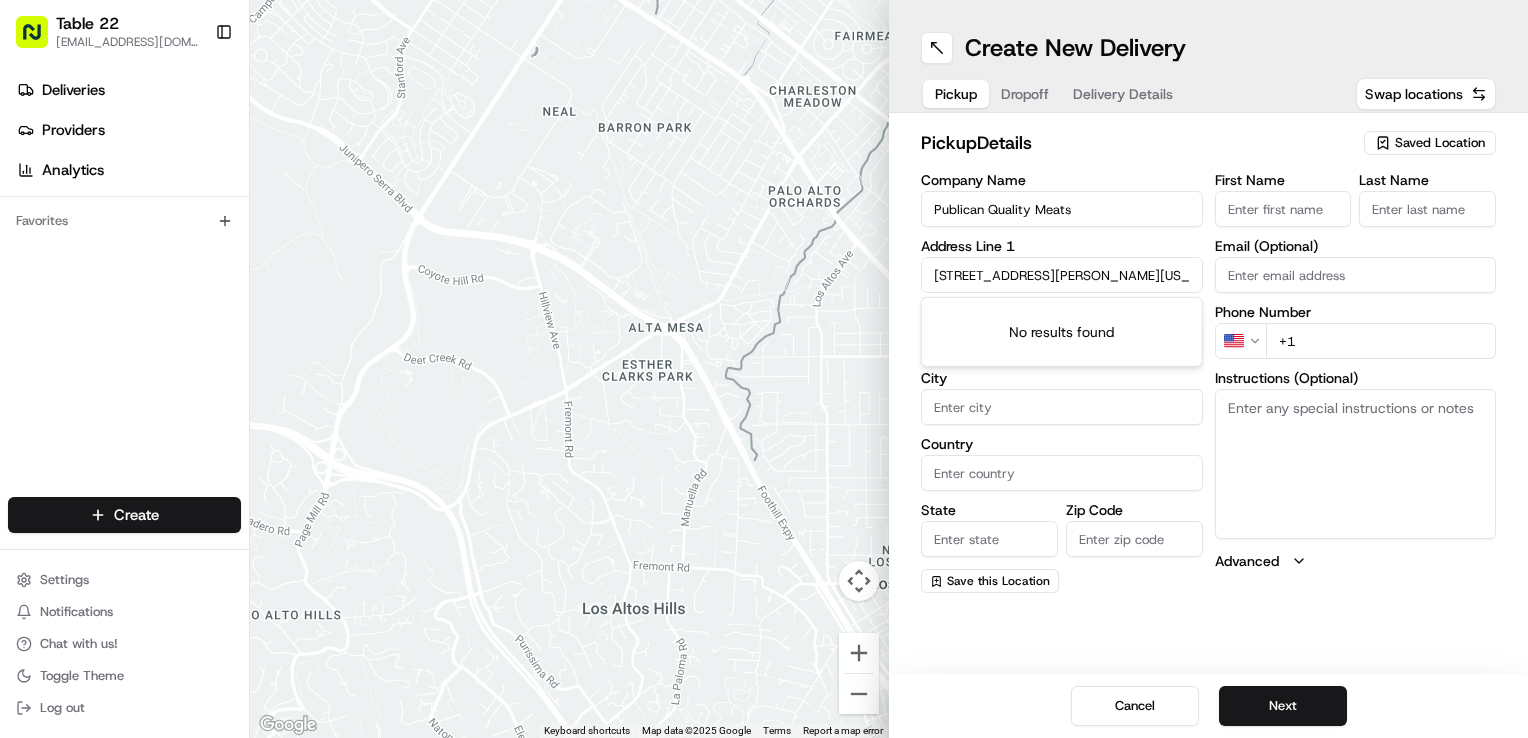 scroll, scrollTop: 0, scrollLeft: 29, axis: horizontal 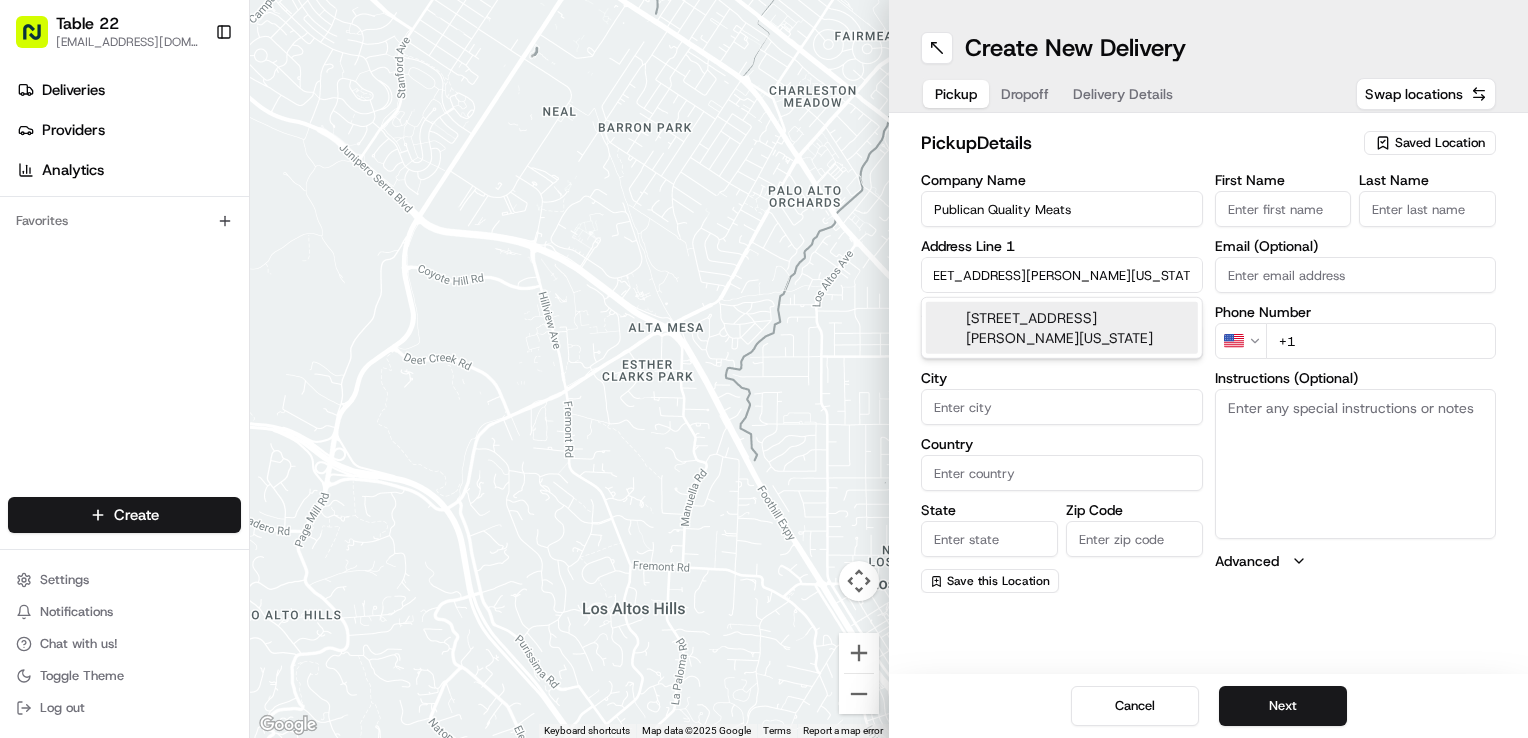 click on "825 West Fulton Market, Chicago, Illinois 60607" at bounding box center (1062, 328) 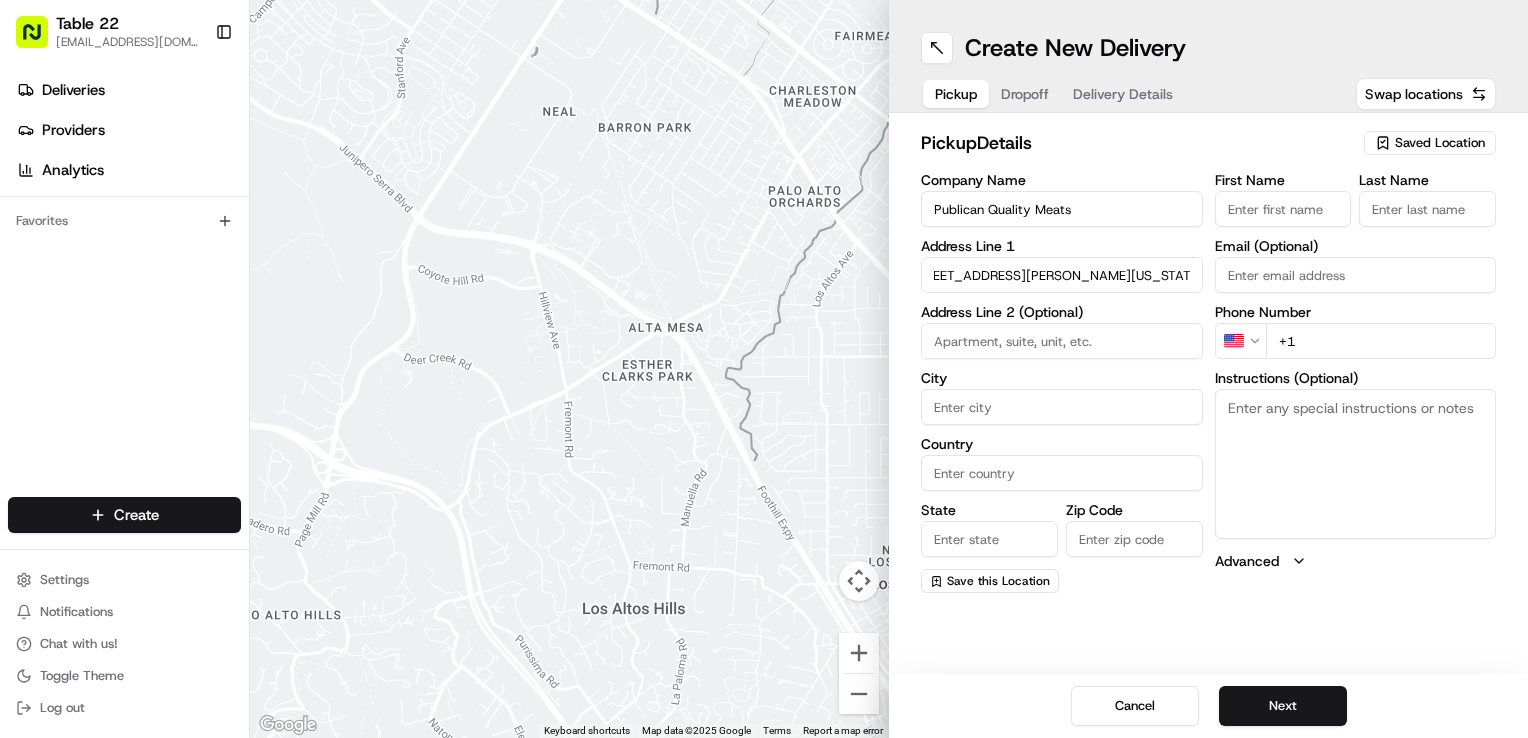 type on "[STREET_ADDRESS][PERSON_NAME]" 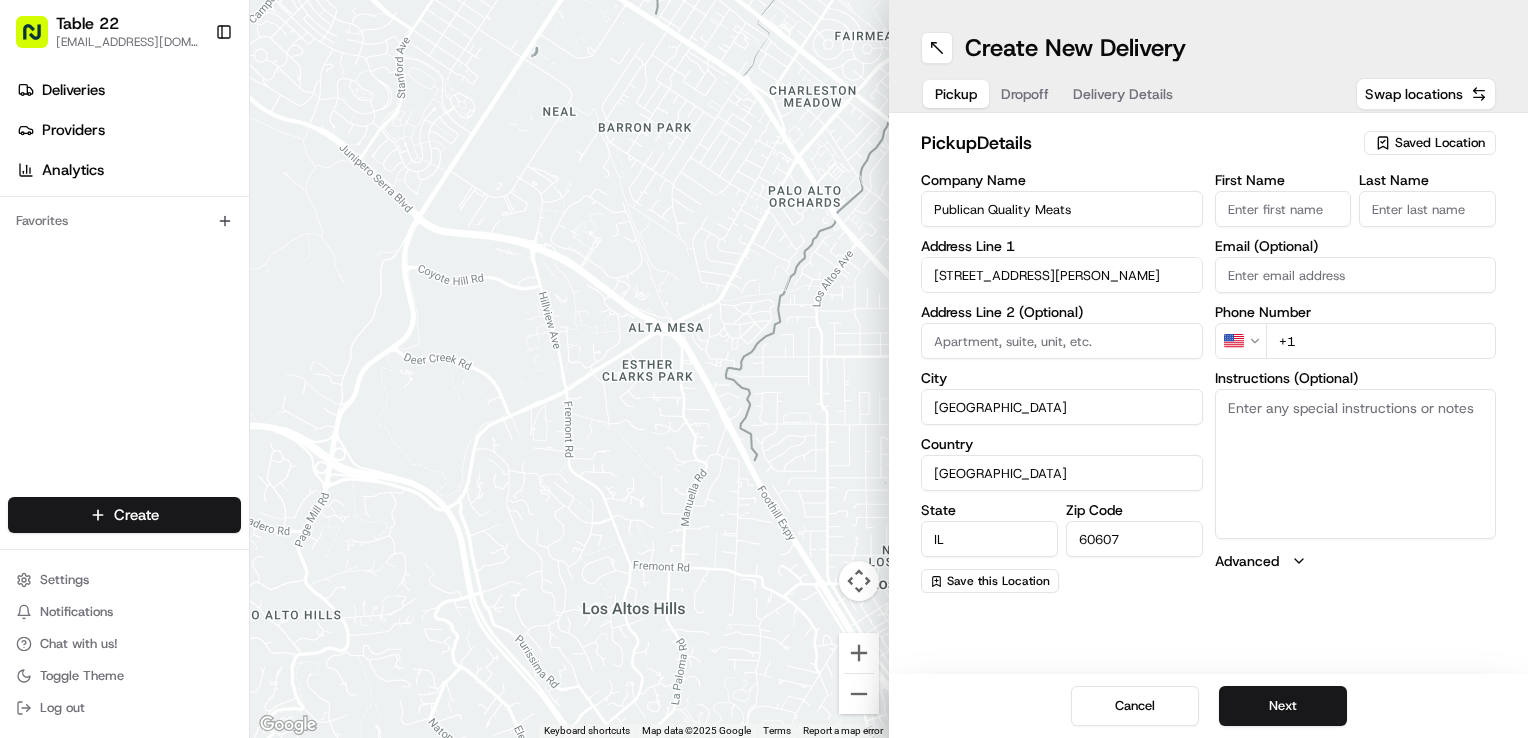 type on "825 West Fulton Market" 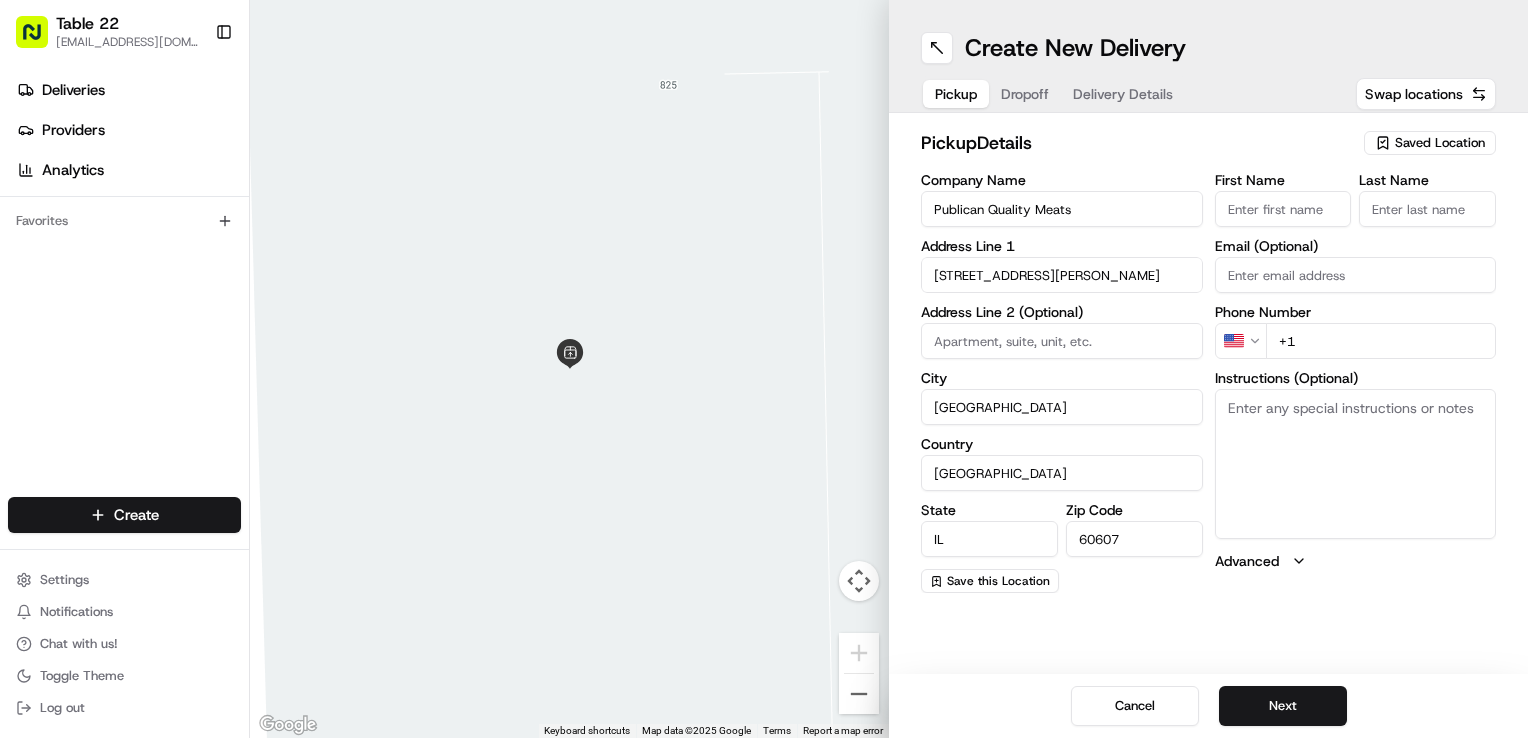 click on "+1" at bounding box center (1381, 341) 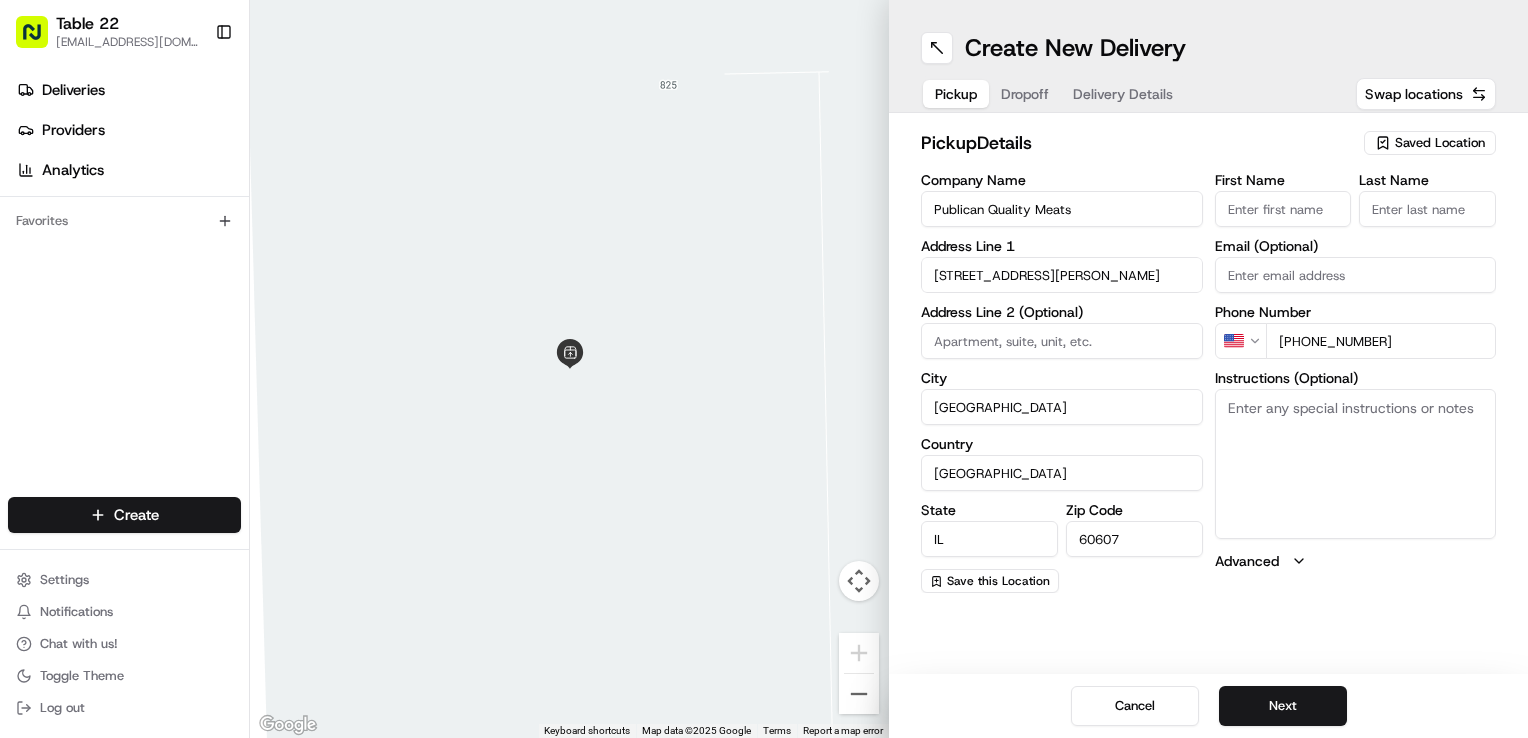 type on "+1 804 944 9038" 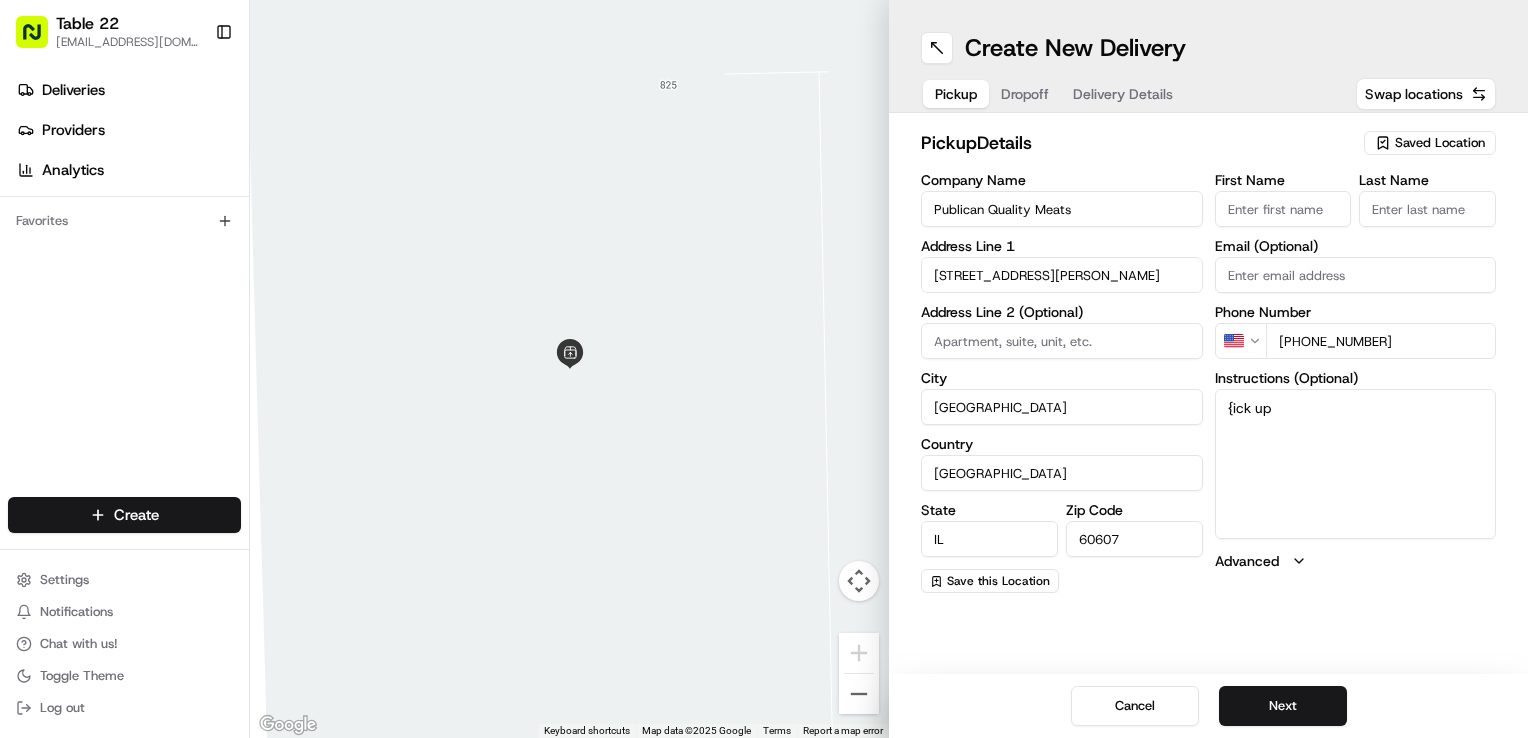click on "{ick up" at bounding box center [1356, 464] 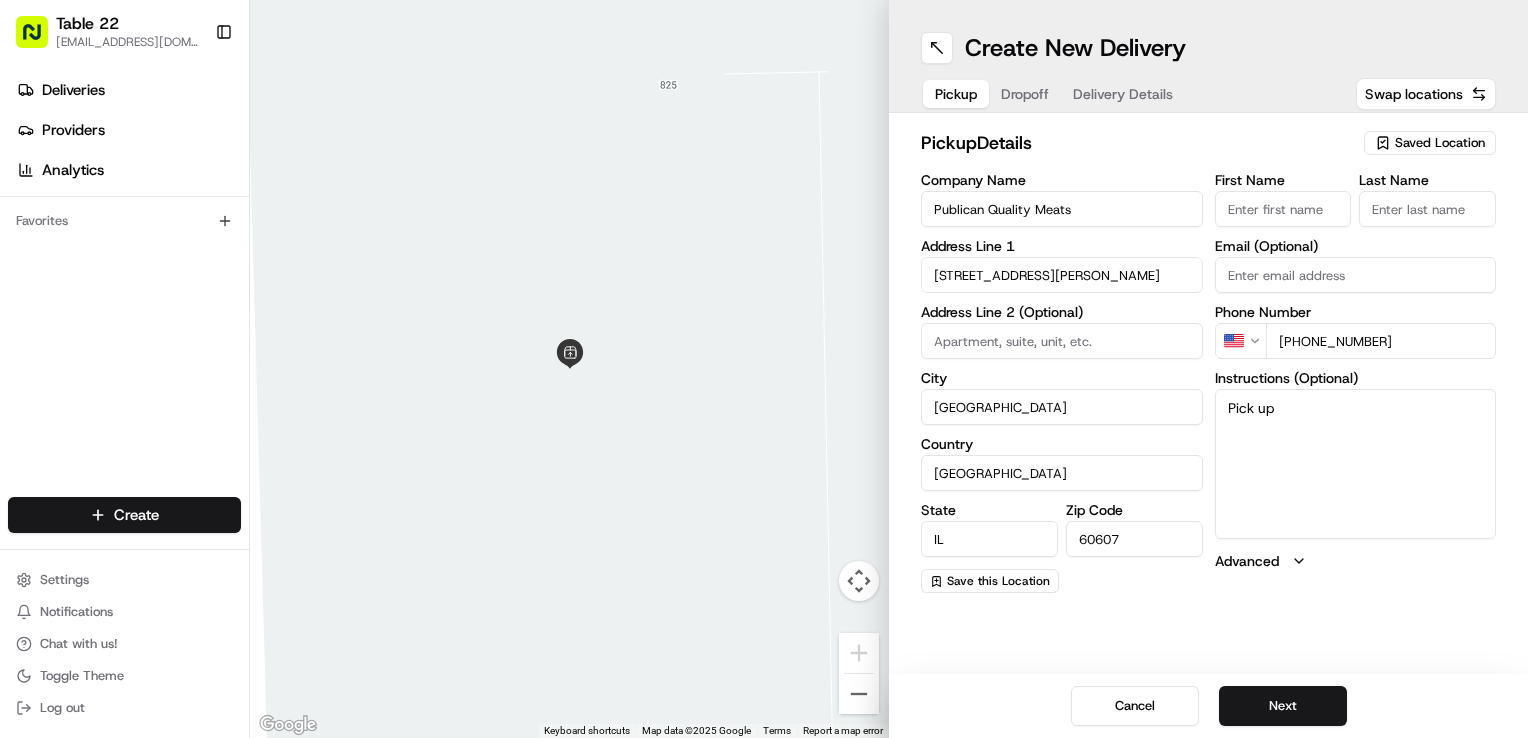 paste on "[PERSON_NAME]" 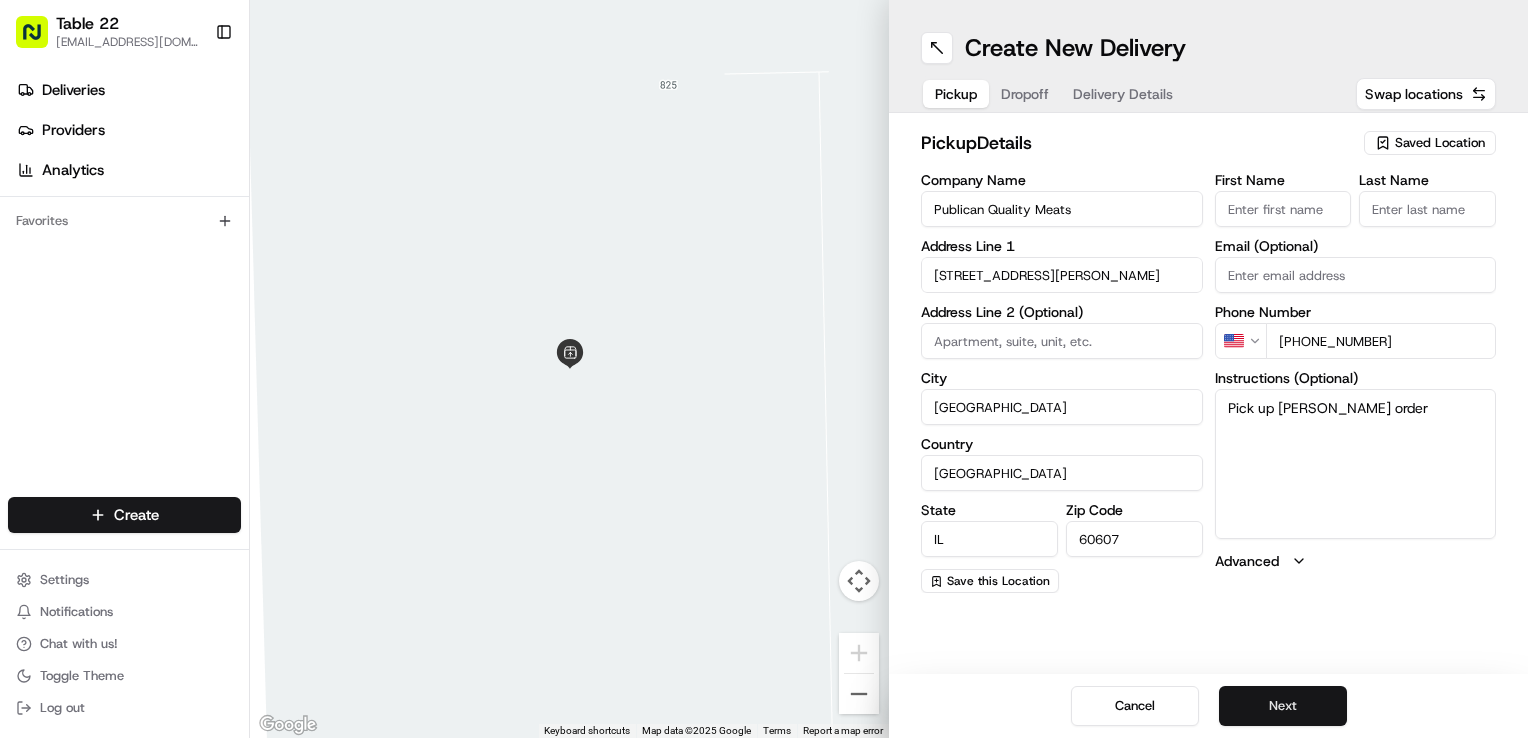type on "Pick up Craig Edwards's order" 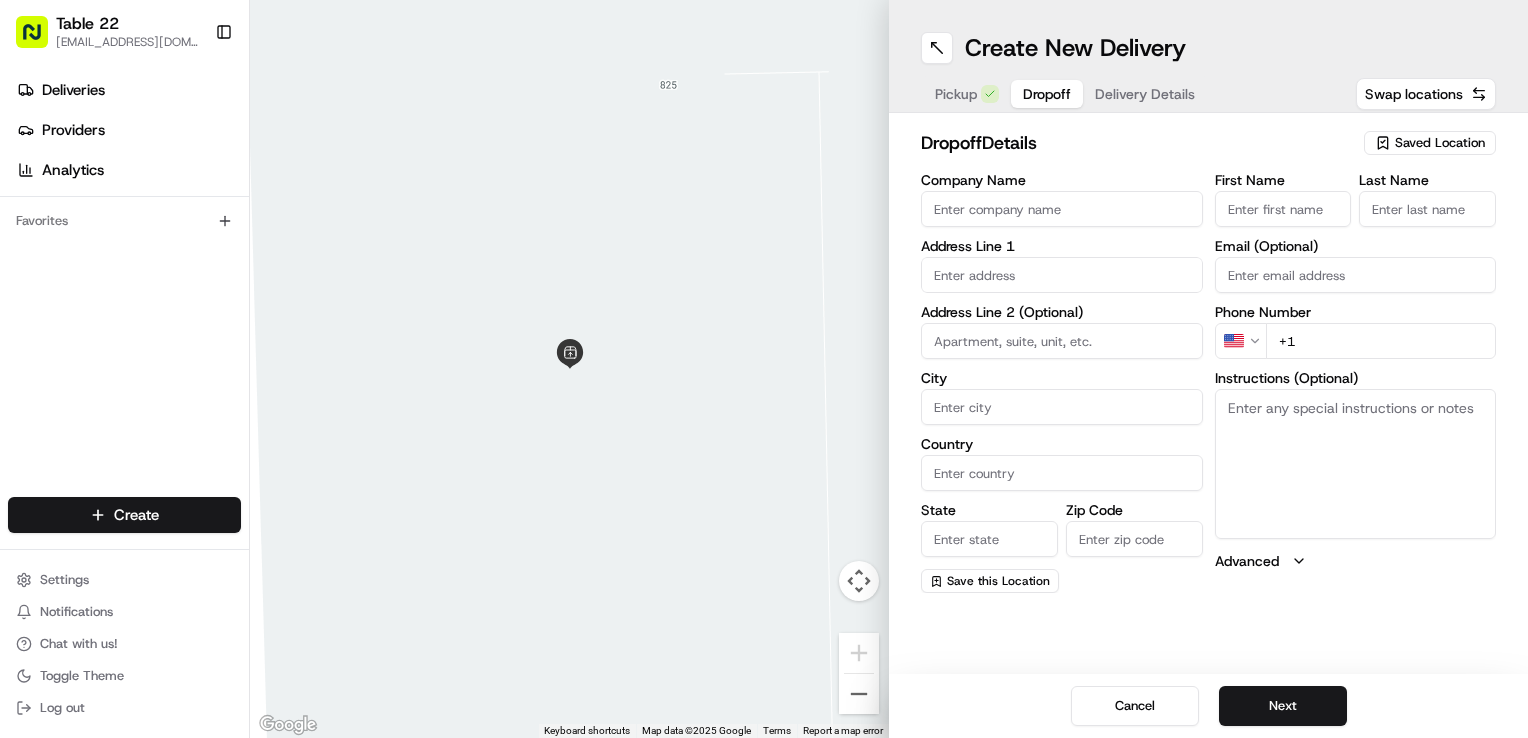 click on "Company Name" at bounding box center (1062, 209) 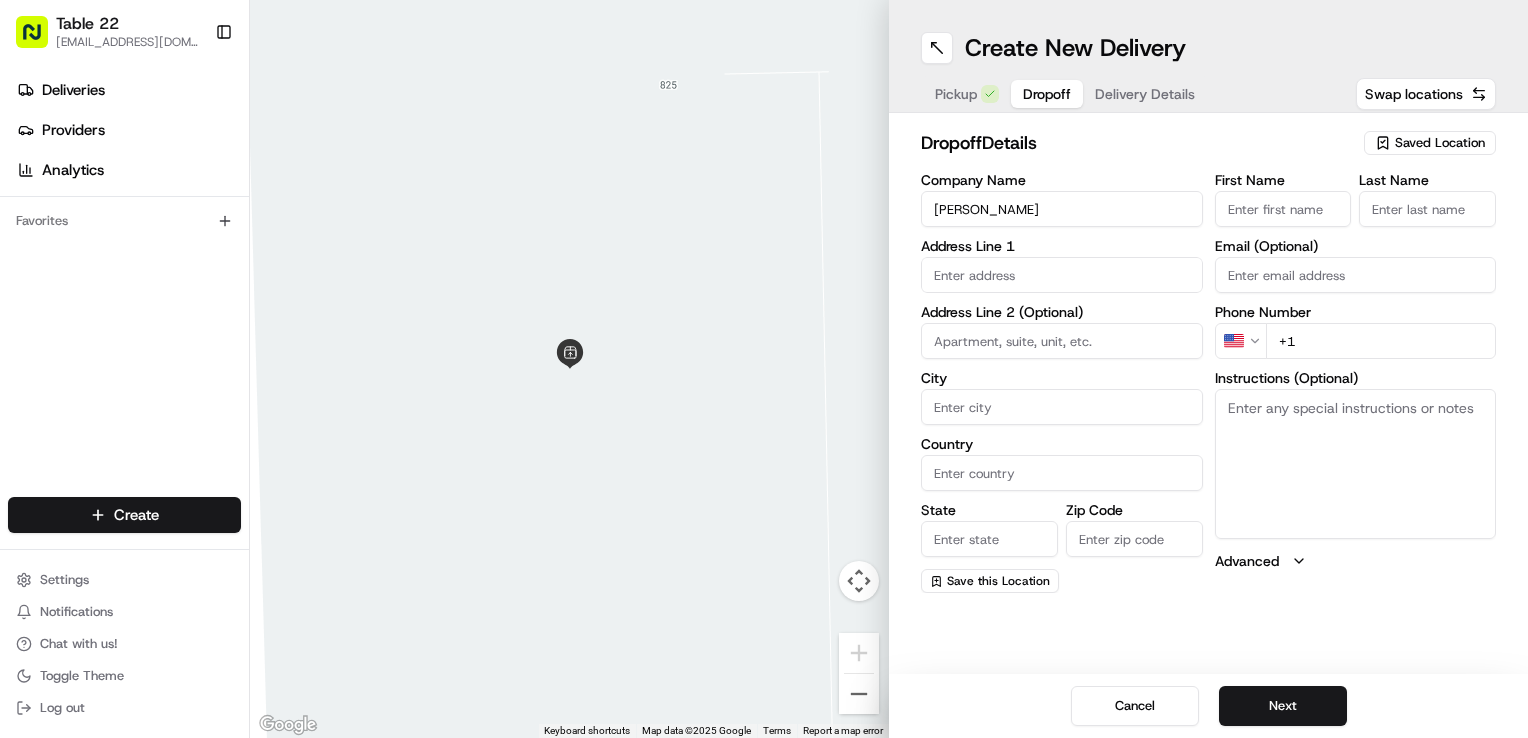 type on "[PERSON_NAME]" 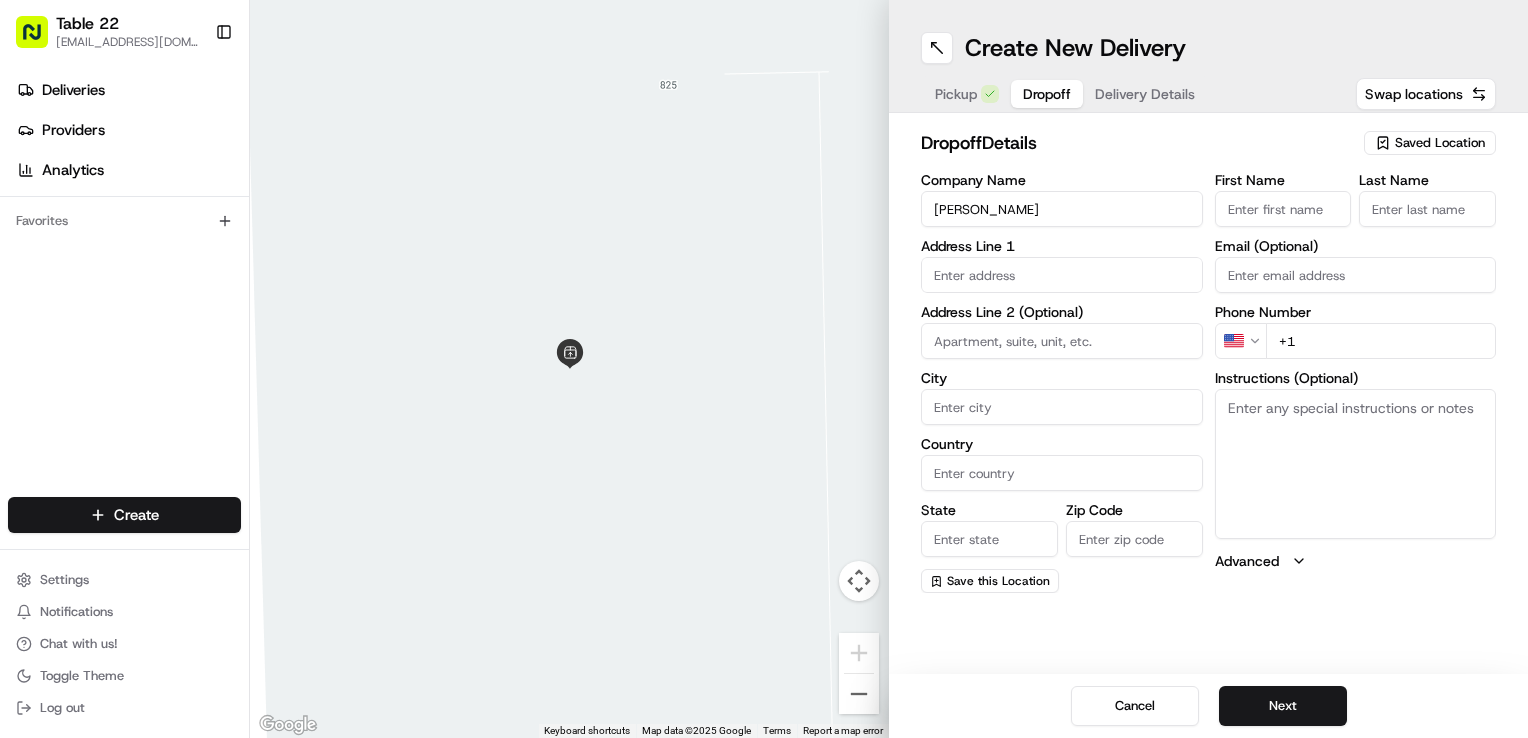 click on "+1" at bounding box center [1381, 341] 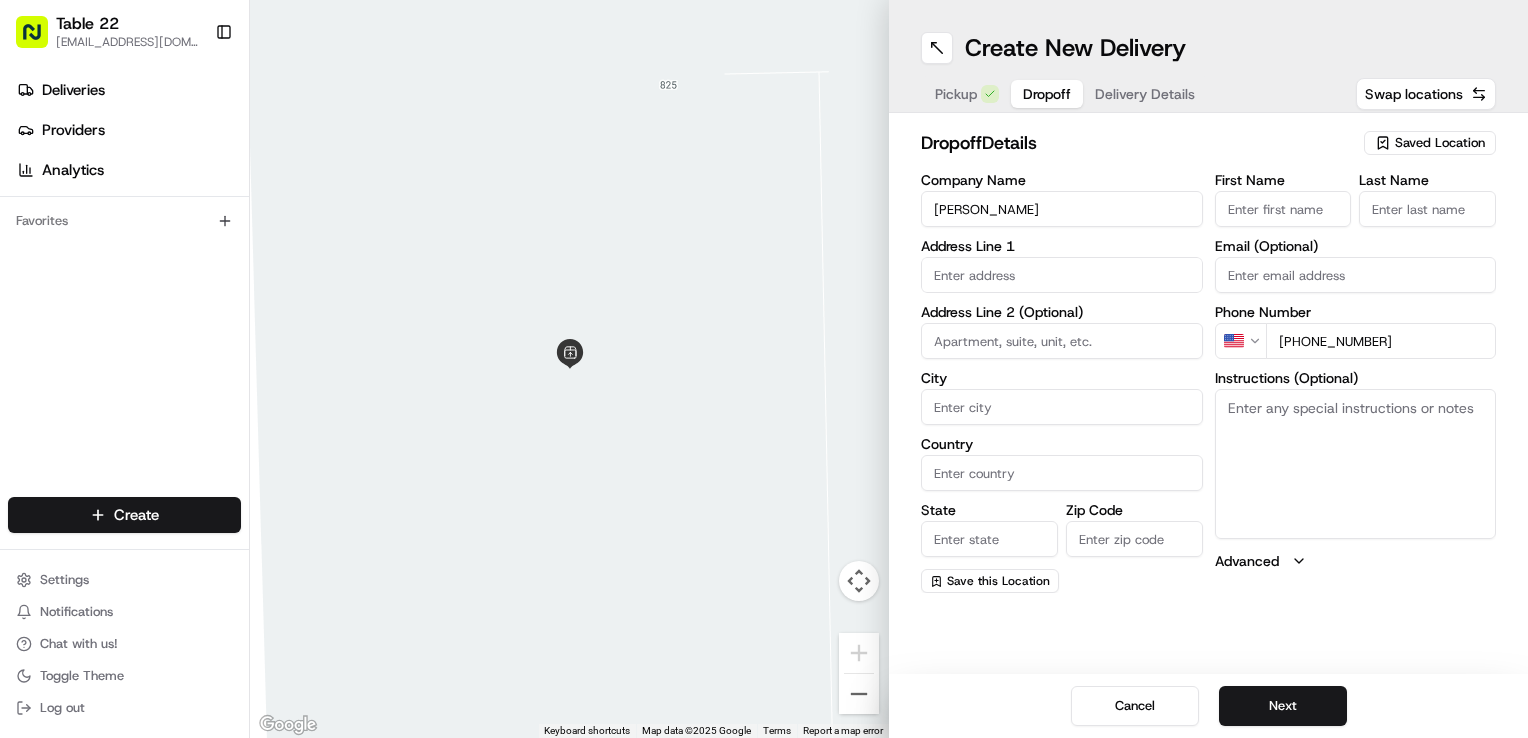 type on "+1 773 606 6211" 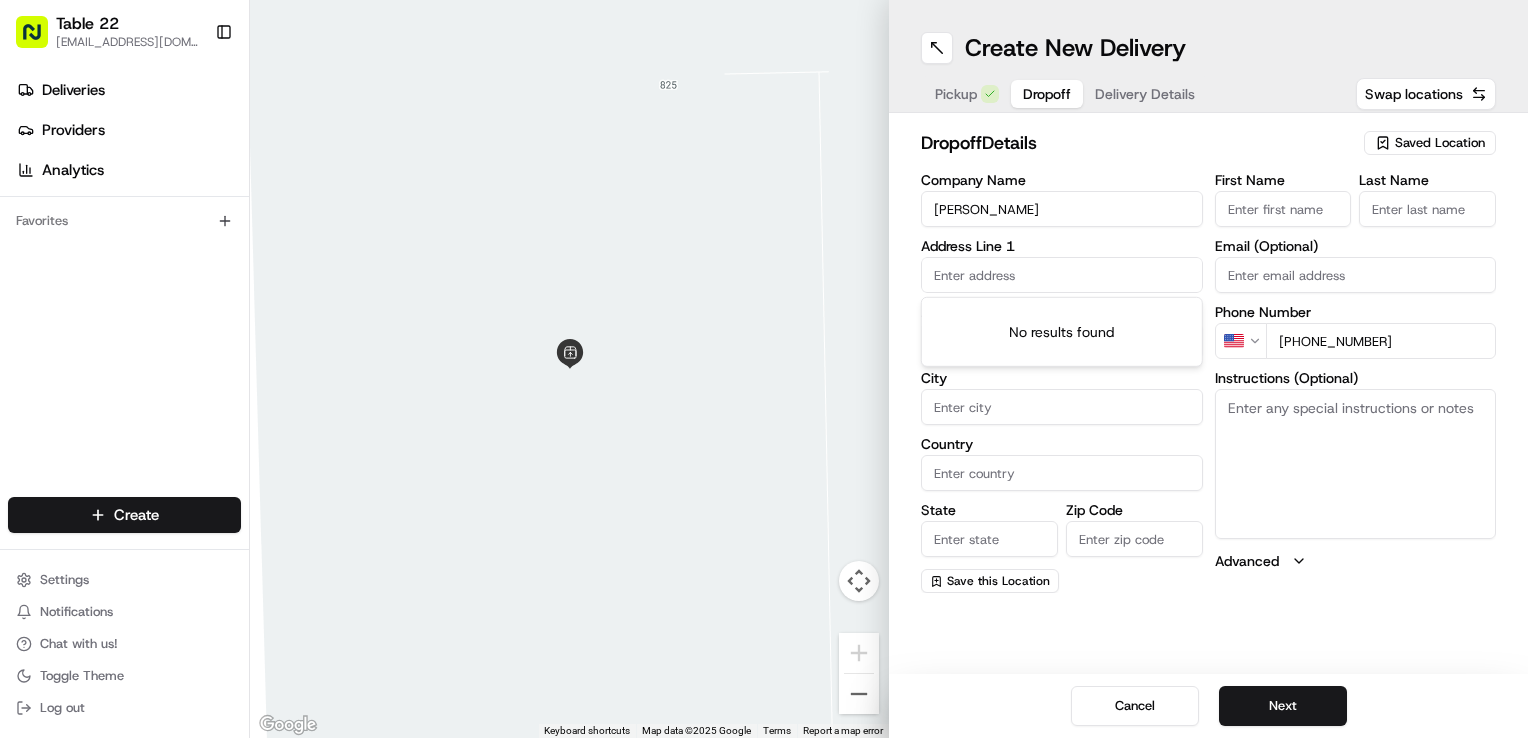 paste on "2528 West Berteau Avenue Chicago, Illinois 60618" 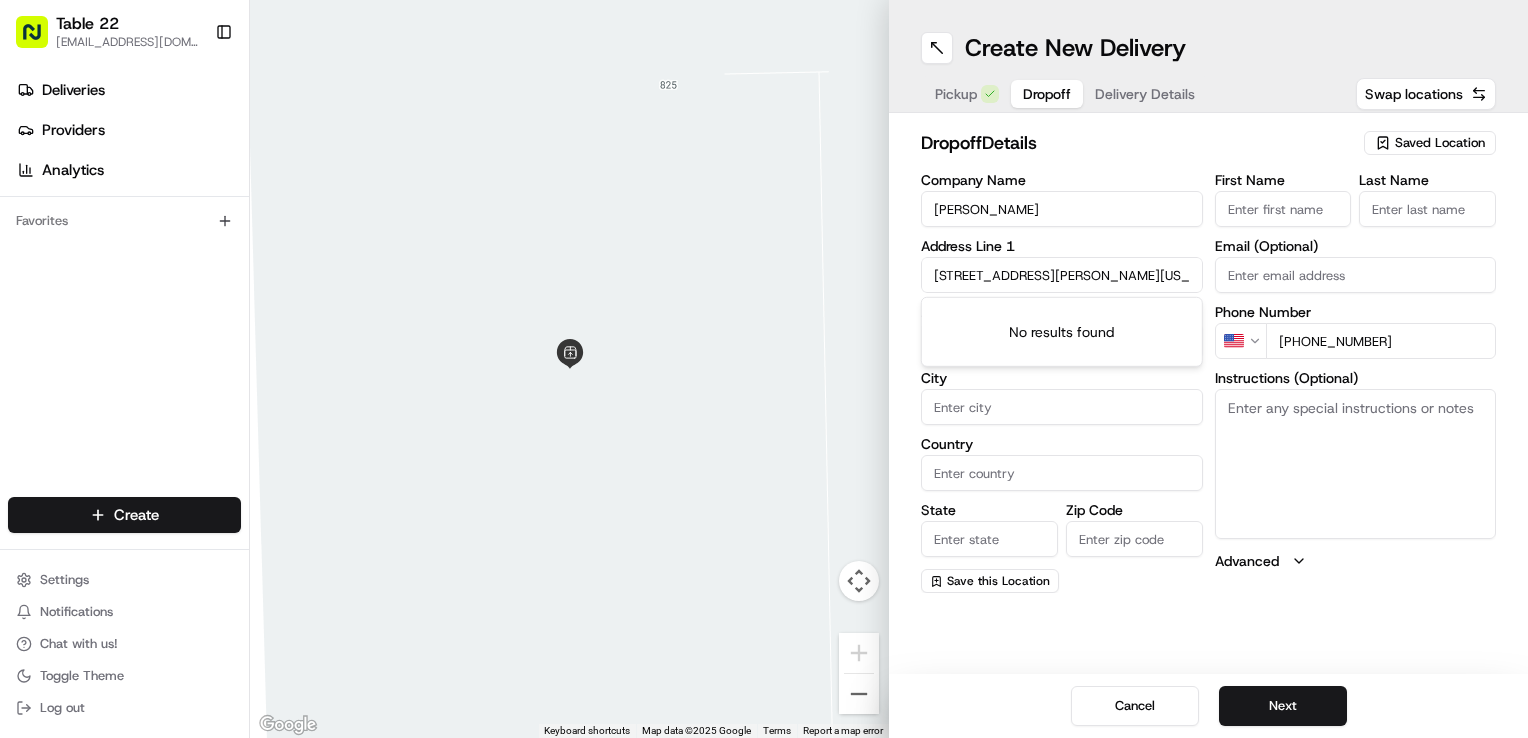 scroll, scrollTop: 0, scrollLeft: 49, axis: horizontal 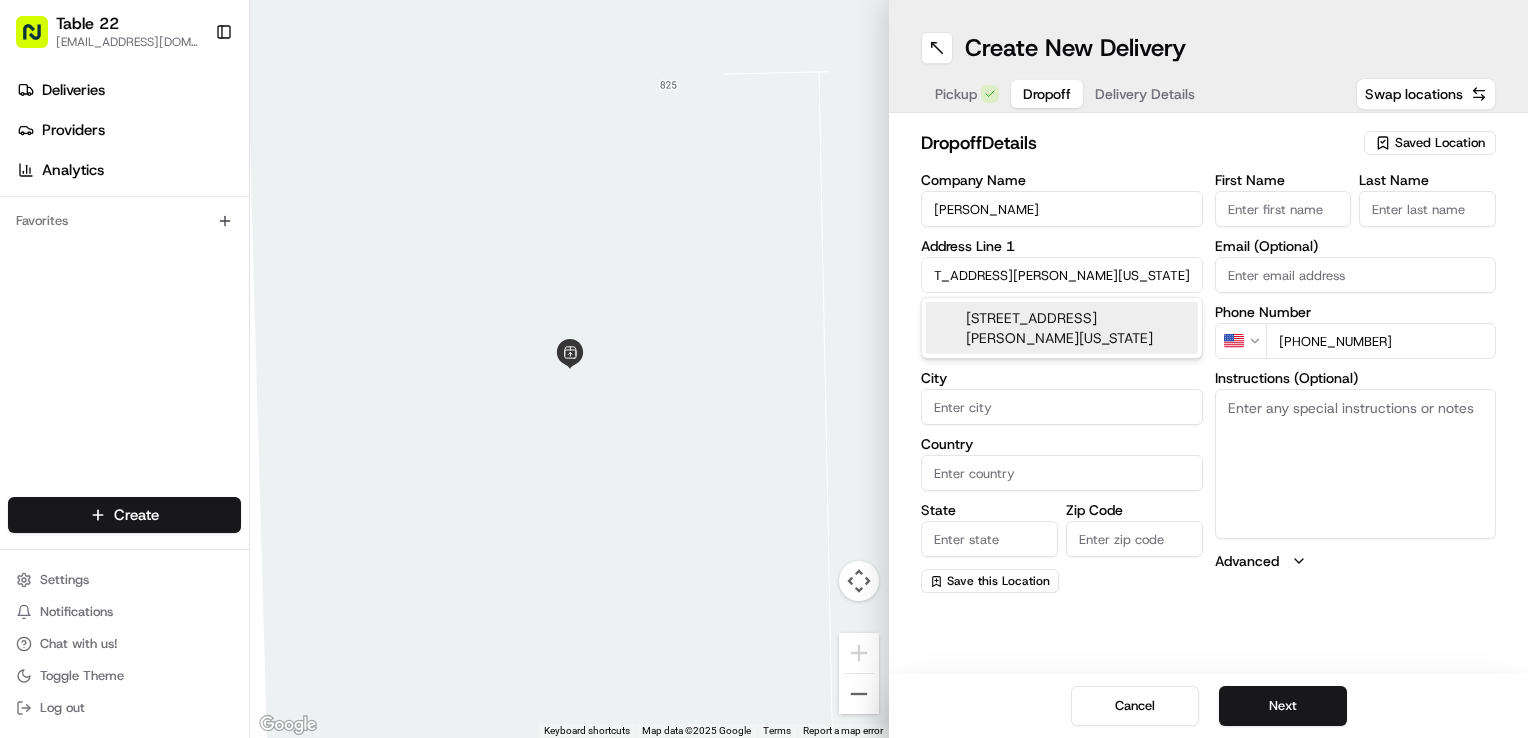 click on "2528 West Berteau Avenue, Chicago, Illinois 60618" at bounding box center [1062, 328] 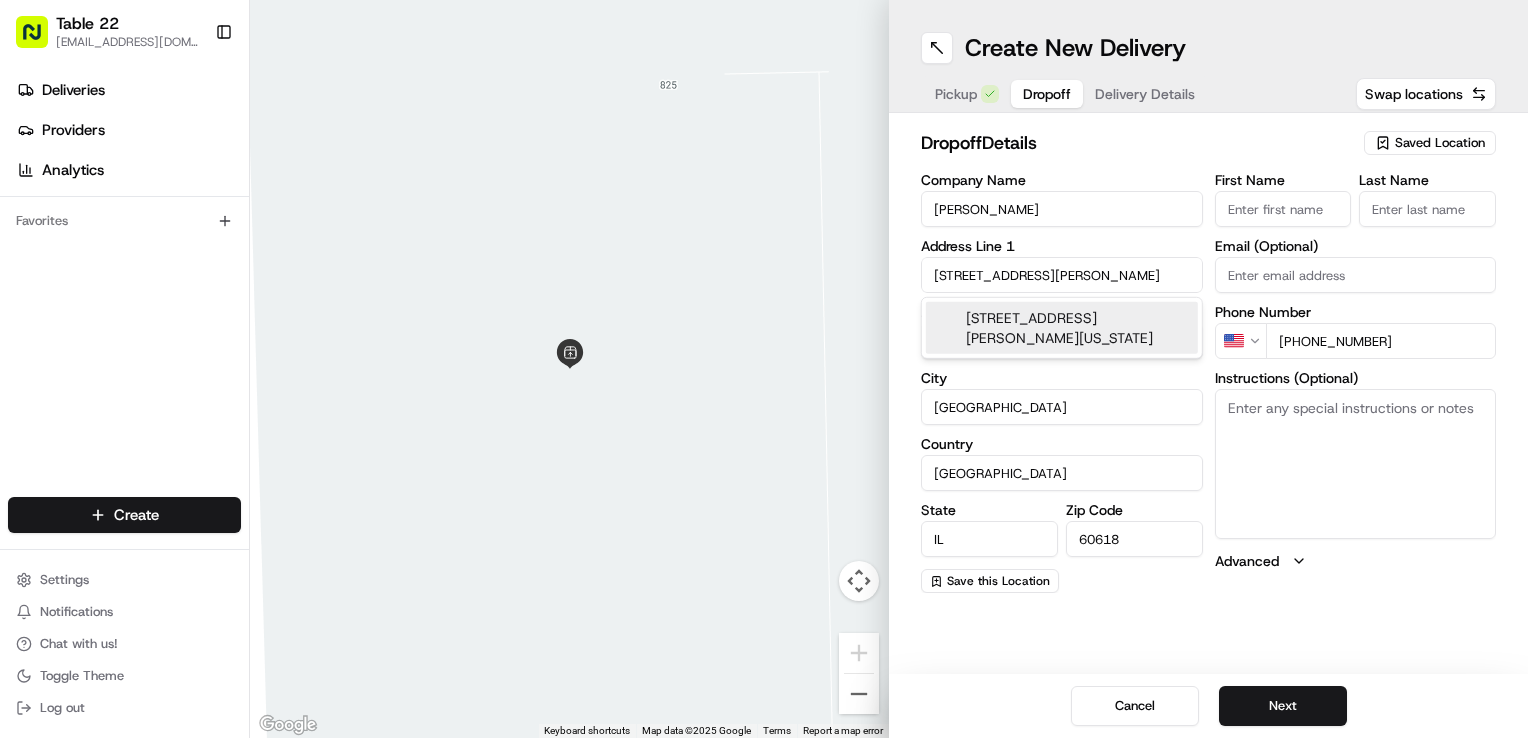 type on "2528 West Berteau Avenue" 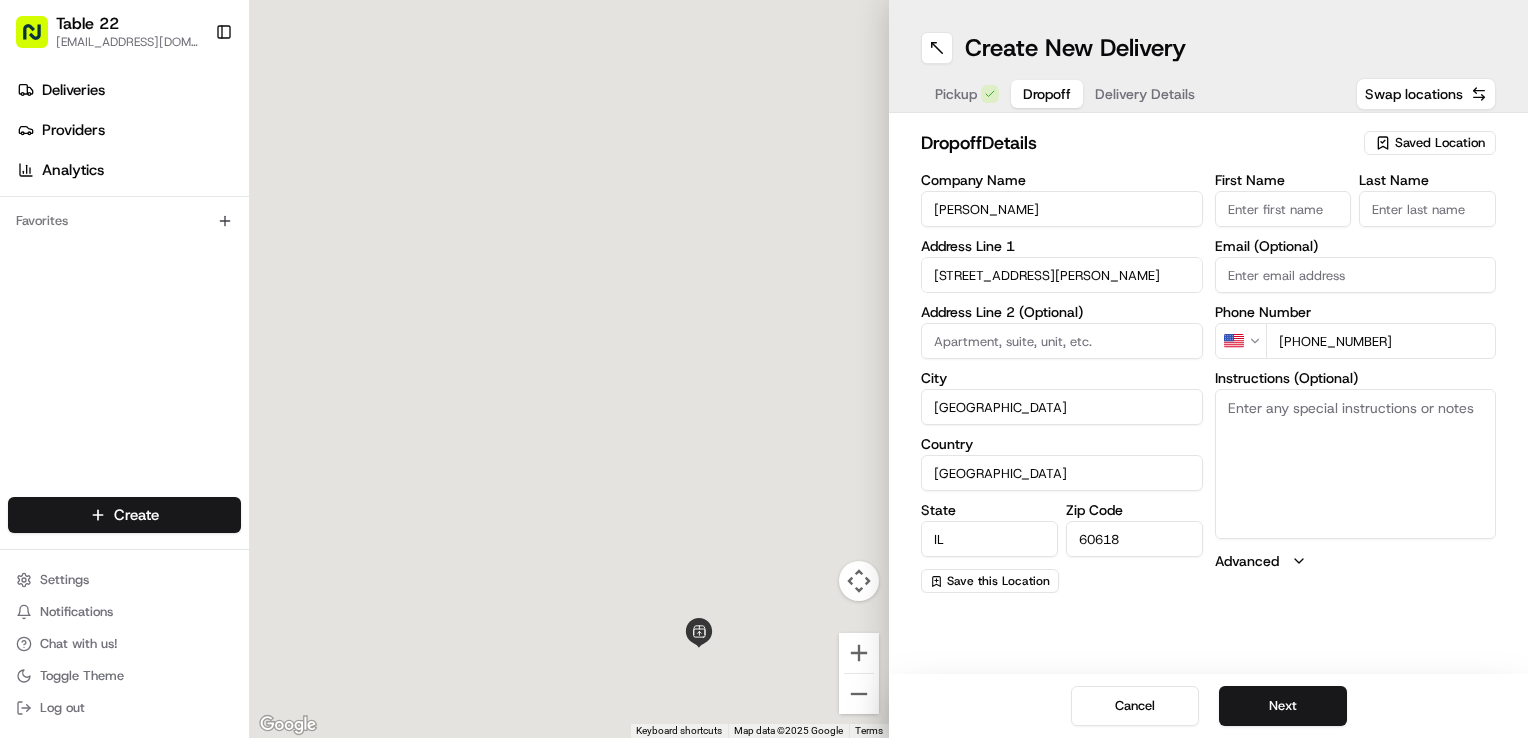 scroll, scrollTop: 0, scrollLeft: 0, axis: both 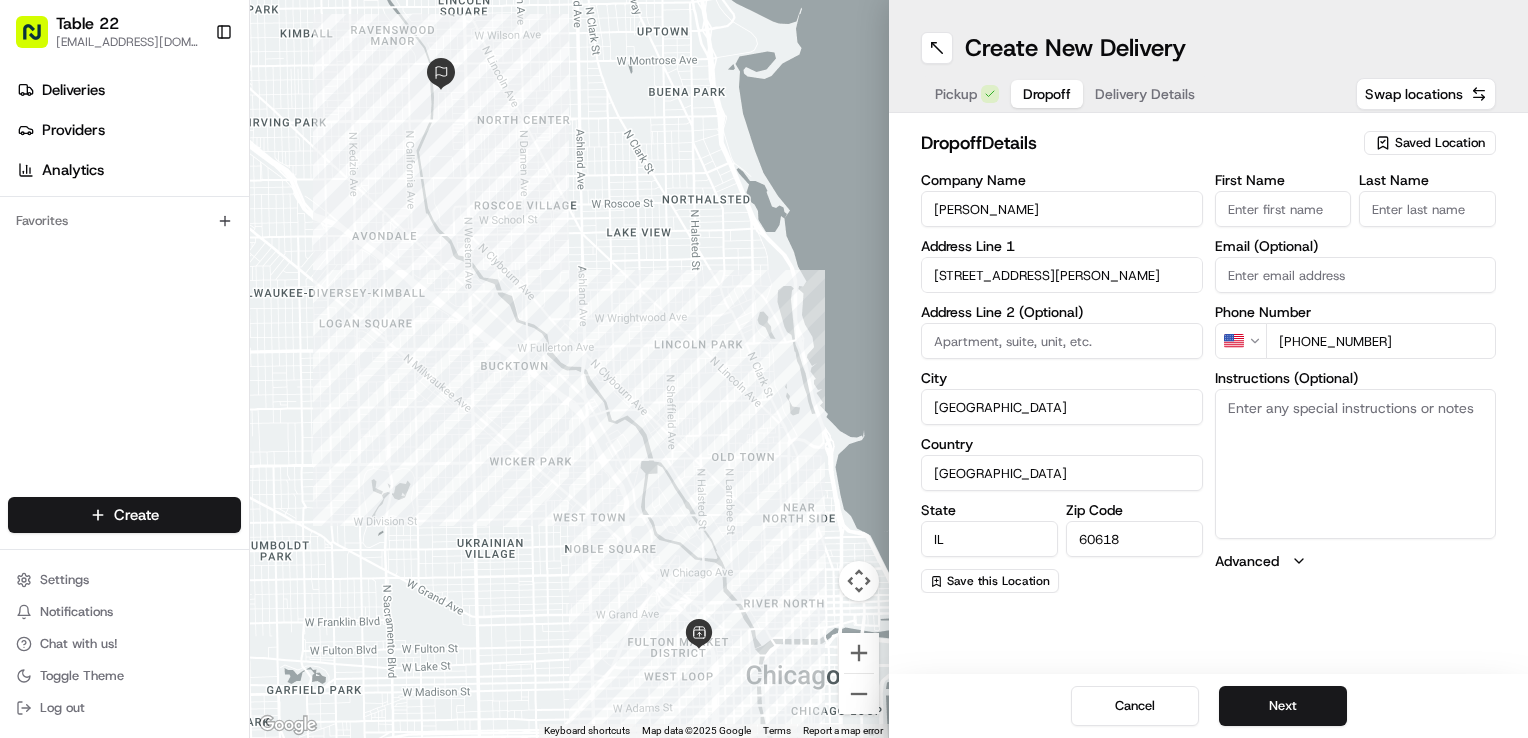 click on "Instructions (Optional)" at bounding box center [1356, 464] 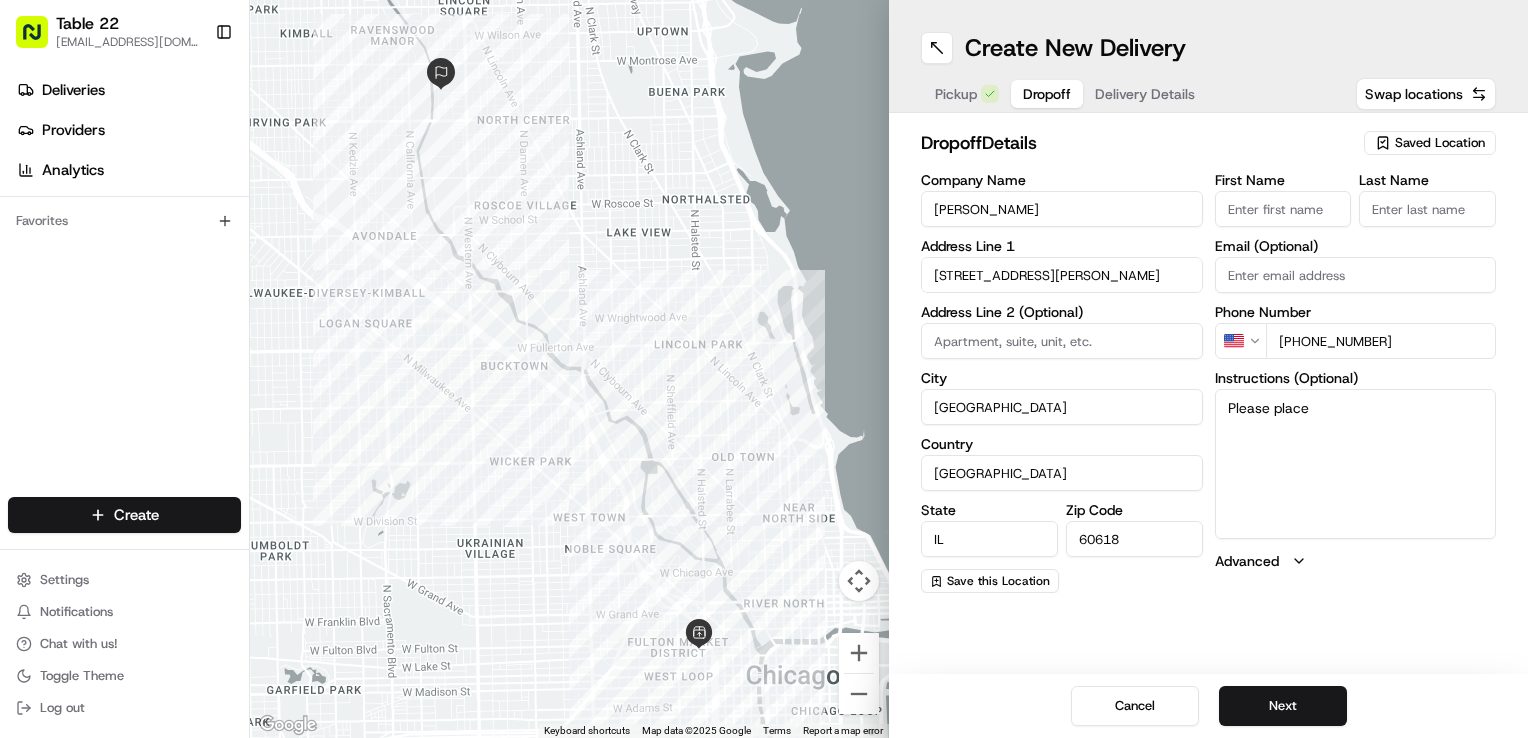 drag, startPoint x: 1330, startPoint y: 406, endPoint x: 1164, endPoint y: 403, distance: 166.0271 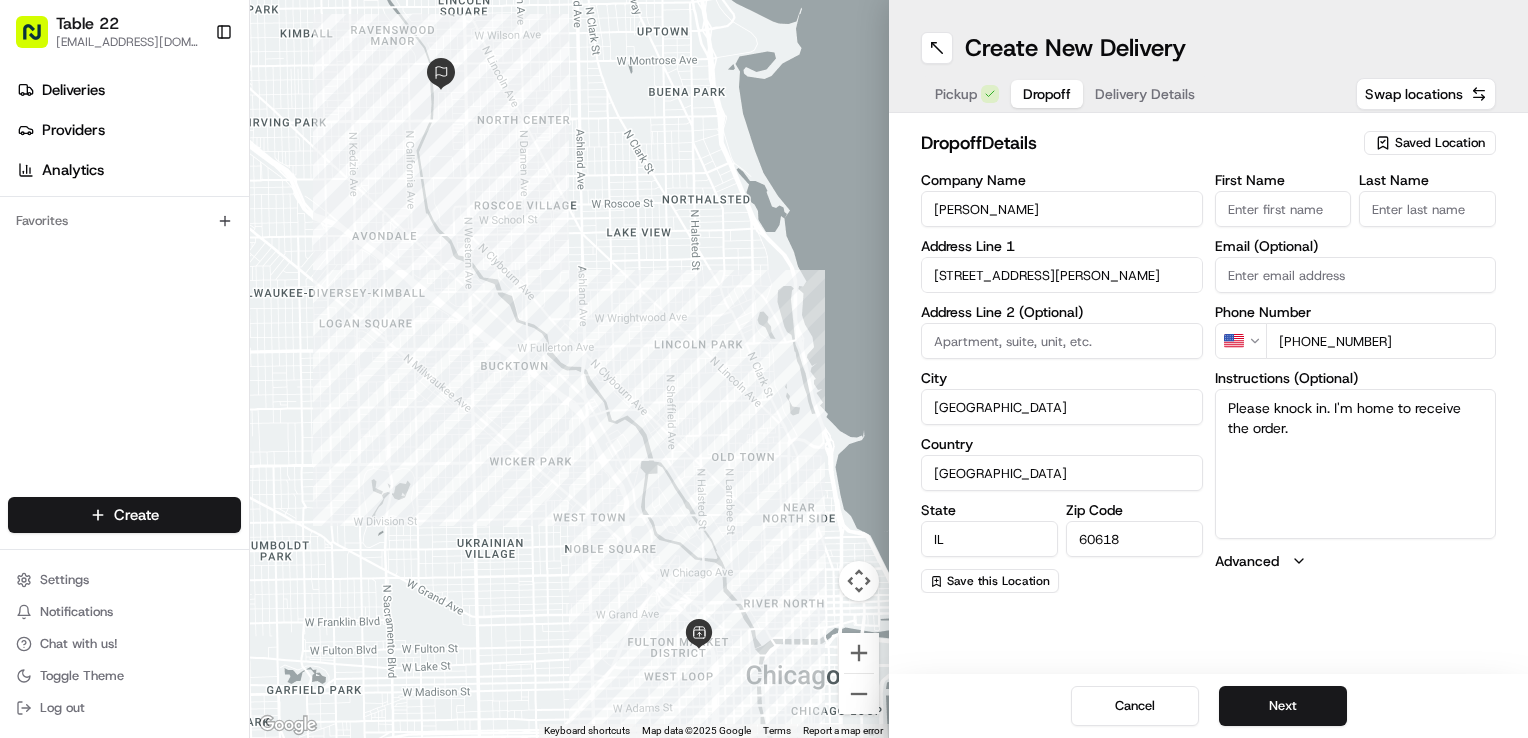 type on "Please knock in. I'm home to receive the order." 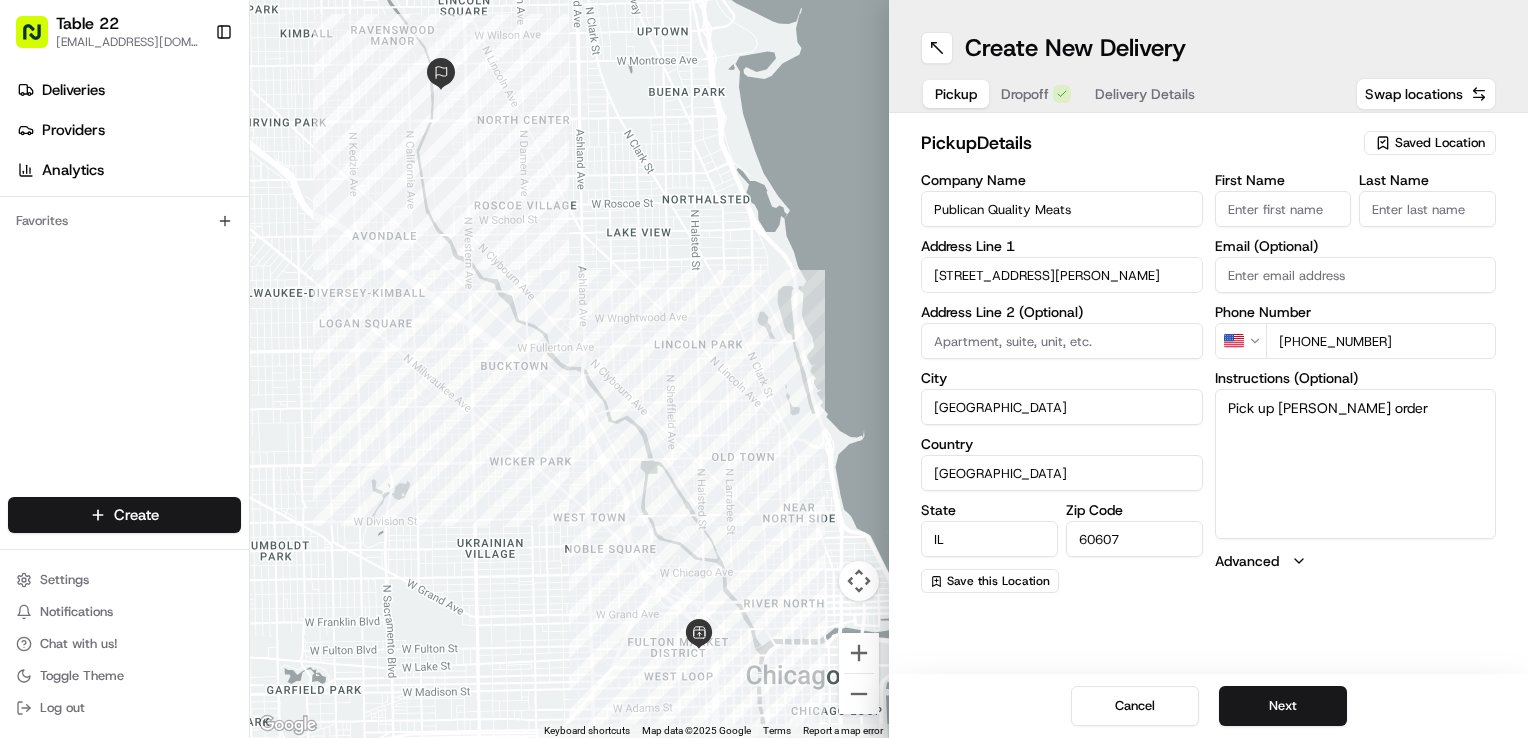 click on "Pickup" at bounding box center [956, 94] 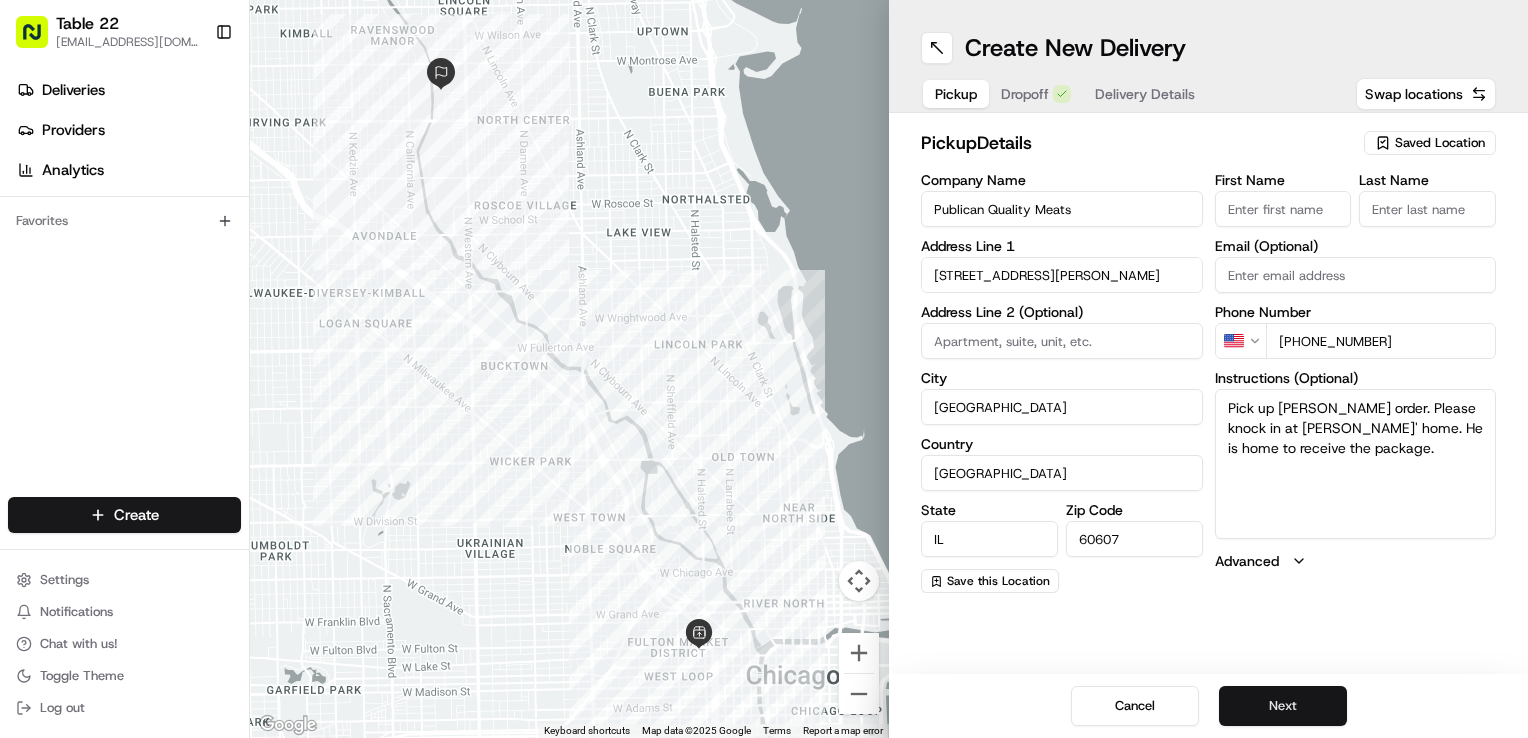 type on "Pick up Craig Edwards's order. Please knock in at Craig Edwrds' home. He is home to receive the package." 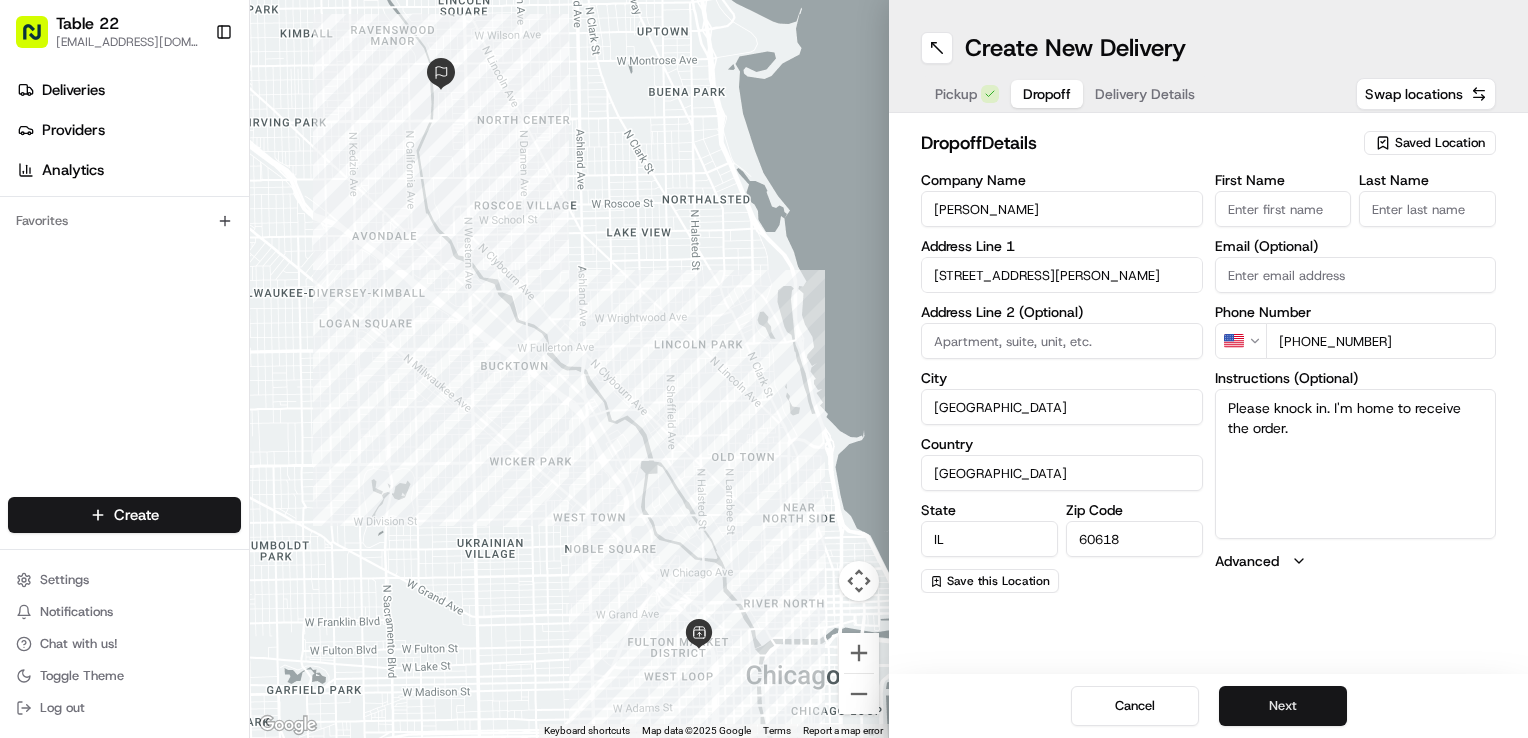 click on "Next" at bounding box center (1283, 706) 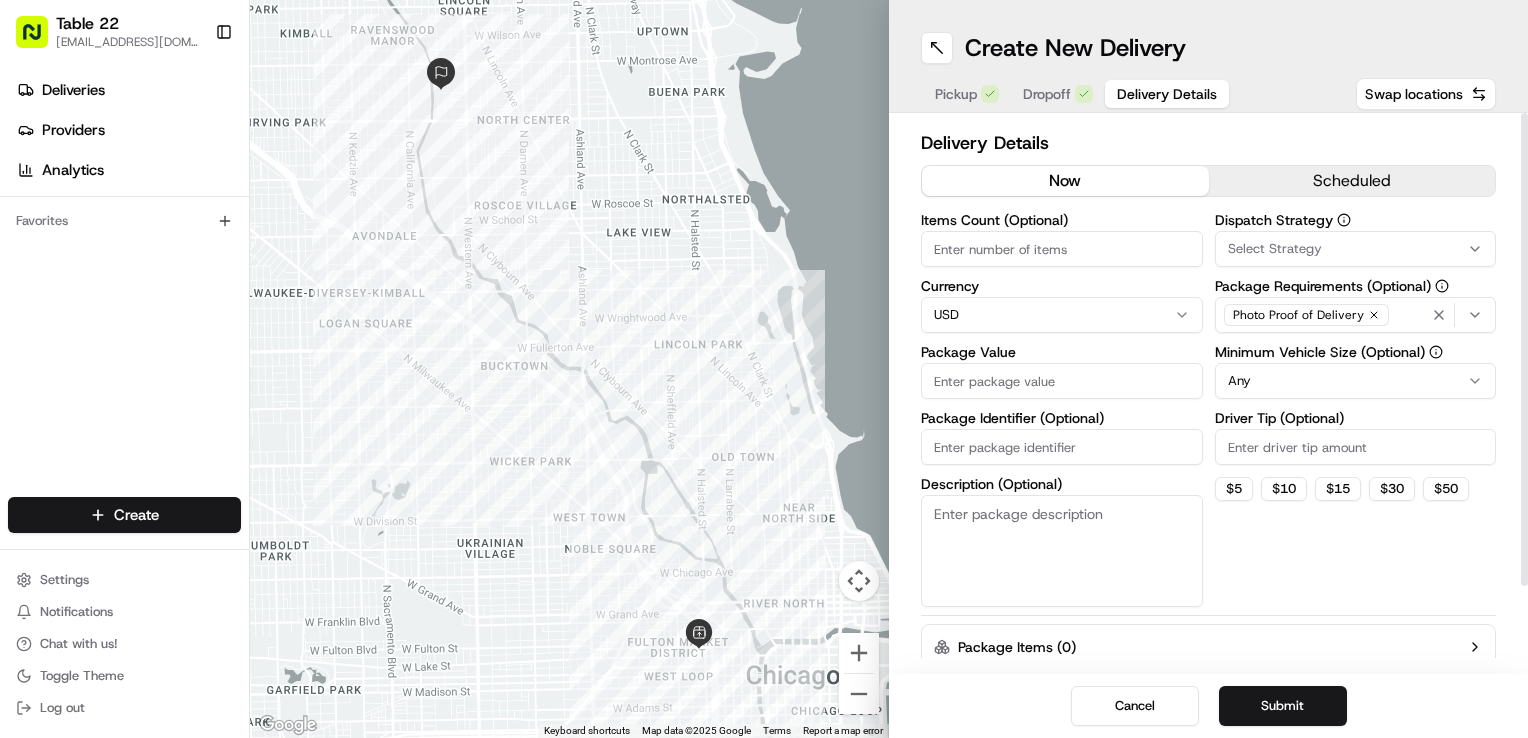 click on "Select Strategy" at bounding box center (1356, 249) 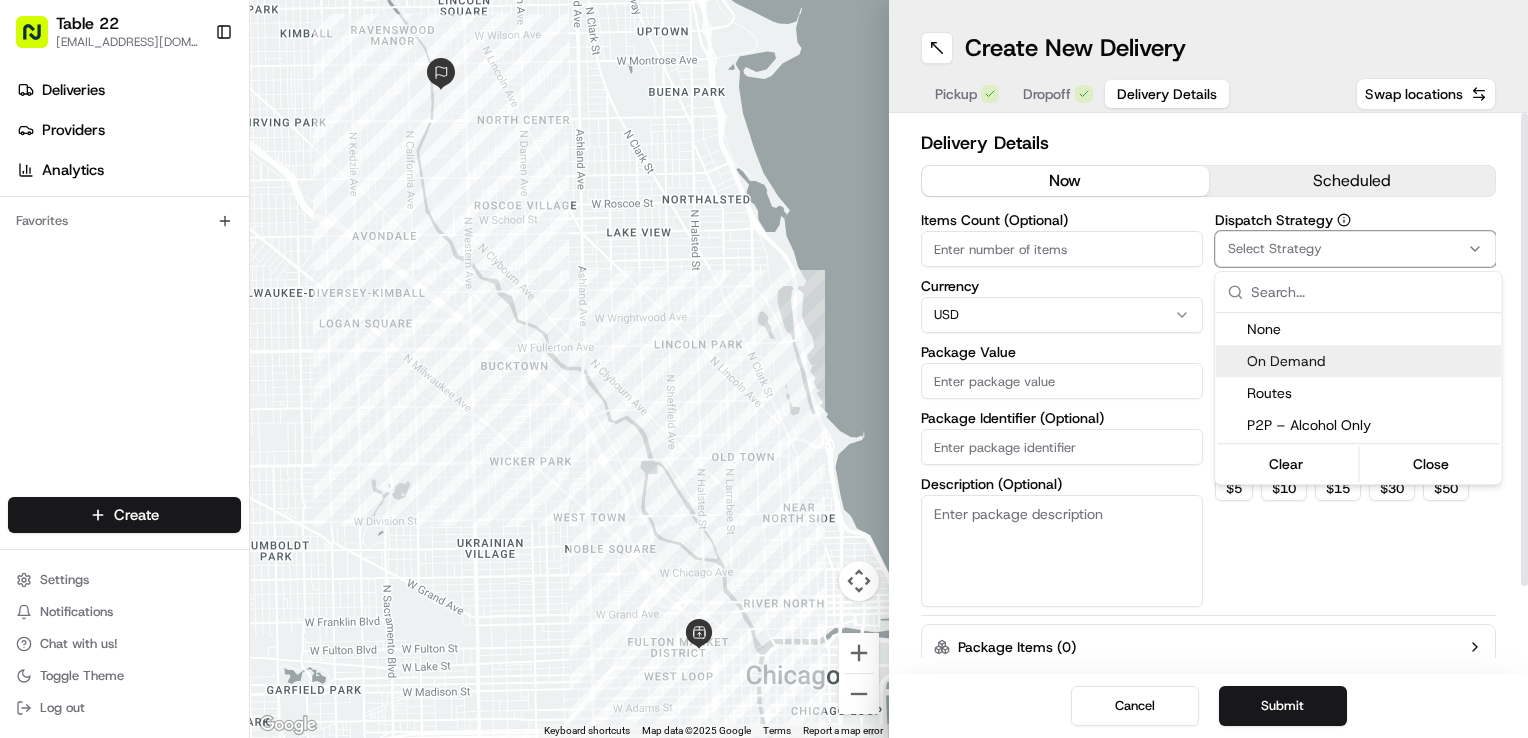 click on "On Demand" at bounding box center (1370, 361) 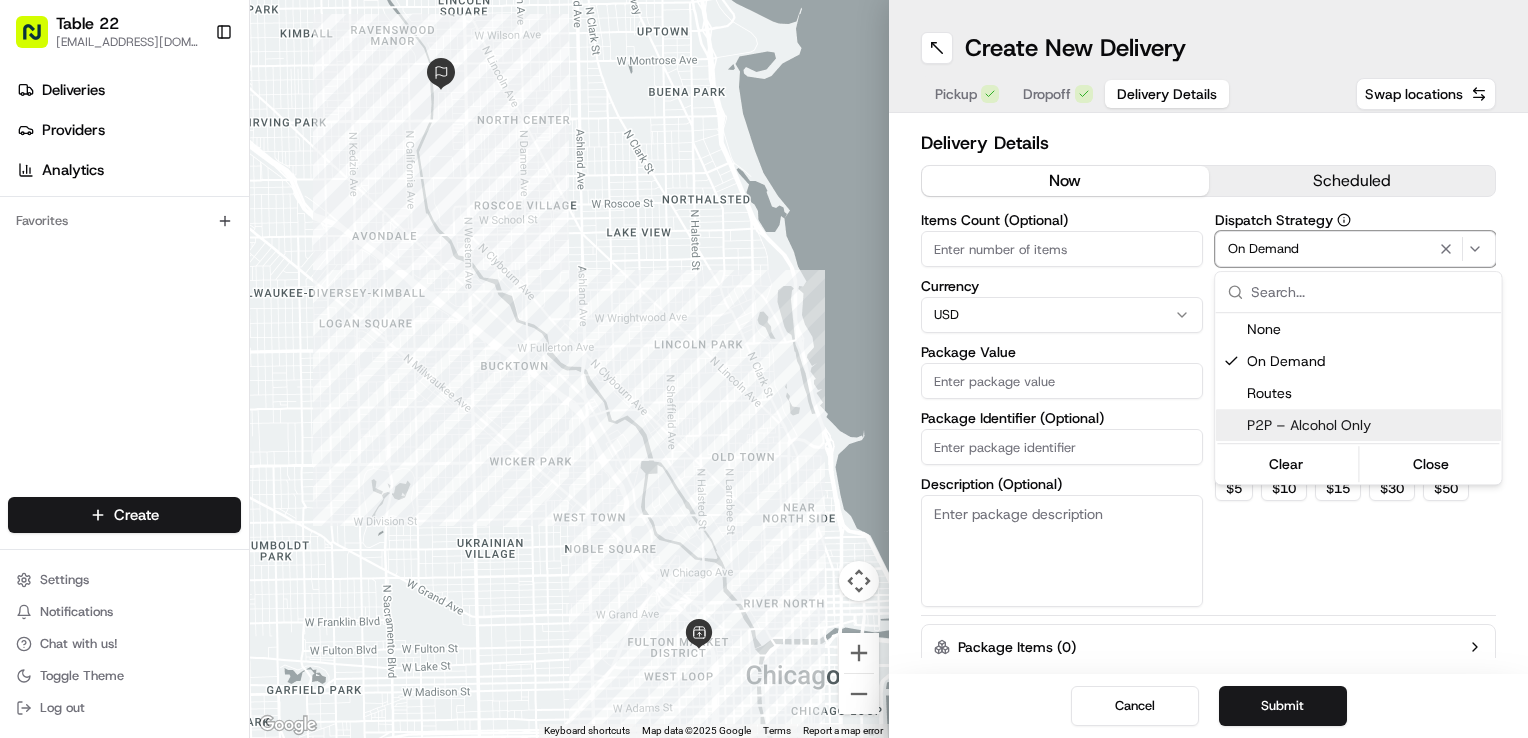 click on "Table 22 nikos@table22.com Toggle Sidebar Deliveries Providers Analytics Favorites Main Menu Members & Organization Organization Users Roles Preferences Customization Tracking Orchestration Automations Dispatch Strategy Locations Pickup Locations Dropoff Locations Billing Billing Refund Requests Integrations Notification Triggers Webhooks API Keys Request Logs Create Settings Notifications Chat with us! Toggle Theme Log out ← Move left → Move right ↑ Move up ↓ Move down + Zoom in - Zoom out Home Jump left by 75% End Jump right by 75% Page Up Jump up by 75% Page Down Jump down by 75% To navigate, press the arrow keys. Keyboard shortcuts Map Data Map data ©2025 Google Map data ©2025 Google 1 km  Click to toggle between metric and imperial units Terms Report a map error Create New Delivery Pickup Dropoff Delivery Details Swap locations Delivery Details now scheduled Items Count (Optional) Currency USD Package Value Package Identifier (Optional) Description (Optional) Dispatch Strategy" at bounding box center [764, 369] 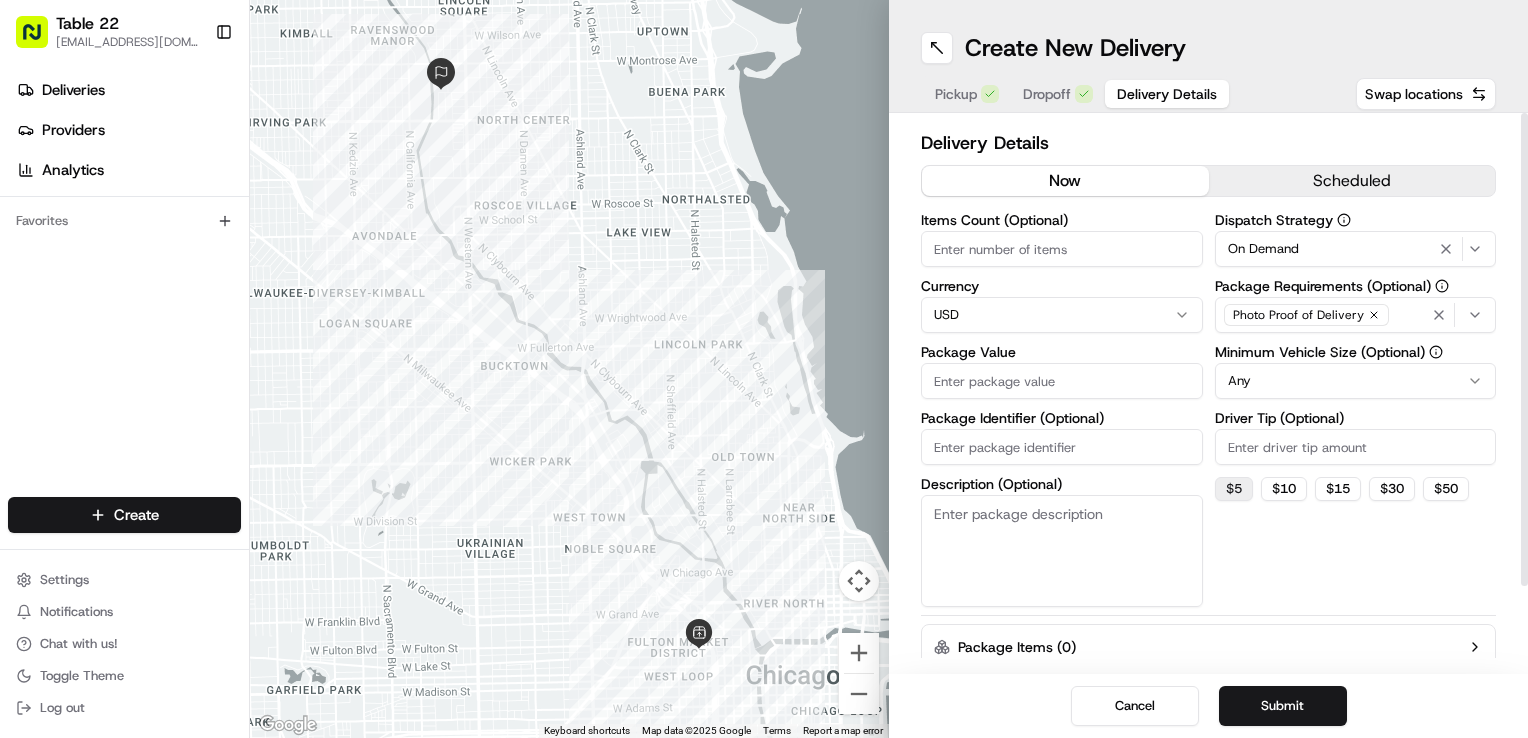 click on "$ 5" at bounding box center [1234, 489] 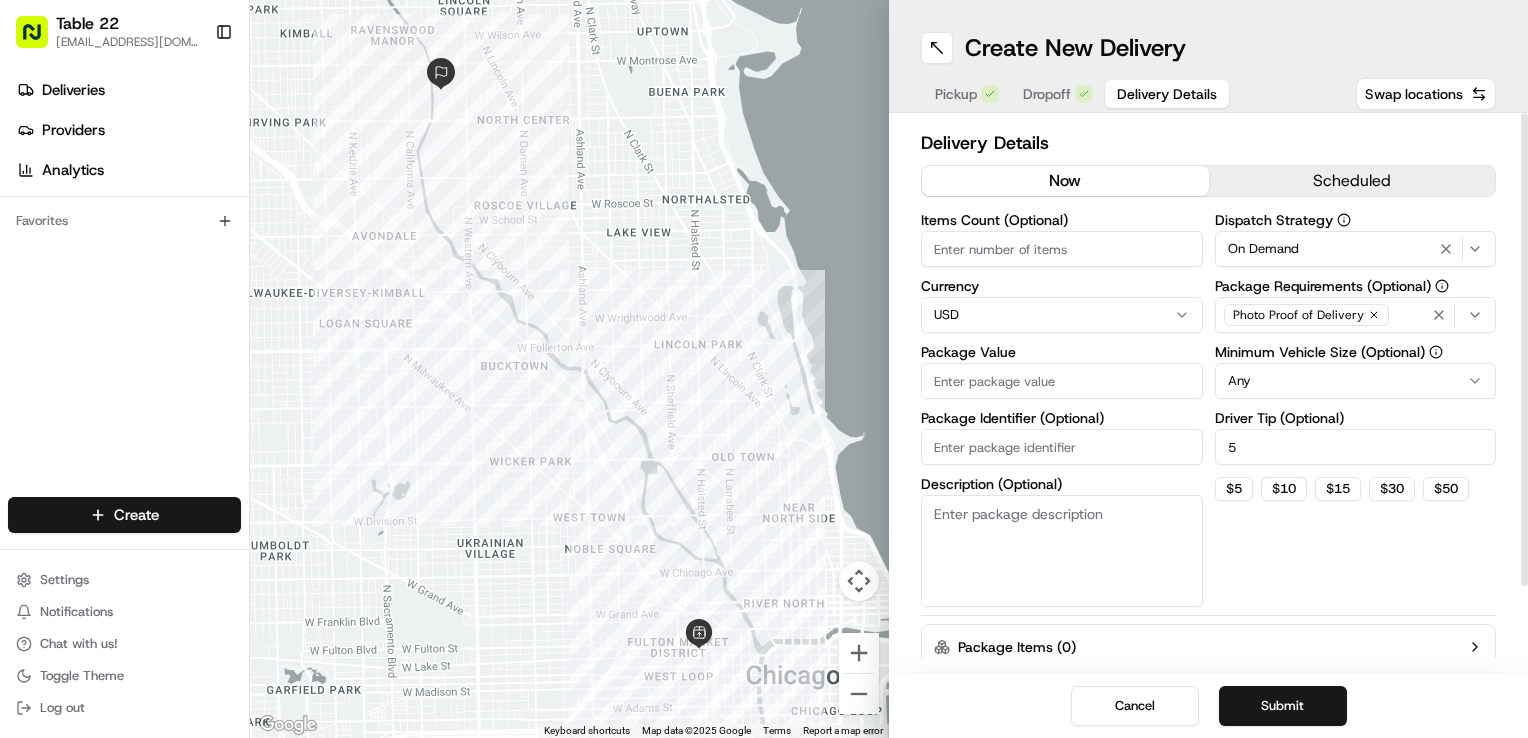 click on "Table 22 nikos@table22.com Toggle Sidebar Deliveries Providers Analytics Favorites Main Menu Members & Organization Organization Users Roles Preferences Customization Tracking Orchestration Automations Dispatch Strategy Locations Pickup Locations Dropoff Locations Billing Billing Refund Requests Integrations Notification Triggers Webhooks API Keys Request Logs Create Settings Notifications Chat with us! Toggle Theme Log out ← Move left → Move right ↑ Move up ↓ Move down + Zoom in - Zoom out Home Jump left by 75% End Jump right by 75% Page Up Jump up by 75% Page Down Jump down by 75% To navigate, press the arrow keys. Keyboard shortcuts Map Data Map data ©2025 Google Map data ©2025 Google 1 km  Click to toggle between metric and imperial units Terms Report a map error Create New Delivery Pickup Dropoff Delivery Details Swap locations Delivery Details now scheduled Items Count (Optional) Currency USD Package Value Package Identifier (Optional) Description (Optional) Dispatch Strategy" at bounding box center (764, 369) 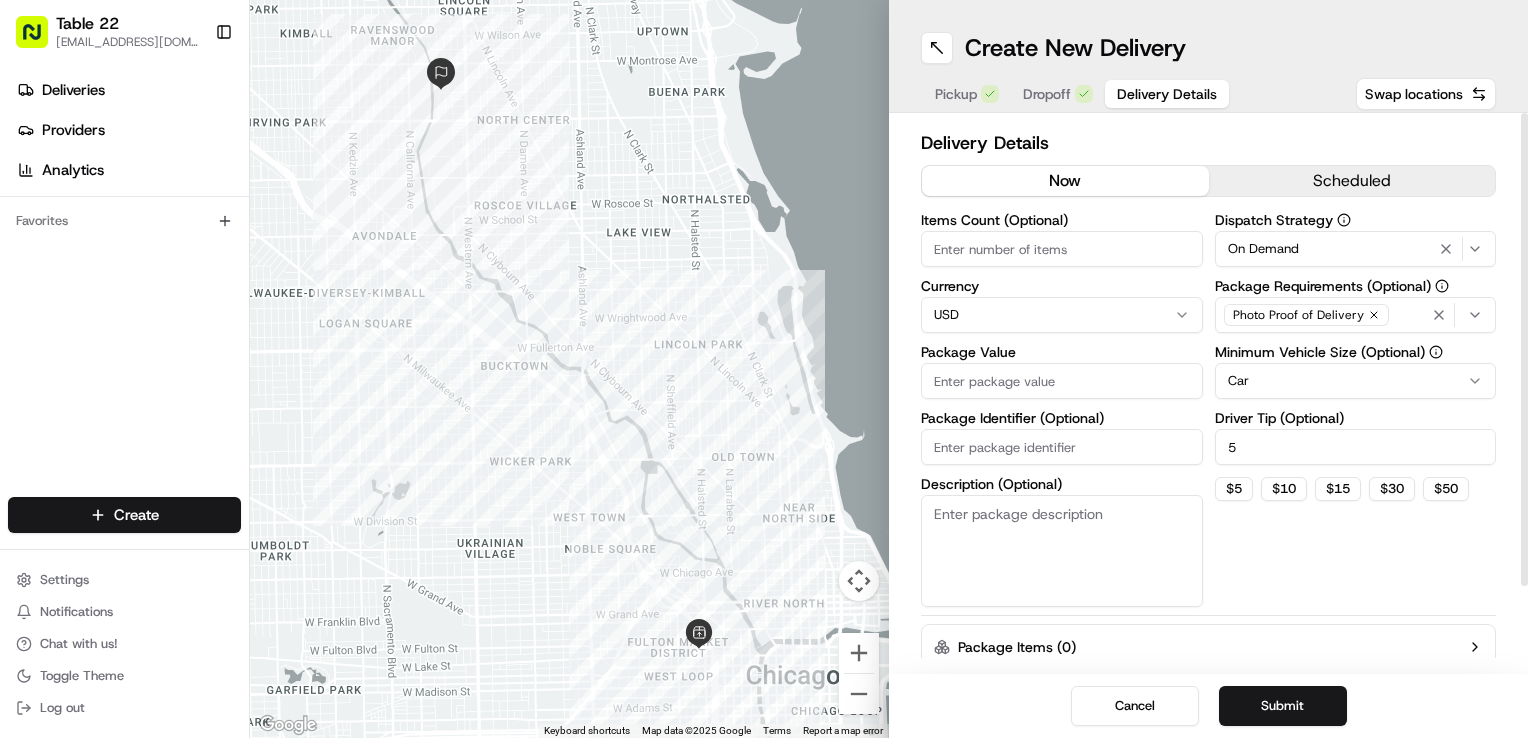 click on "Photo Proof of Delivery" at bounding box center [1356, 315] 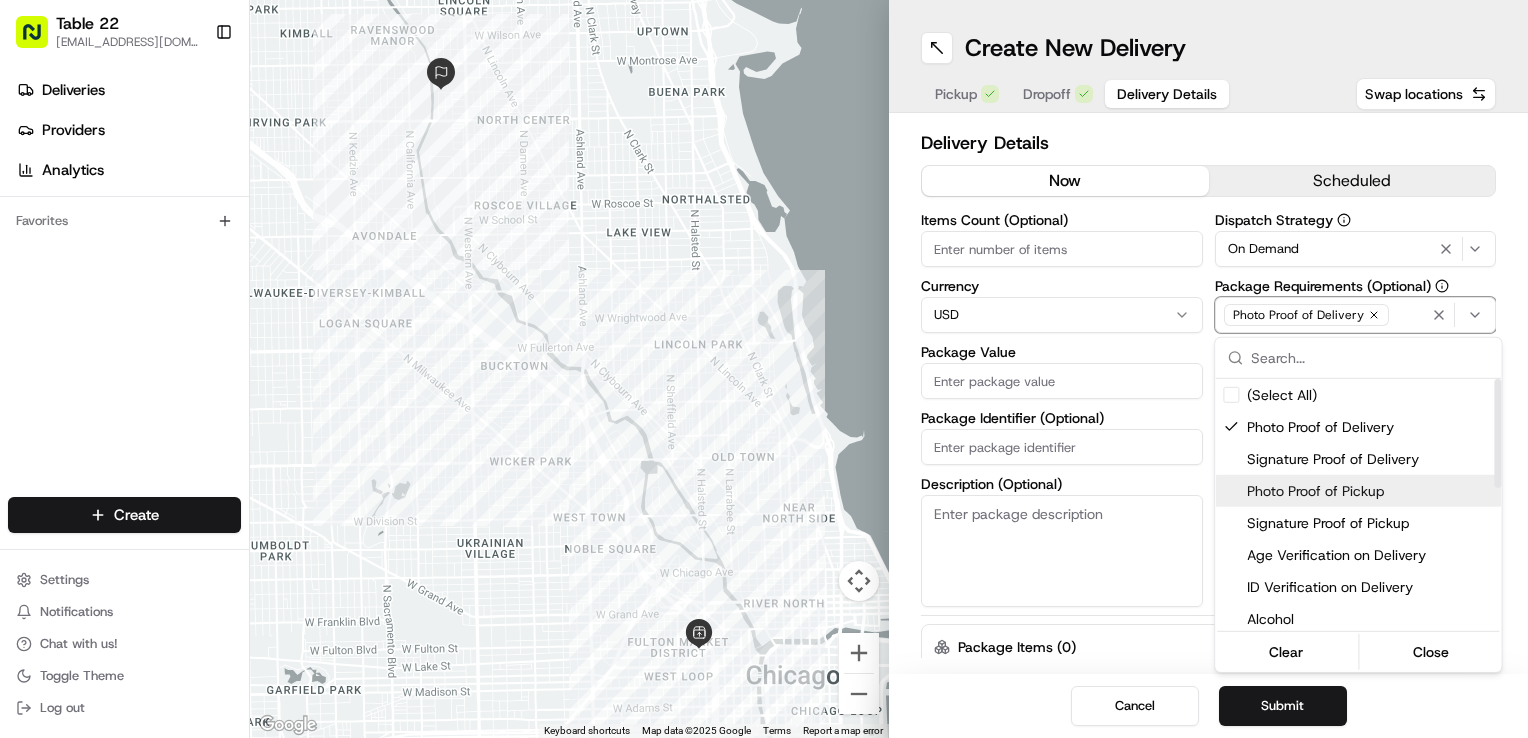 click on "Photo Proof of Pickup" at bounding box center (1370, 491) 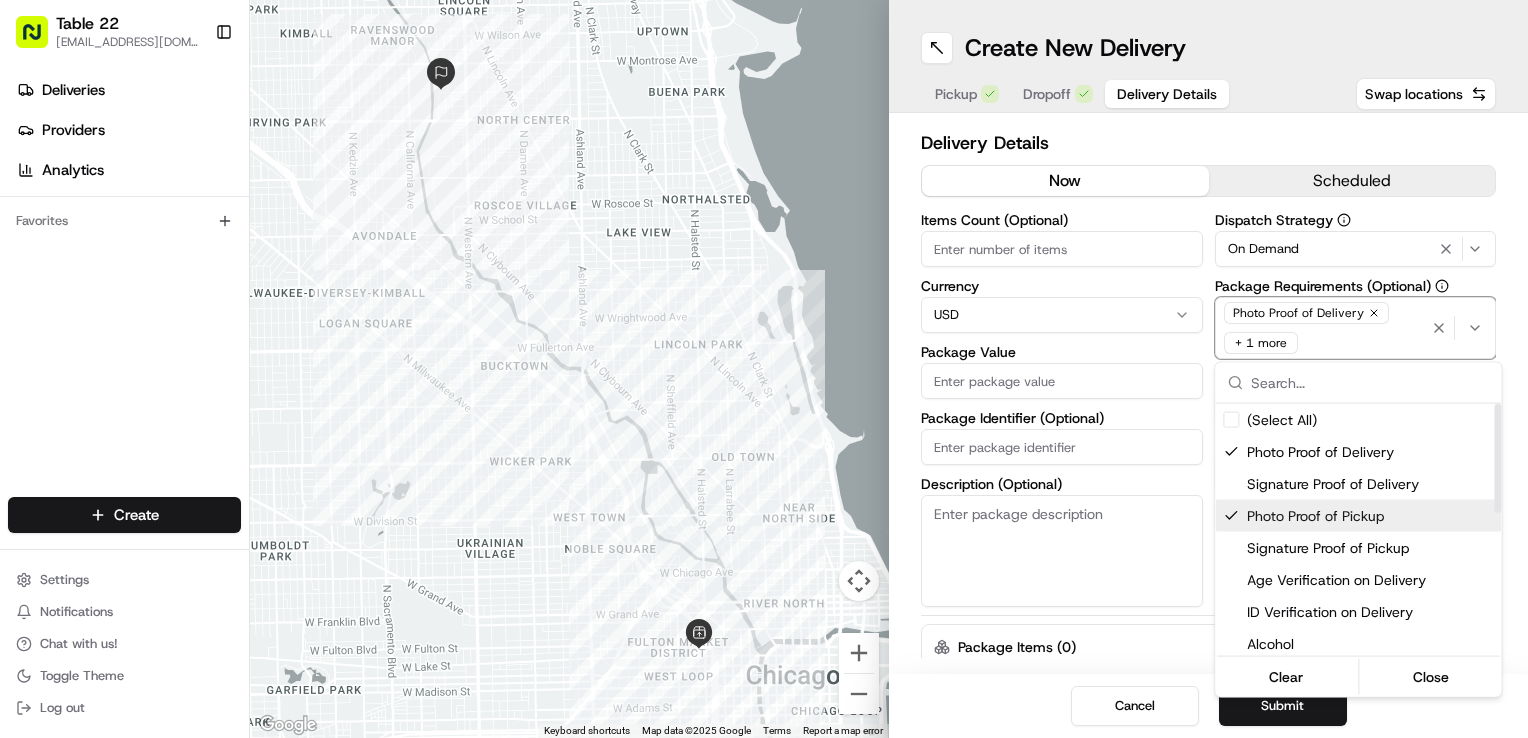 click on "Table 22 nikos@table22.com Toggle Sidebar Deliveries Providers Analytics Favorites Main Menu Members & Organization Organization Users Roles Preferences Customization Tracking Orchestration Automations Dispatch Strategy Locations Pickup Locations Dropoff Locations Billing Billing Refund Requests Integrations Notification Triggers Webhooks API Keys Request Logs Create Settings Notifications Chat with us! Toggle Theme Log out ← Move left → Move right ↑ Move up ↓ Move down + Zoom in - Zoom out Home Jump left by 75% End Jump right by 75% Page Up Jump up by 75% Page Down Jump down by 75% To navigate, press the arrow keys. Keyboard shortcuts Map Data Map data ©2025 Google Map data ©2025 Google 1 km  Click to toggle between metric and imperial units Terms Report a map error Create New Delivery Pickup Dropoff Delivery Details Swap locations Delivery Details now scheduled Items Count (Optional) Currency USD Package Value Package Identifier (Optional) Description (Optional) Dispatch Strategy" at bounding box center [764, 369] 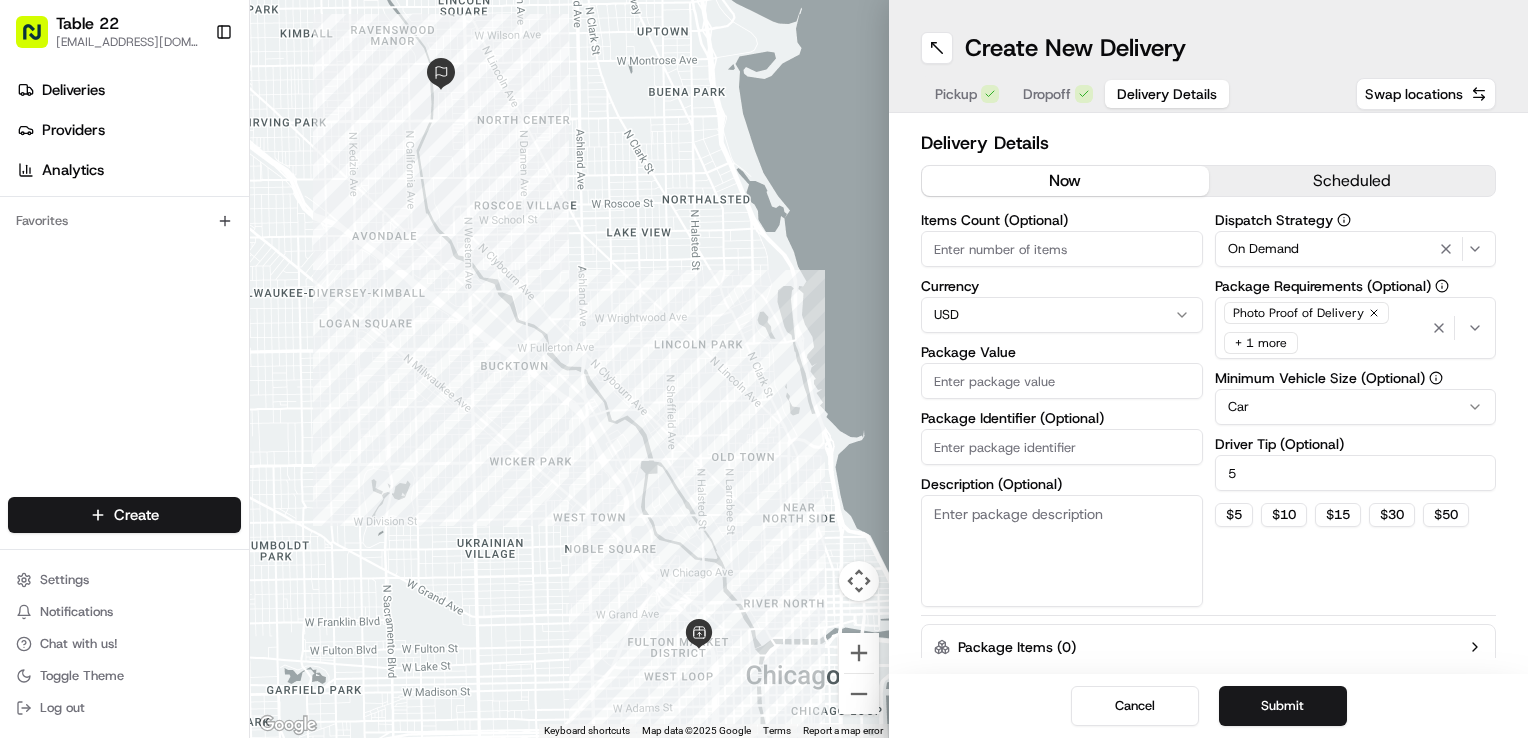 click on "Description (Optional)" at bounding box center [1062, 551] 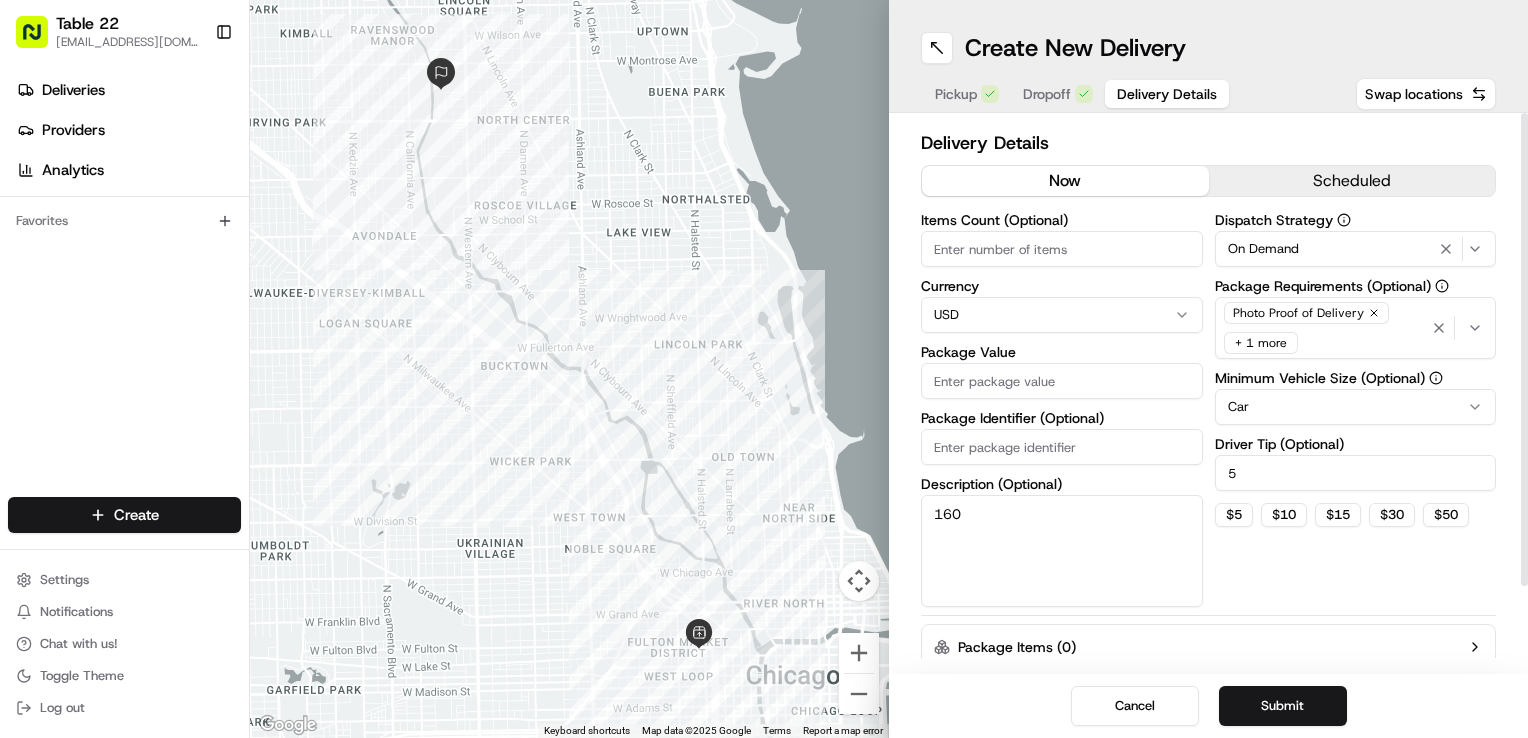 type on "160" 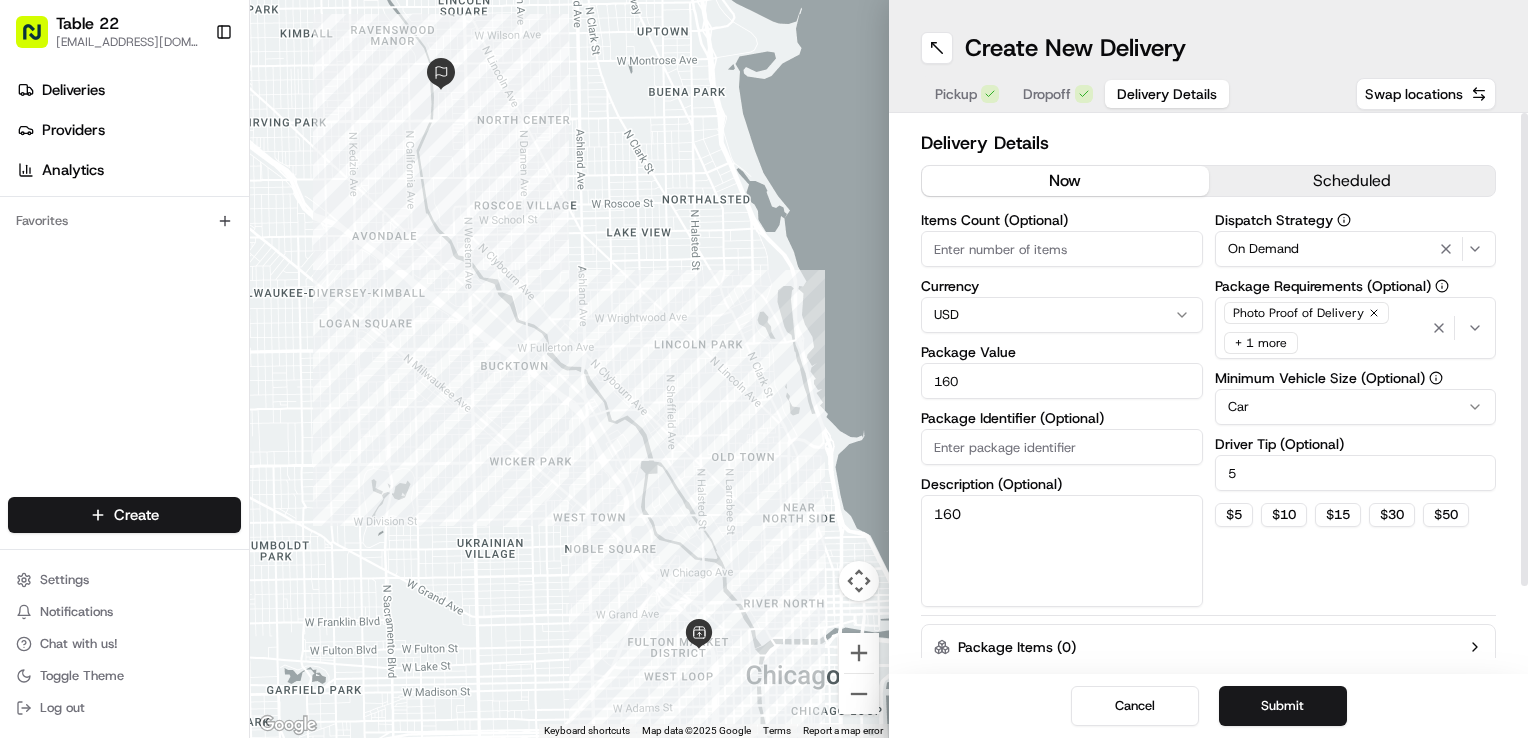 type on "160" 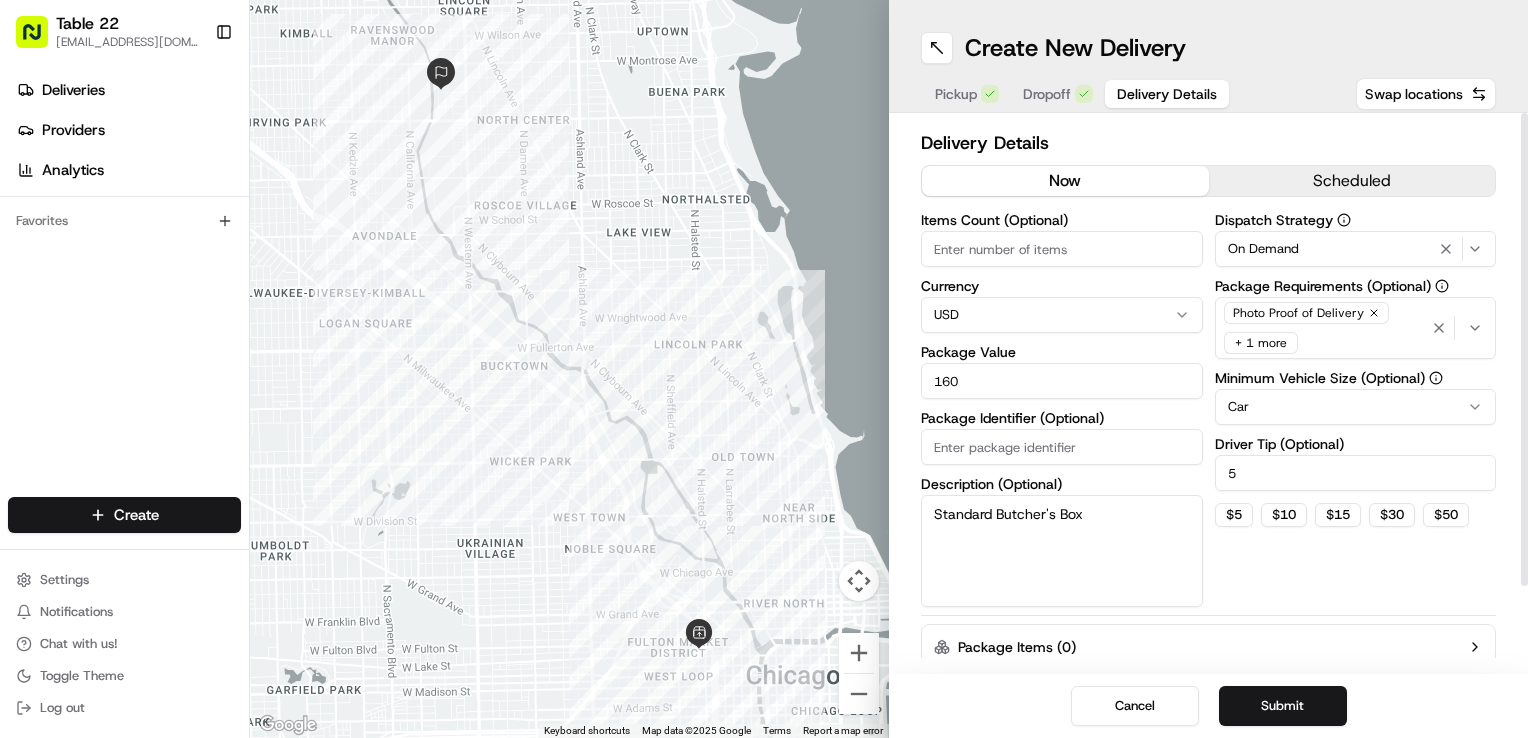 type on "Standard Butcher's Box" 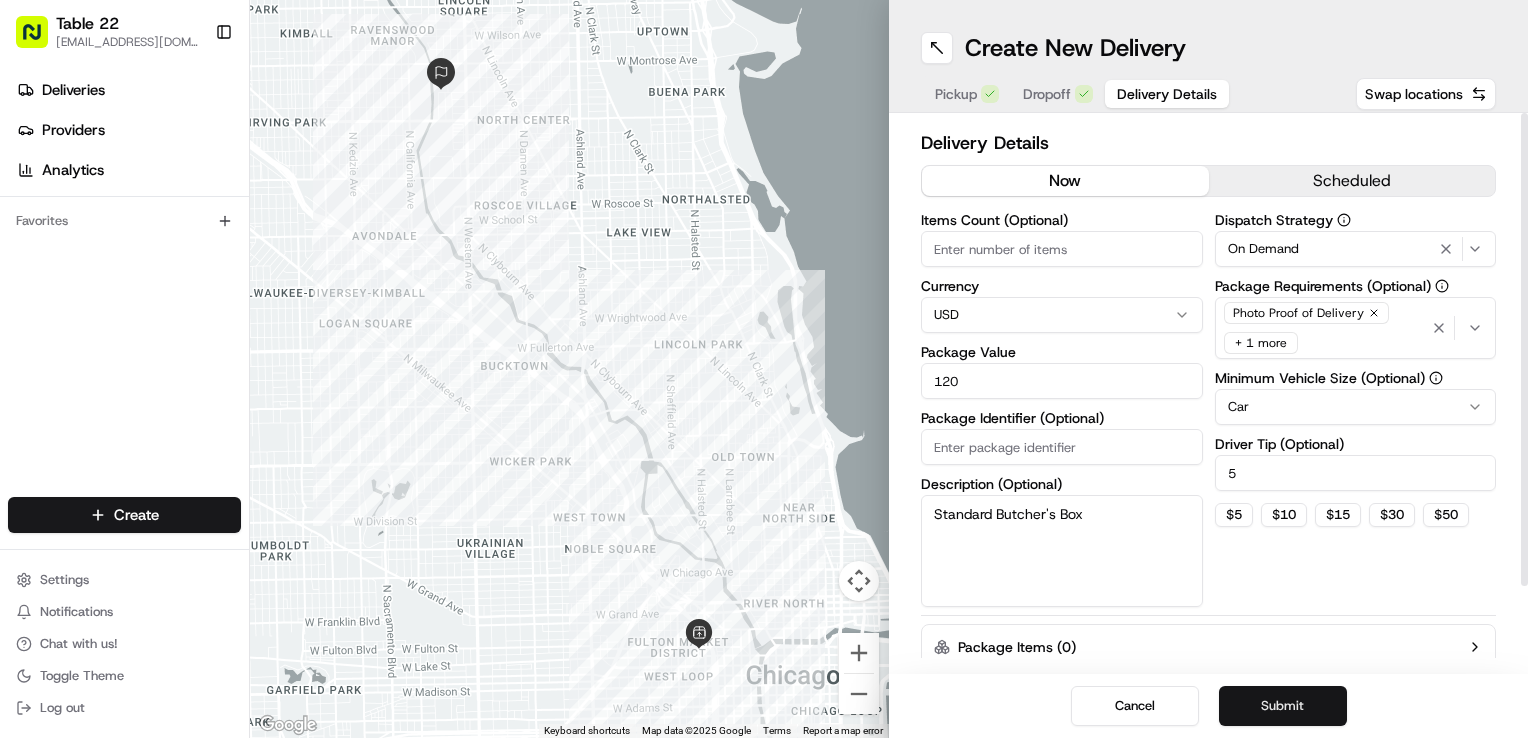 type on "120" 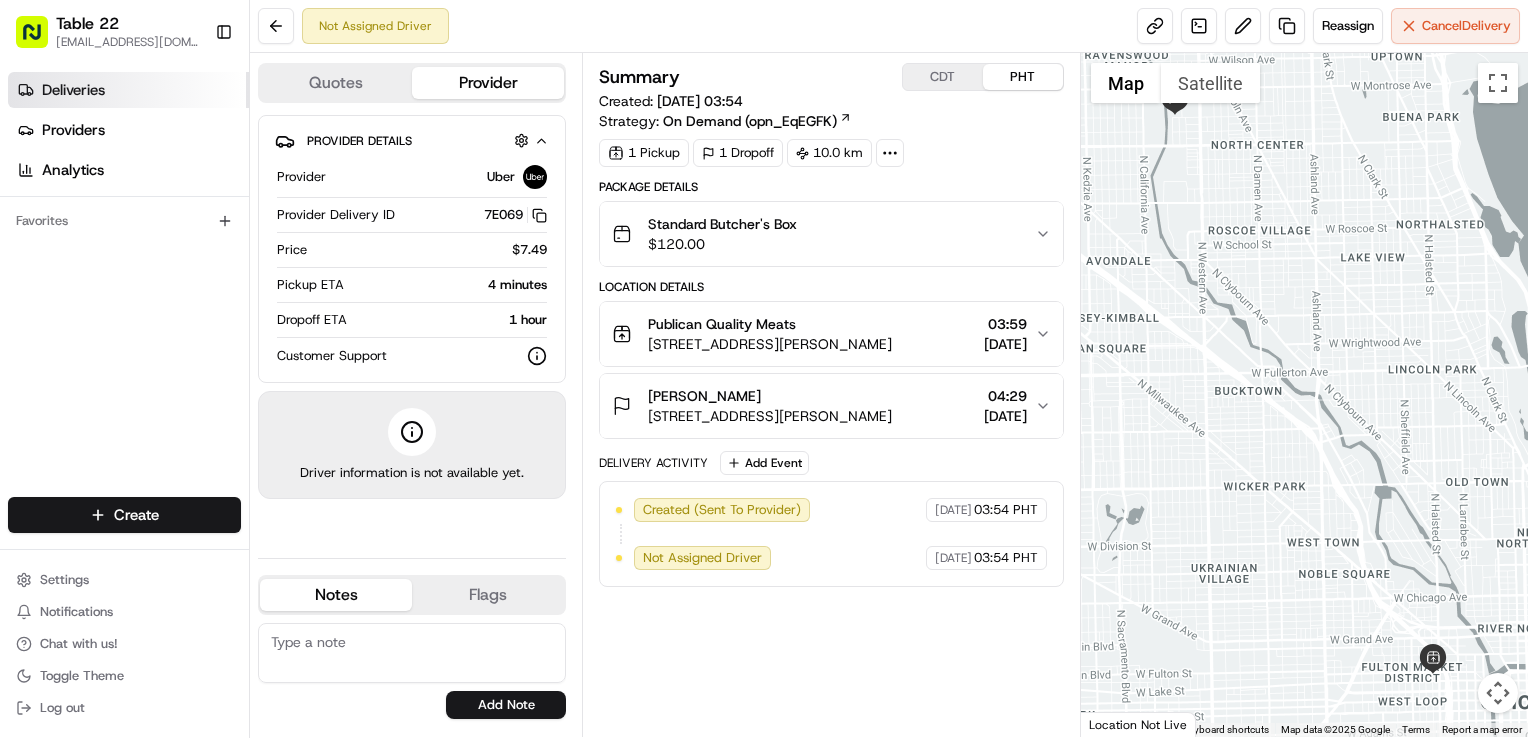 click on "Deliveries" at bounding box center (128, 90) 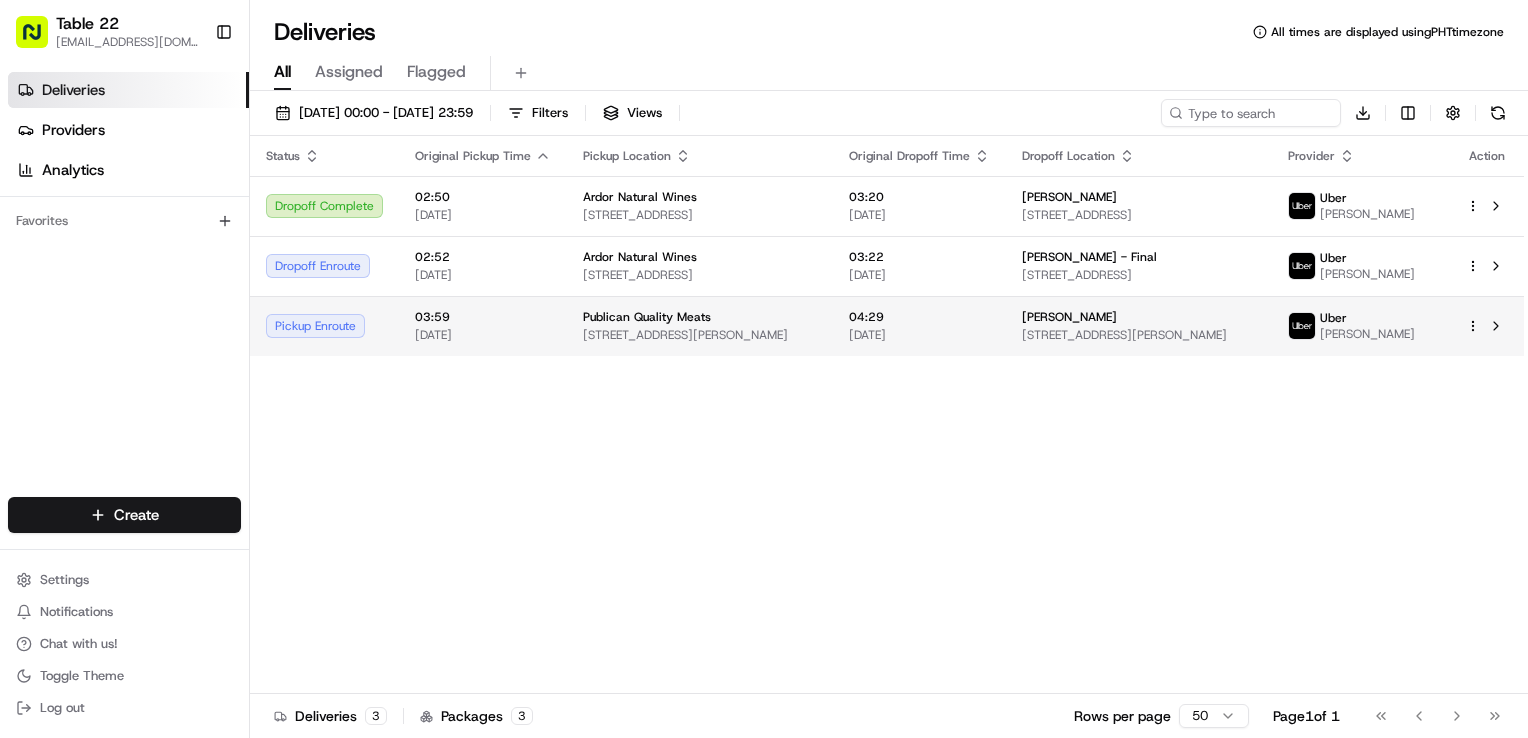 click on "03:59 11/07/2025" at bounding box center [483, 326] 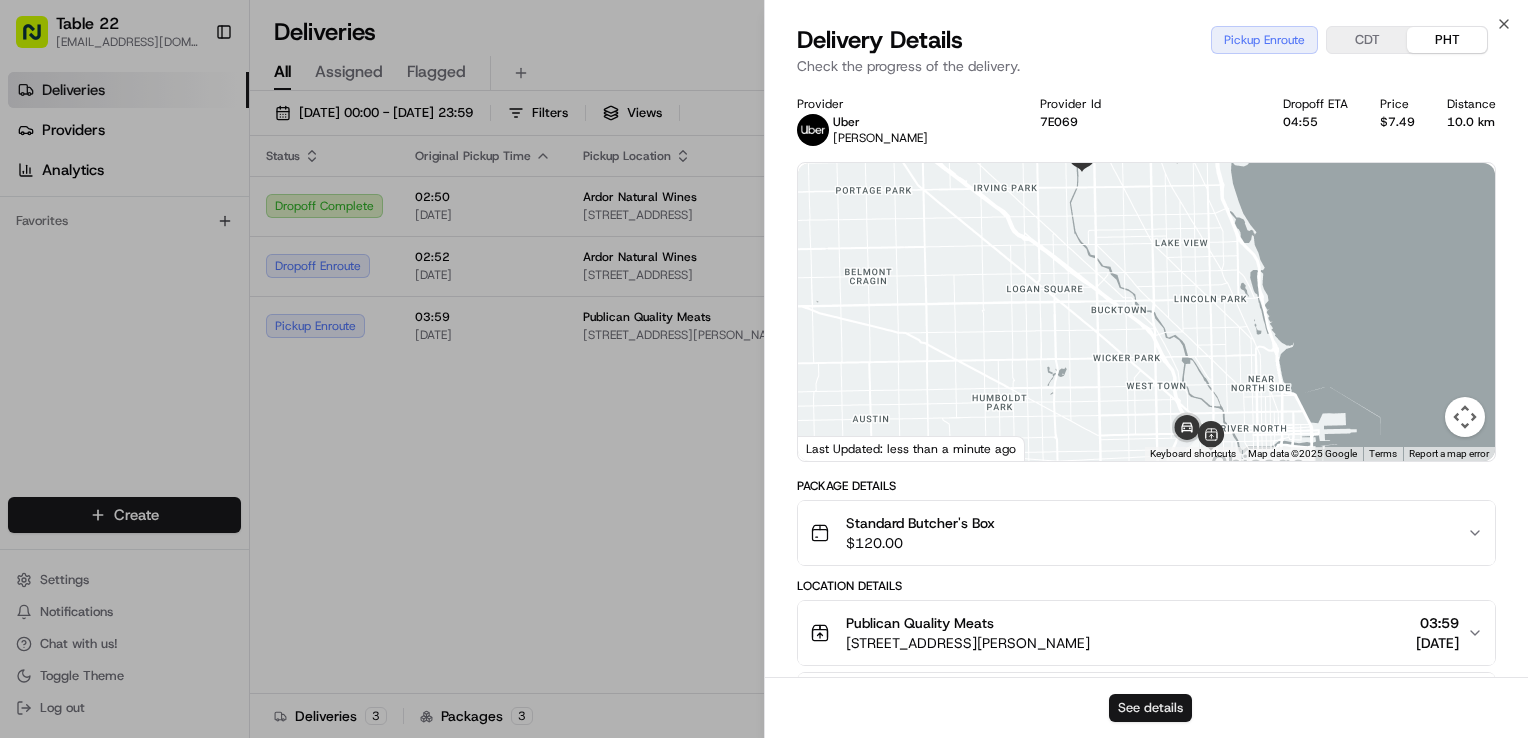 click on "See details" at bounding box center [1150, 708] 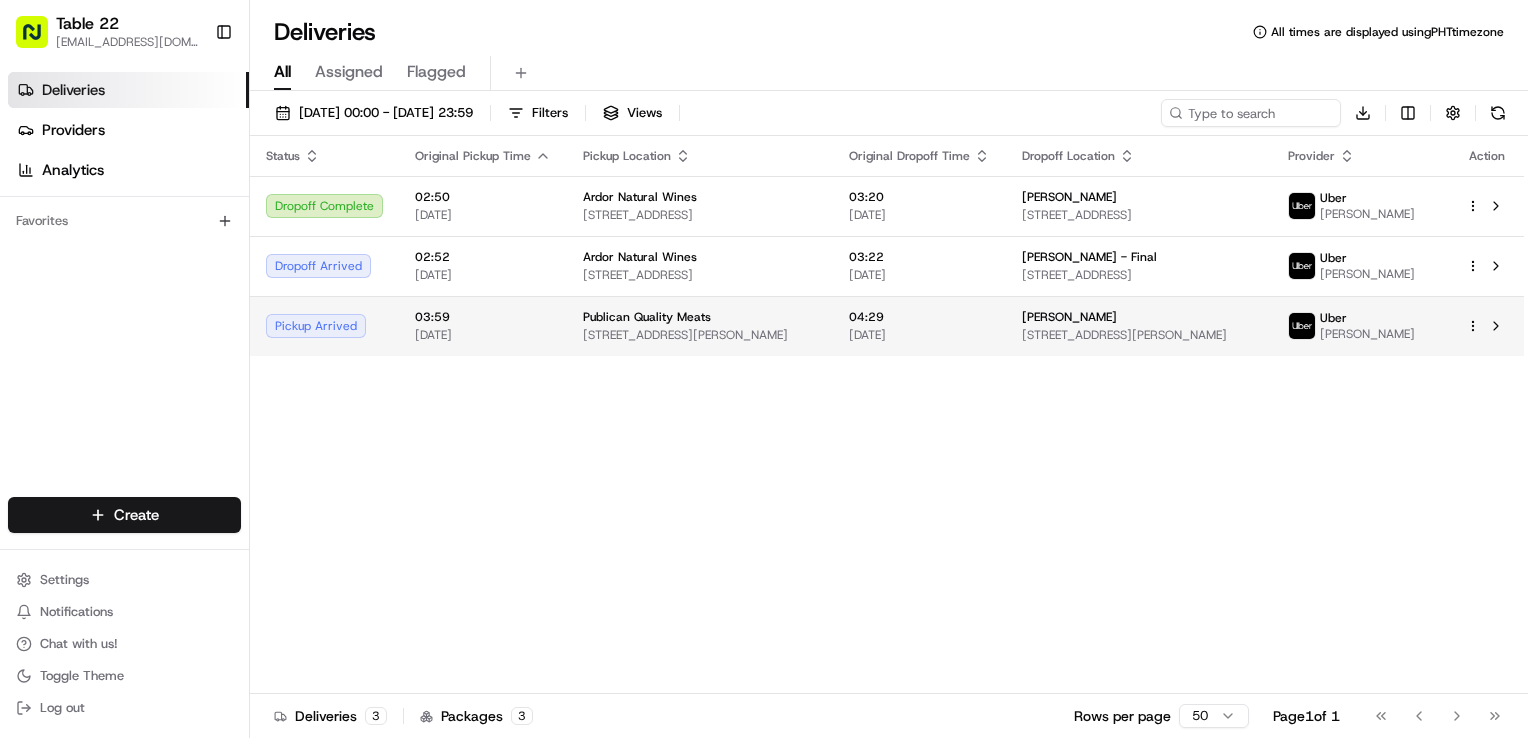 click on "[STREET_ADDRESS][PERSON_NAME]" at bounding box center [700, 335] 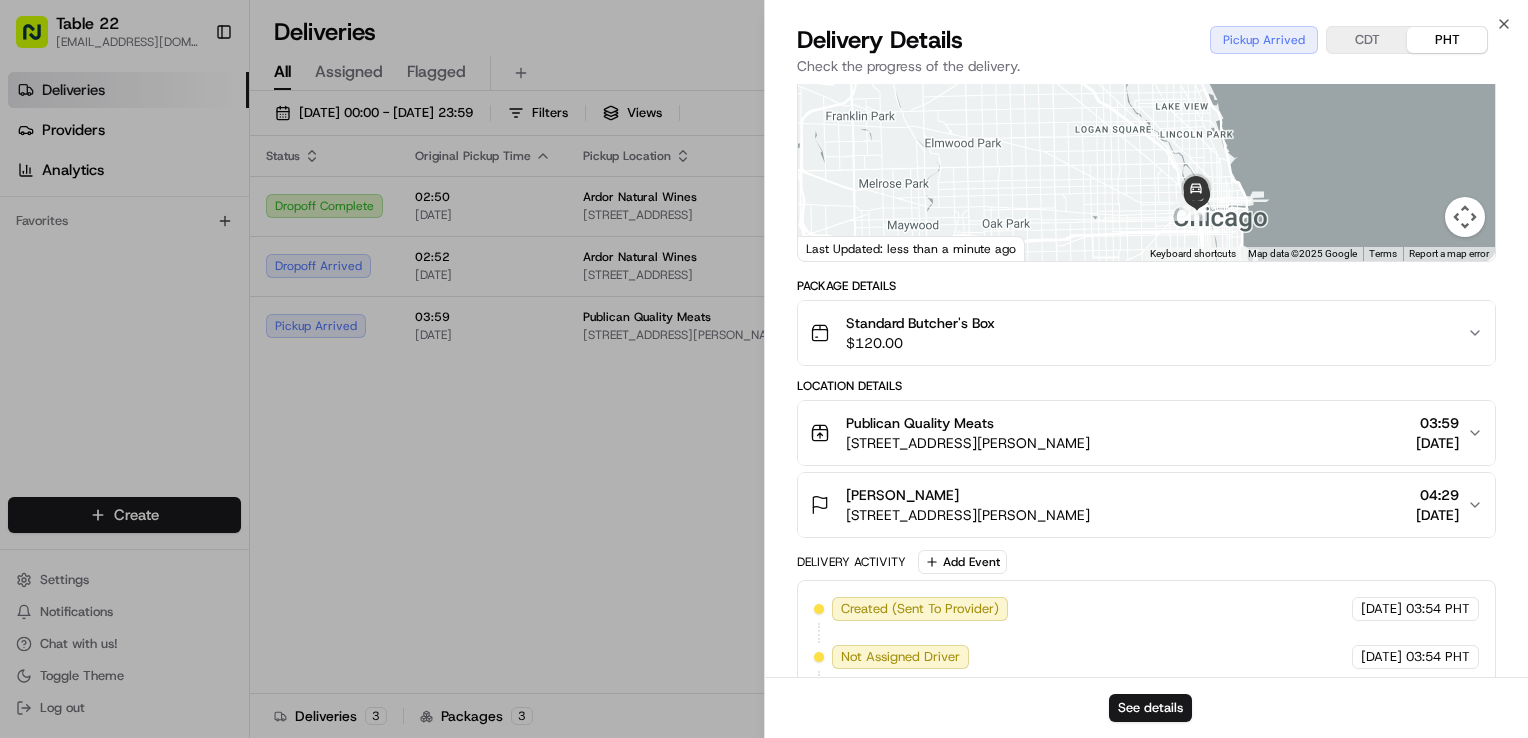 scroll, scrollTop: 360, scrollLeft: 0, axis: vertical 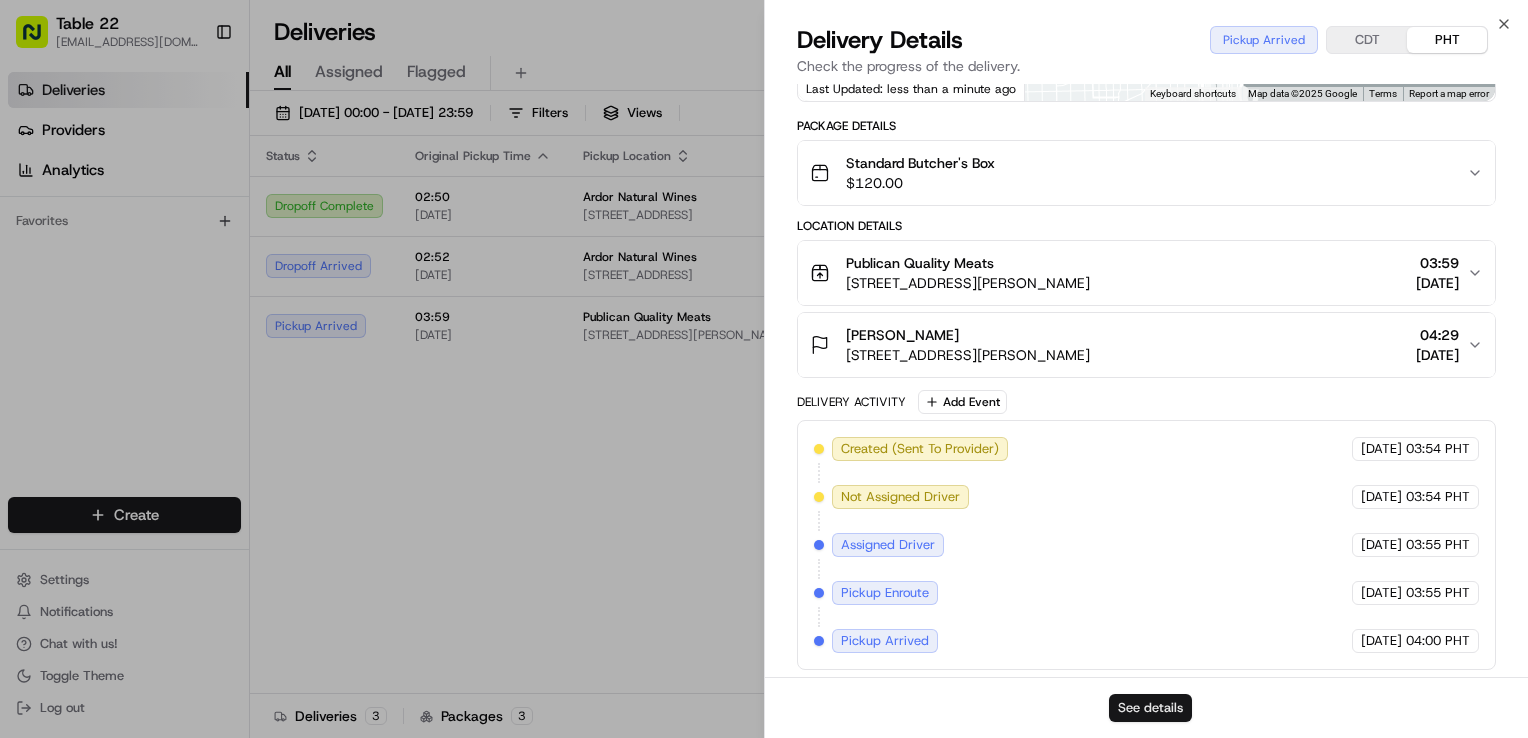 click on "See details" at bounding box center (1150, 708) 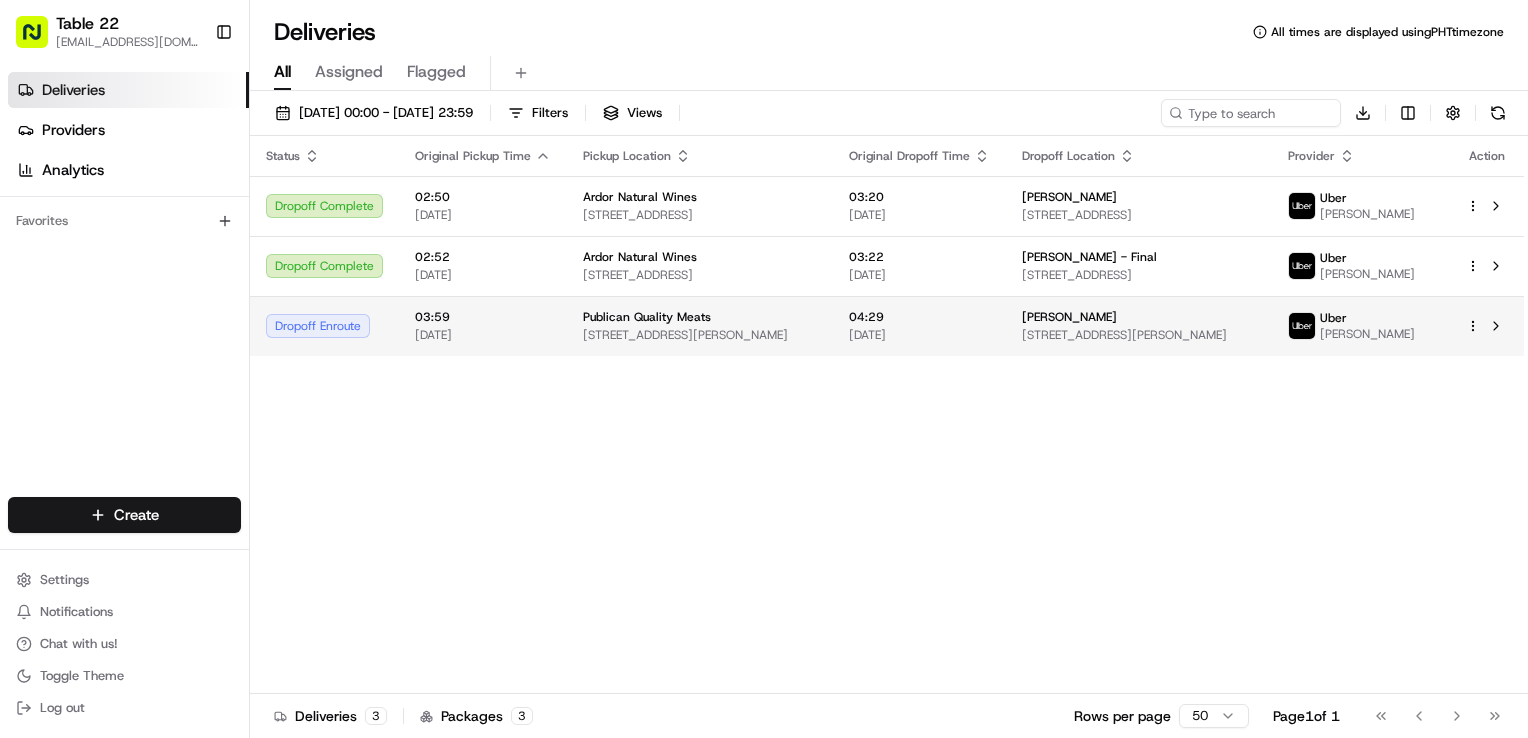 click on "[STREET_ADDRESS][PERSON_NAME]" at bounding box center (700, 335) 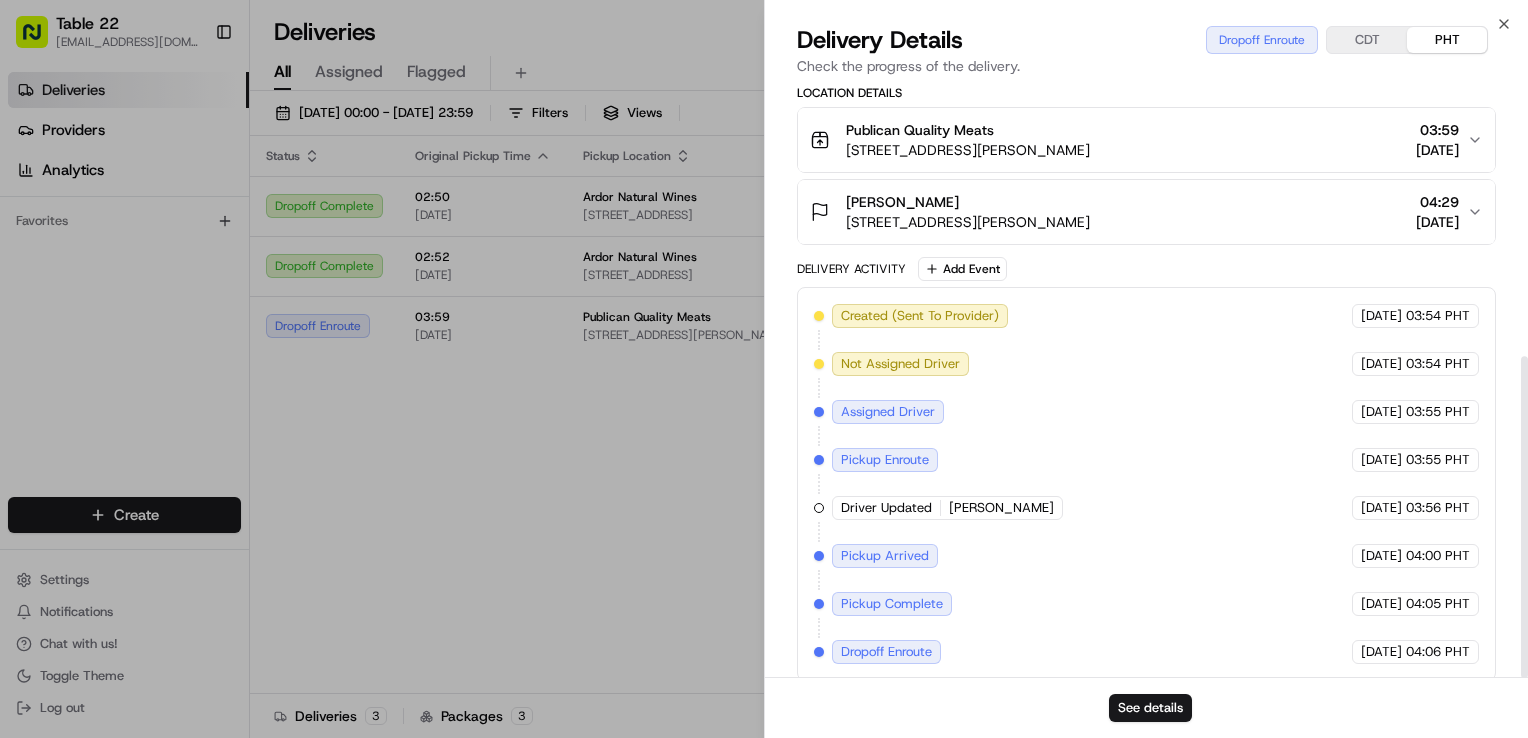 scroll, scrollTop: 504, scrollLeft: 0, axis: vertical 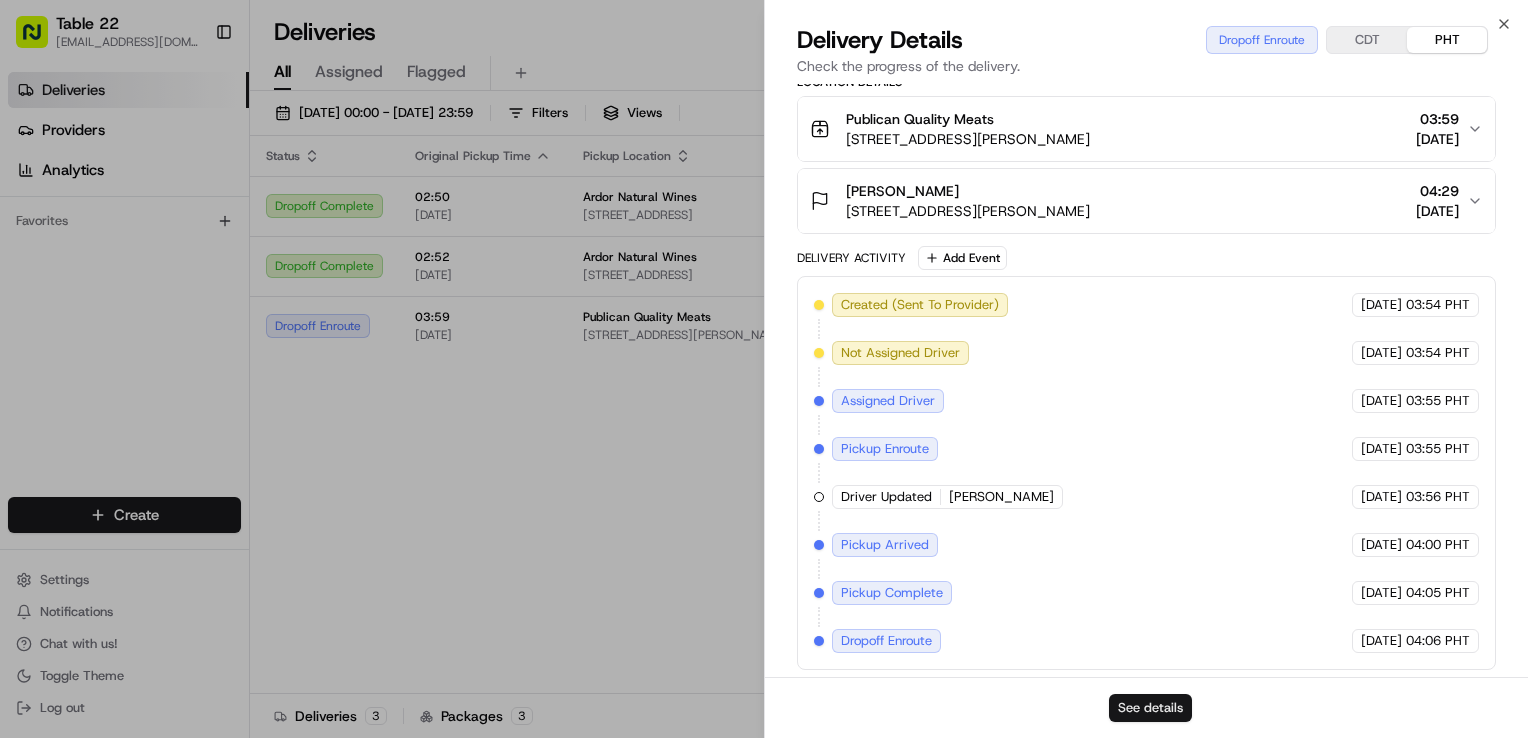 click on "See details" at bounding box center (1150, 708) 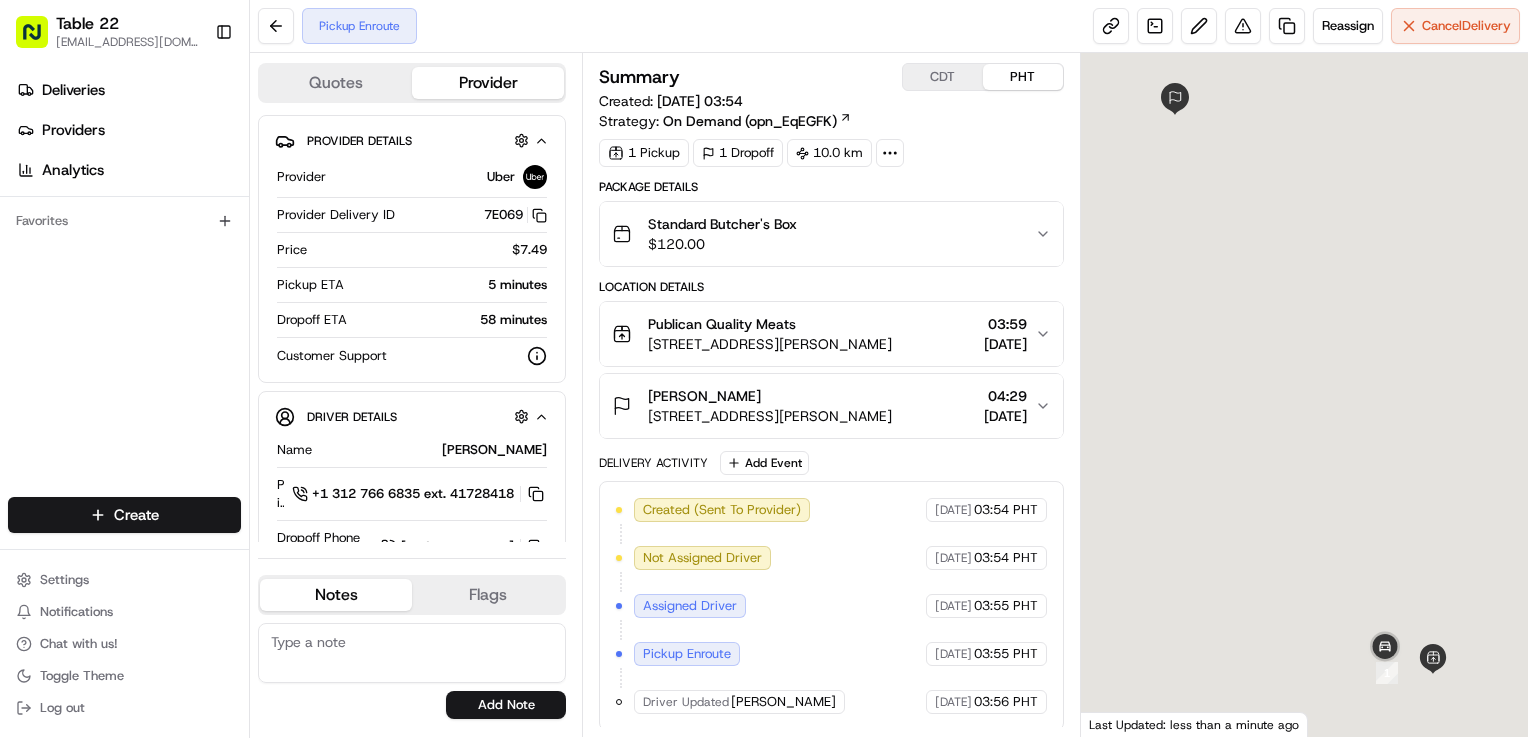 scroll, scrollTop: 0, scrollLeft: 0, axis: both 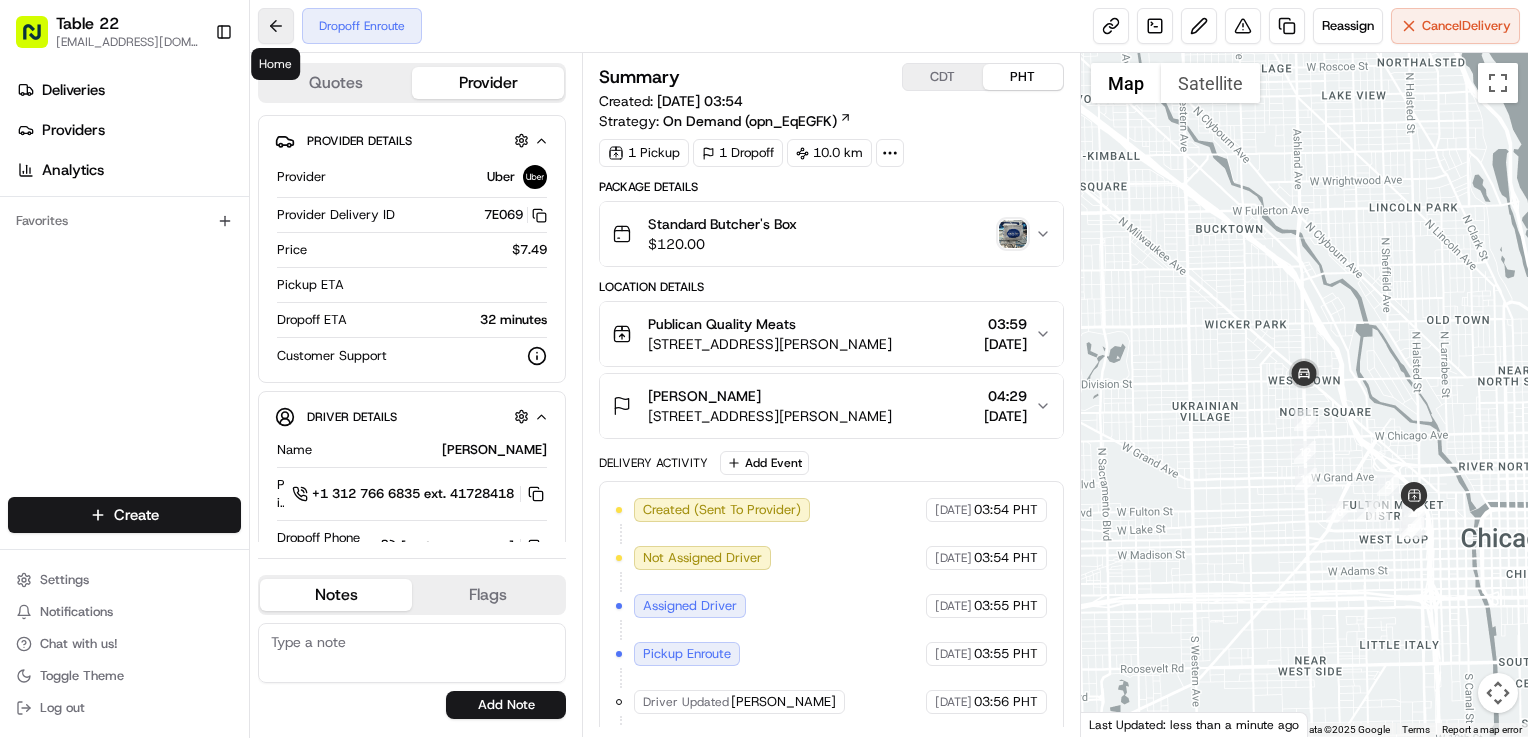 click at bounding box center (276, 26) 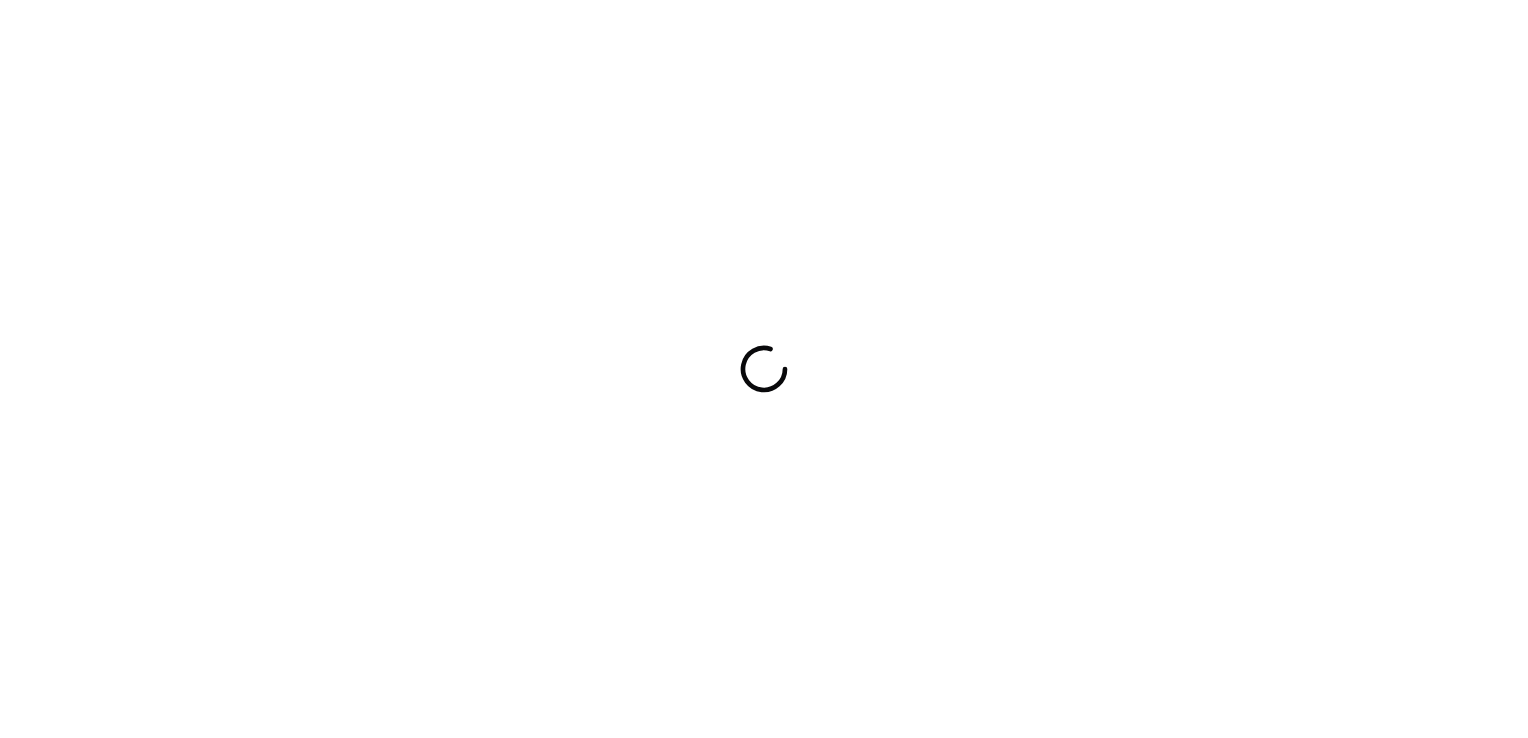 scroll, scrollTop: 0, scrollLeft: 0, axis: both 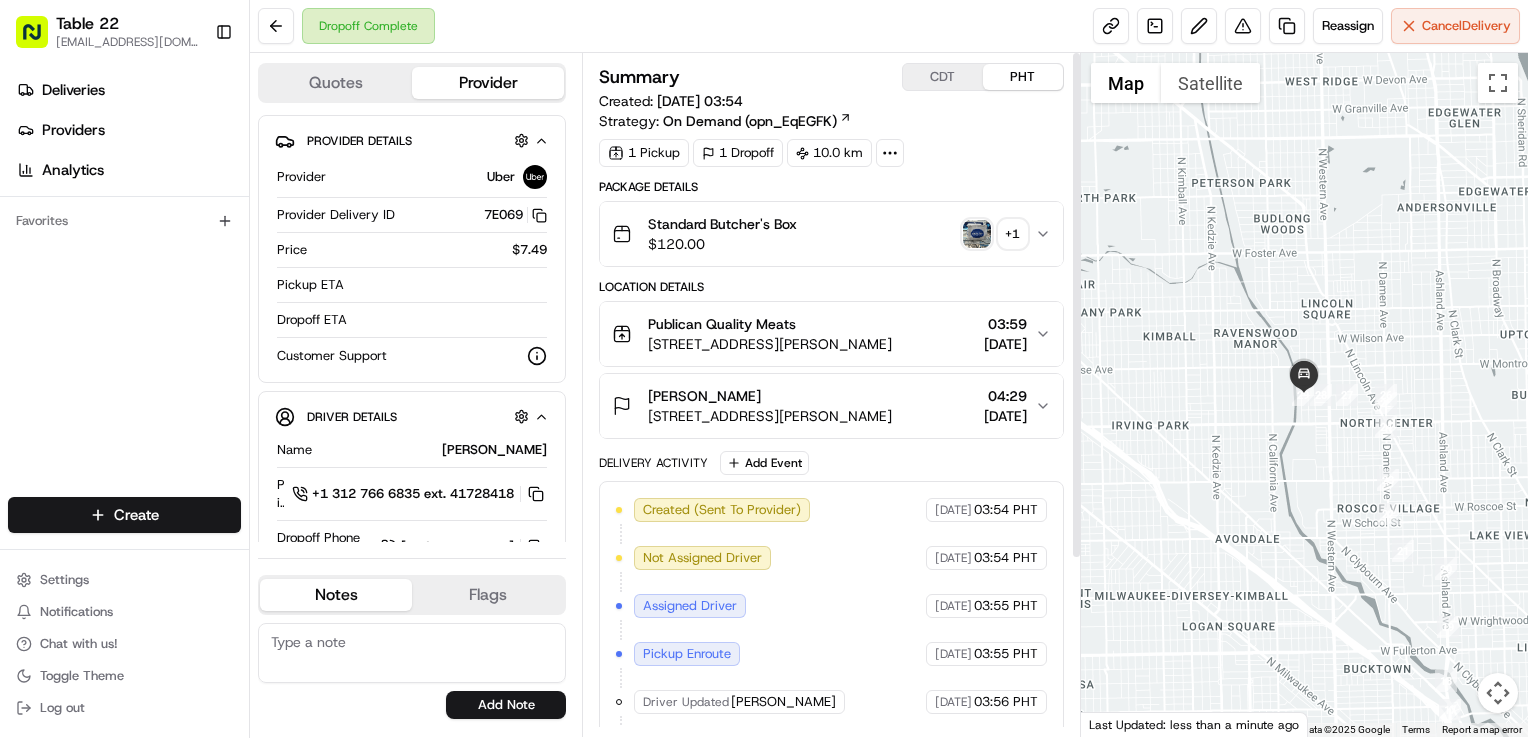 click on "+ 1" at bounding box center (1013, 234) 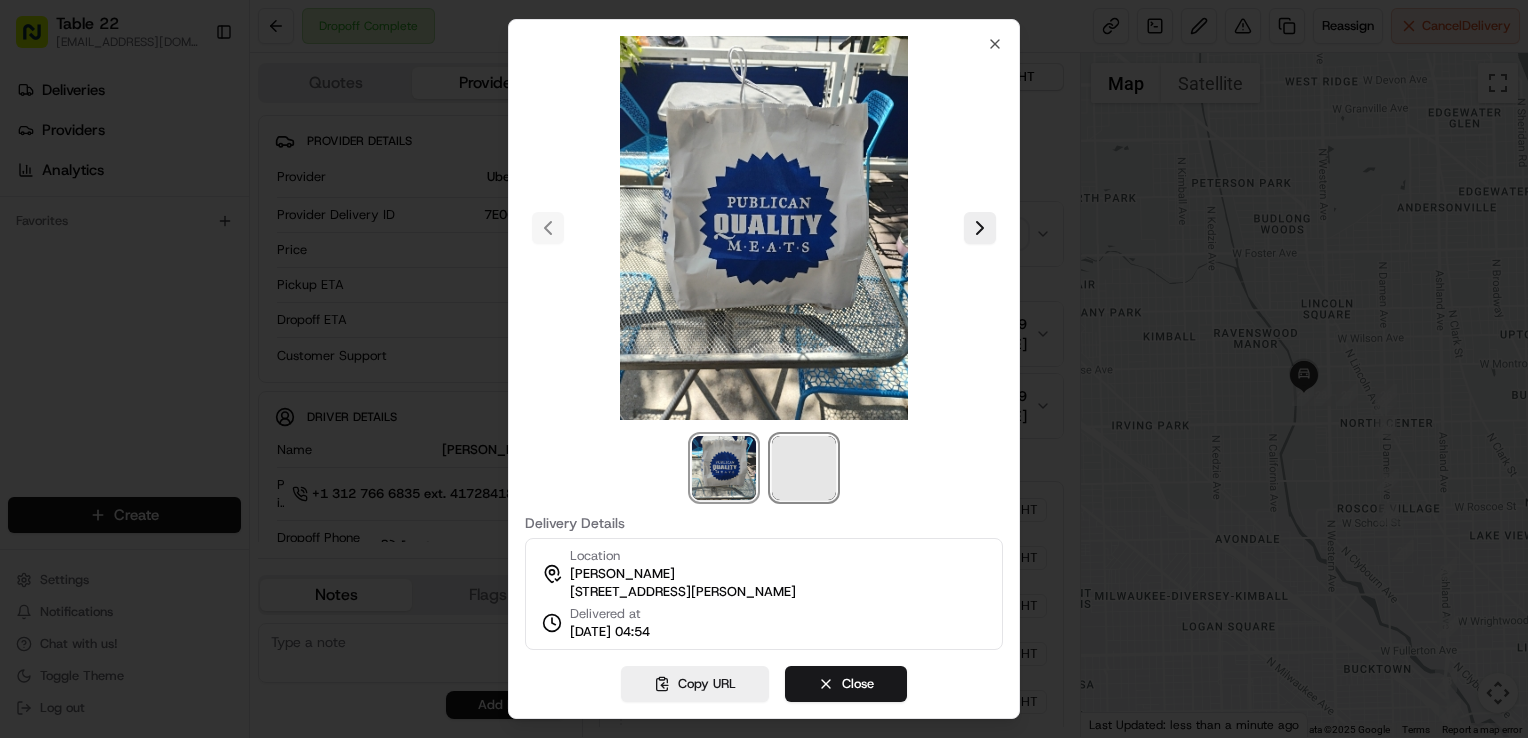 click at bounding box center (804, 468) 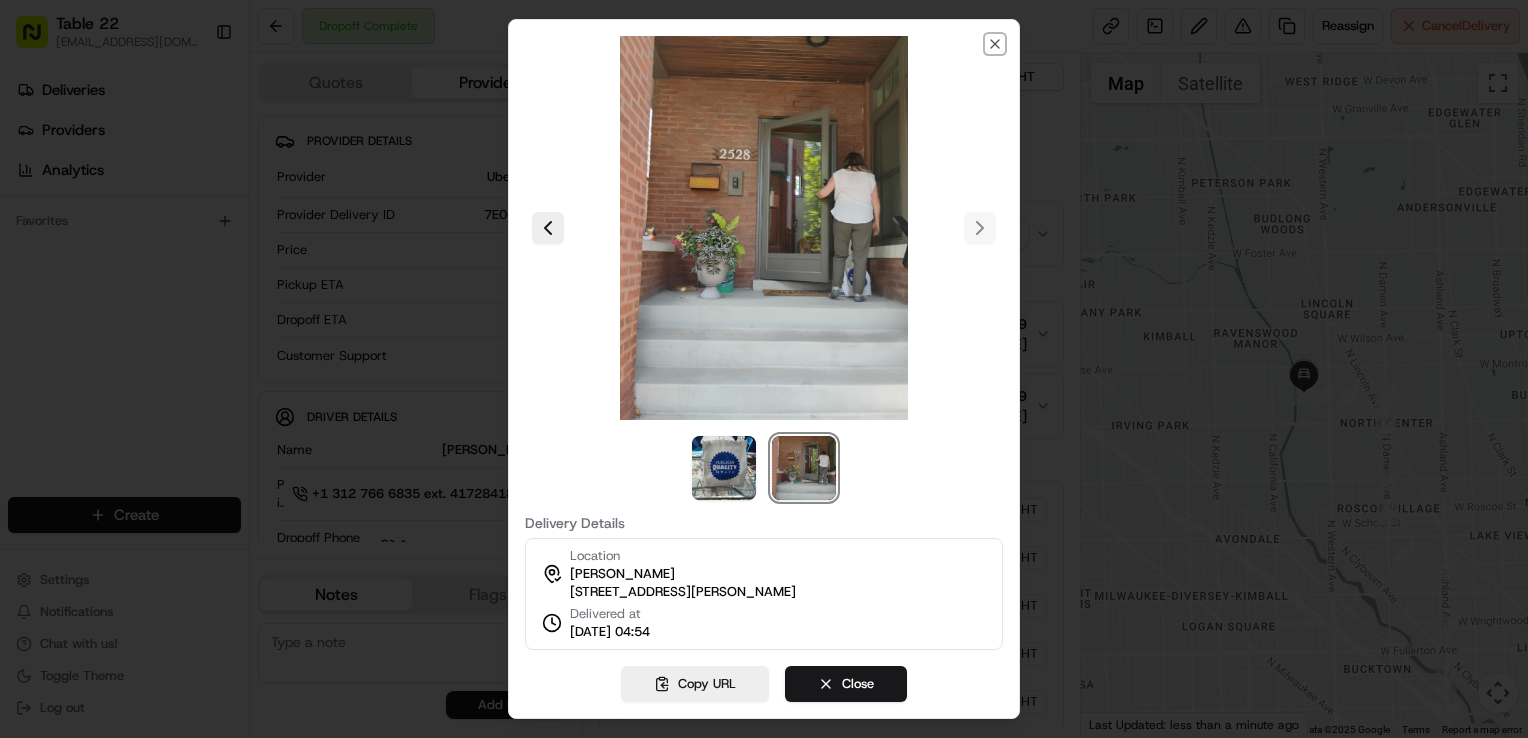 click 